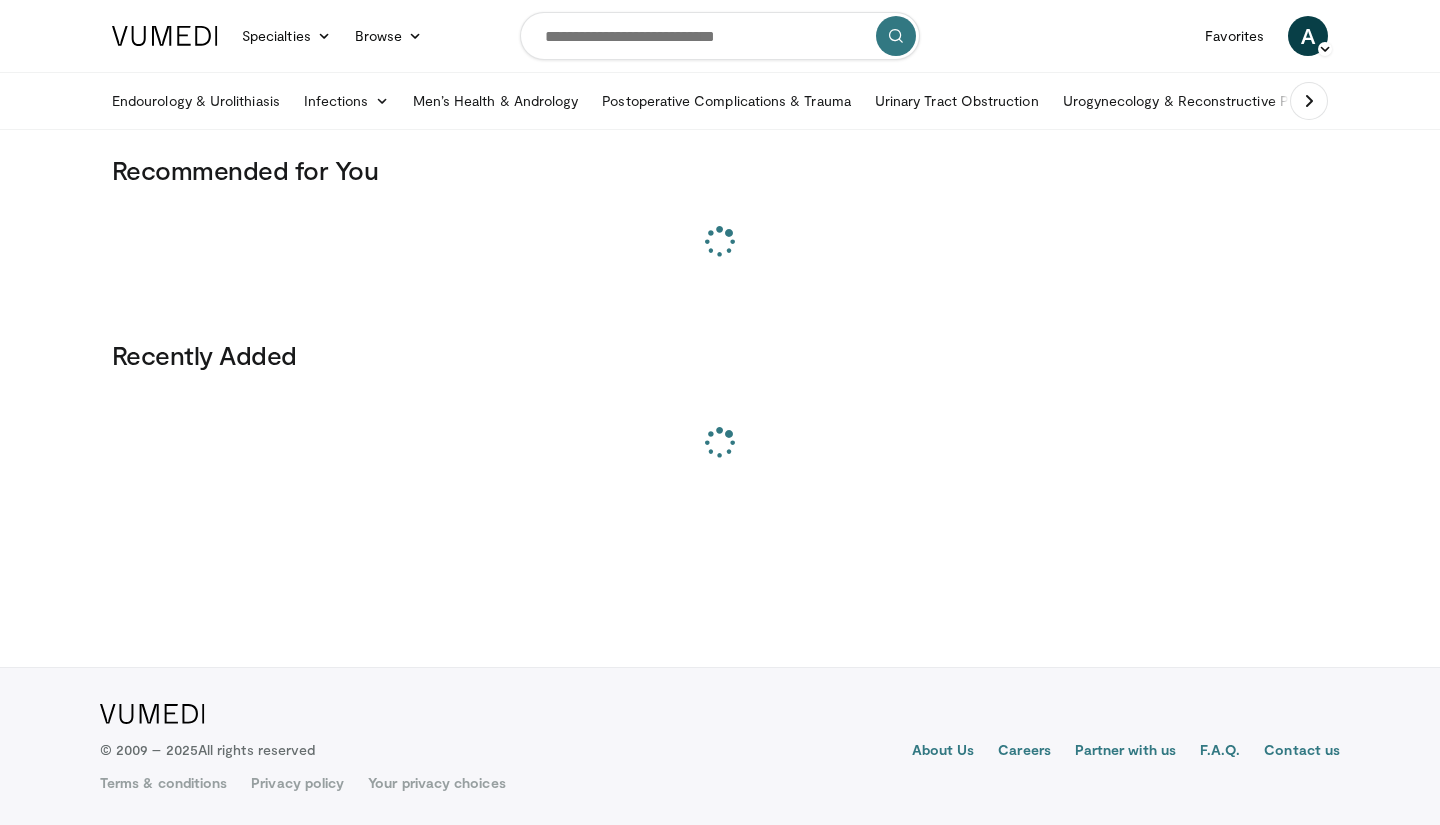 scroll, scrollTop: 0, scrollLeft: 0, axis: both 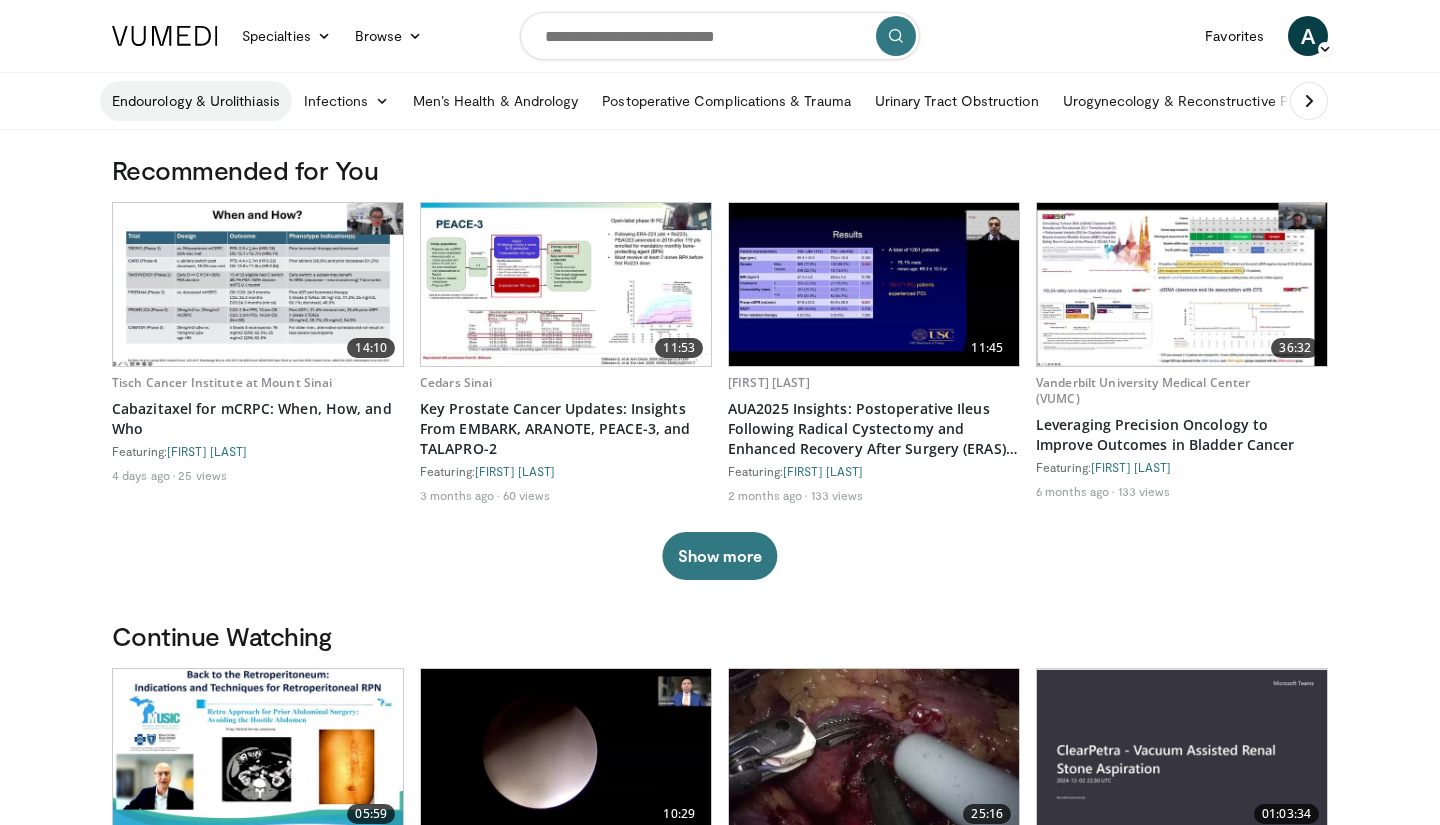 click on "Endourology & Urolithiasis" at bounding box center [196, 101] 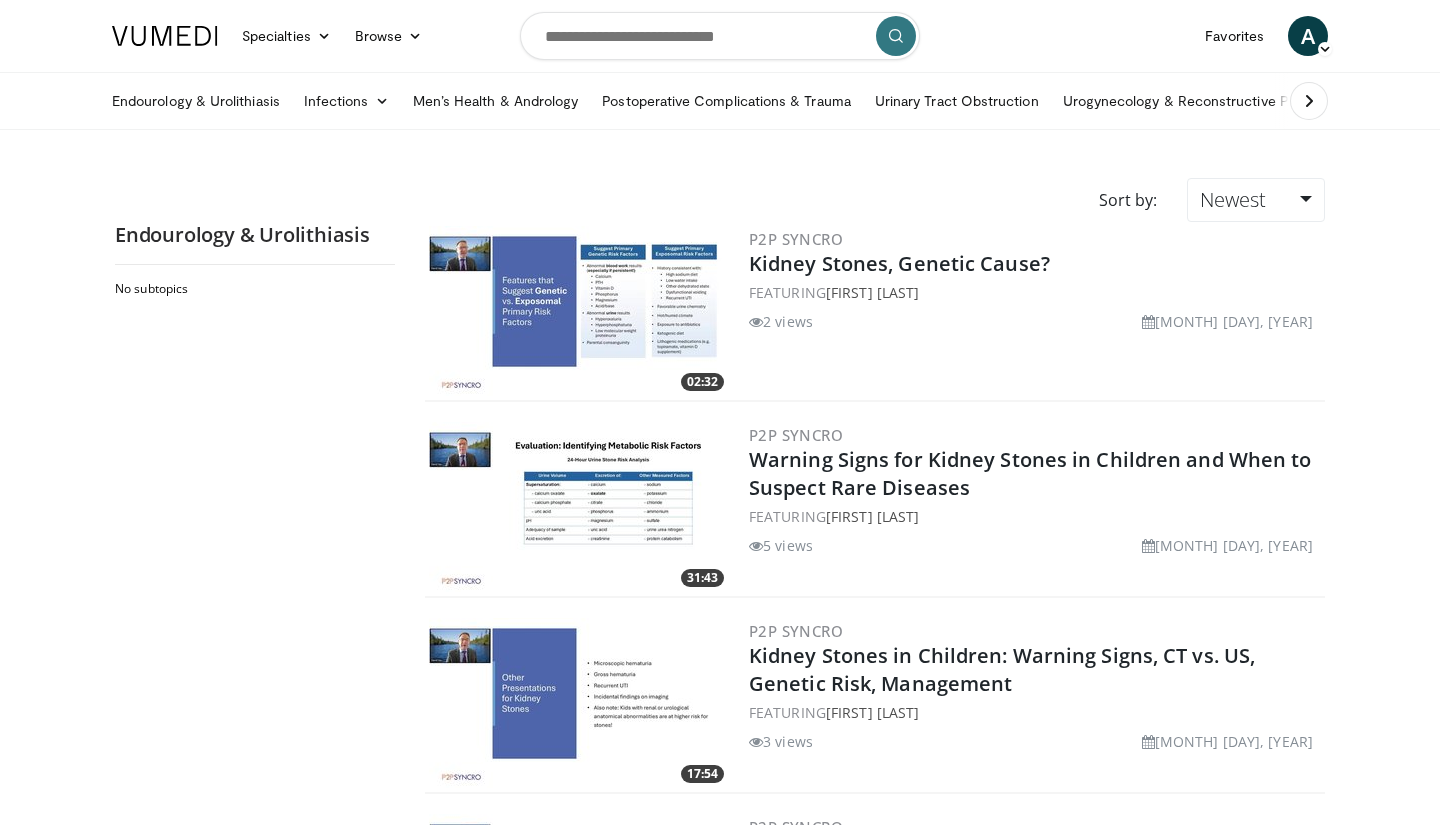 scroll, scrollTop: 0, scrollLeft: 0, axis: both 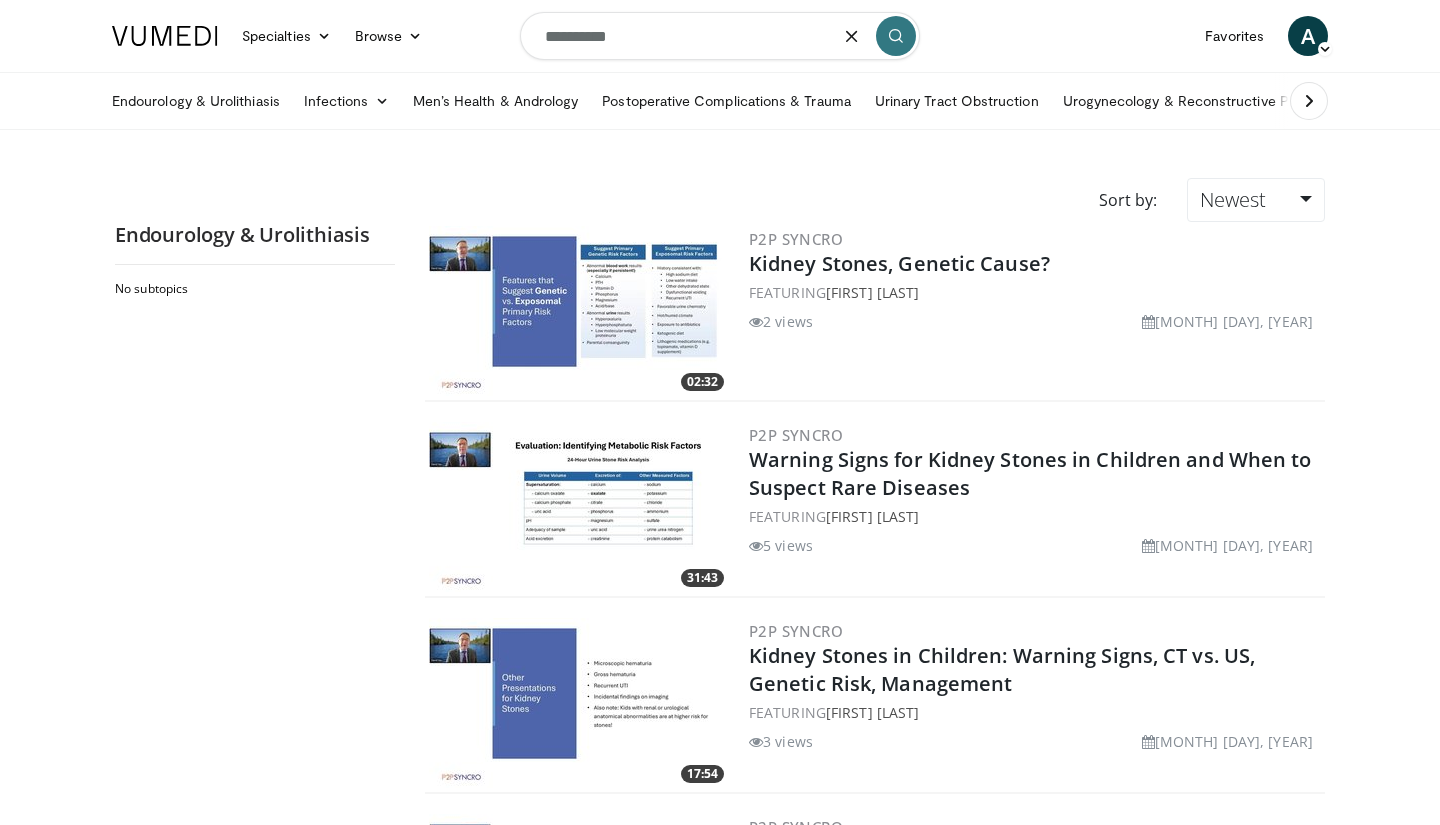 type on "**********" 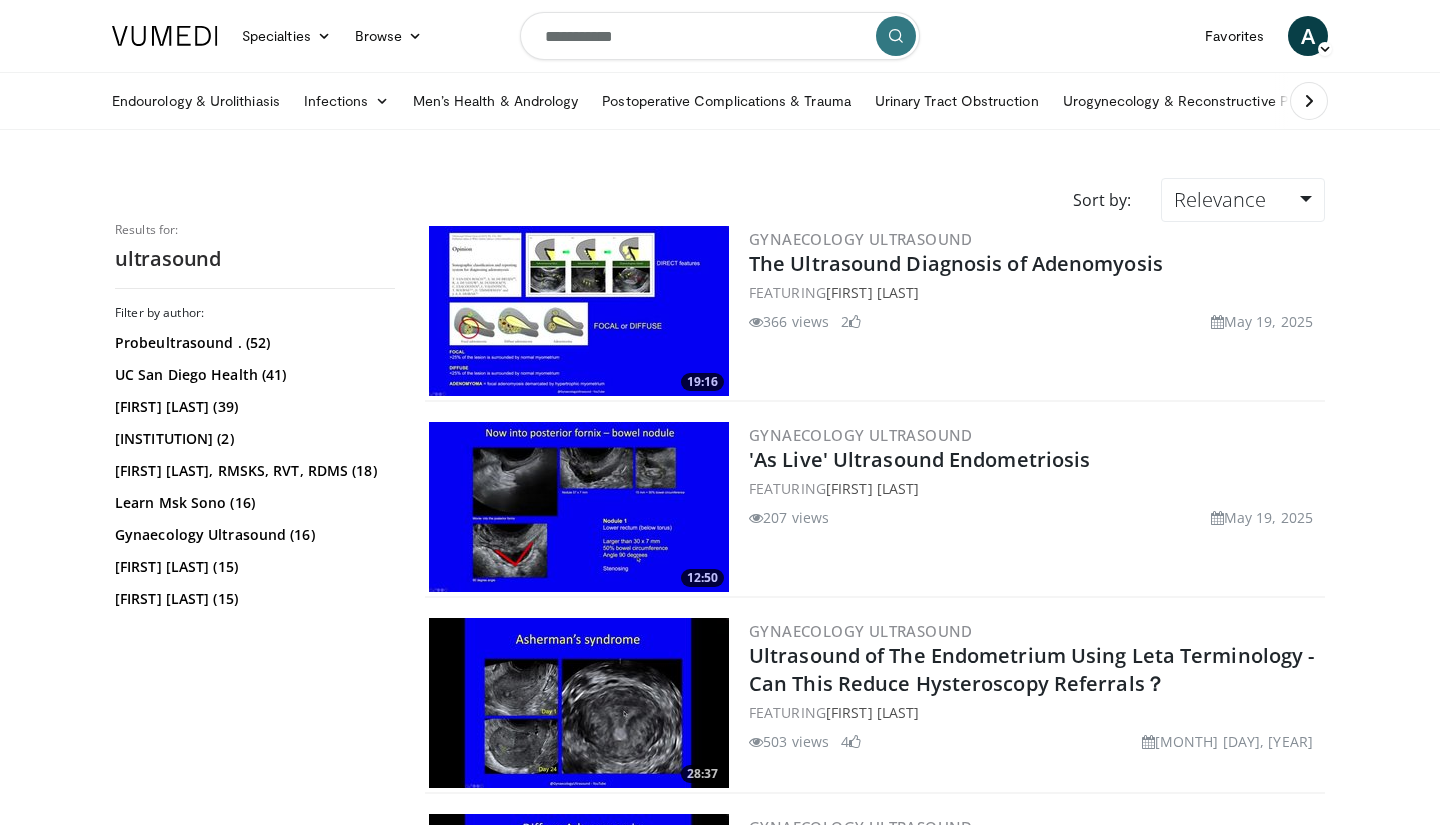 scroll, scrollTop: 0, scrollLeft: 0, axis: both 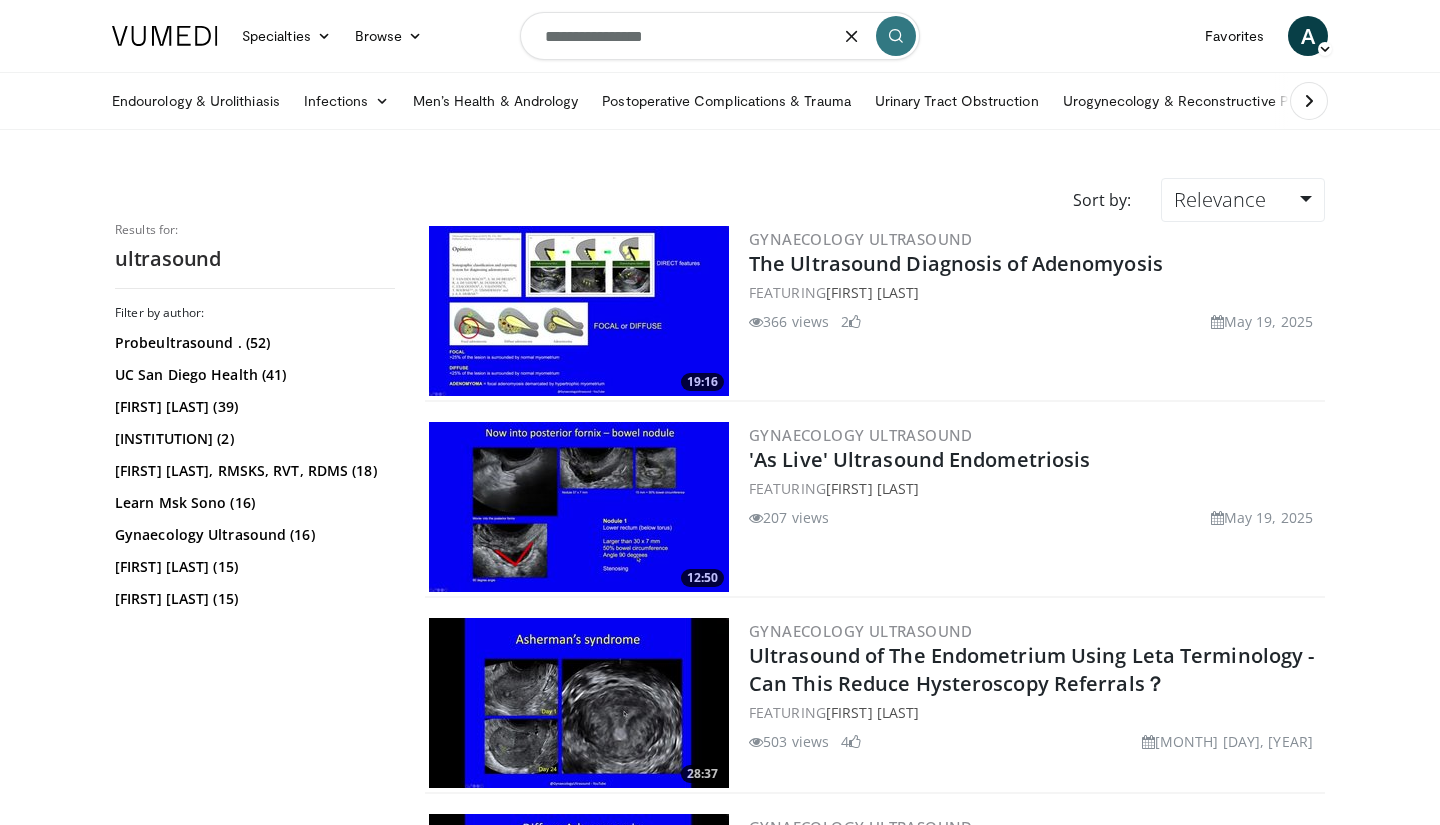 type on "**********" 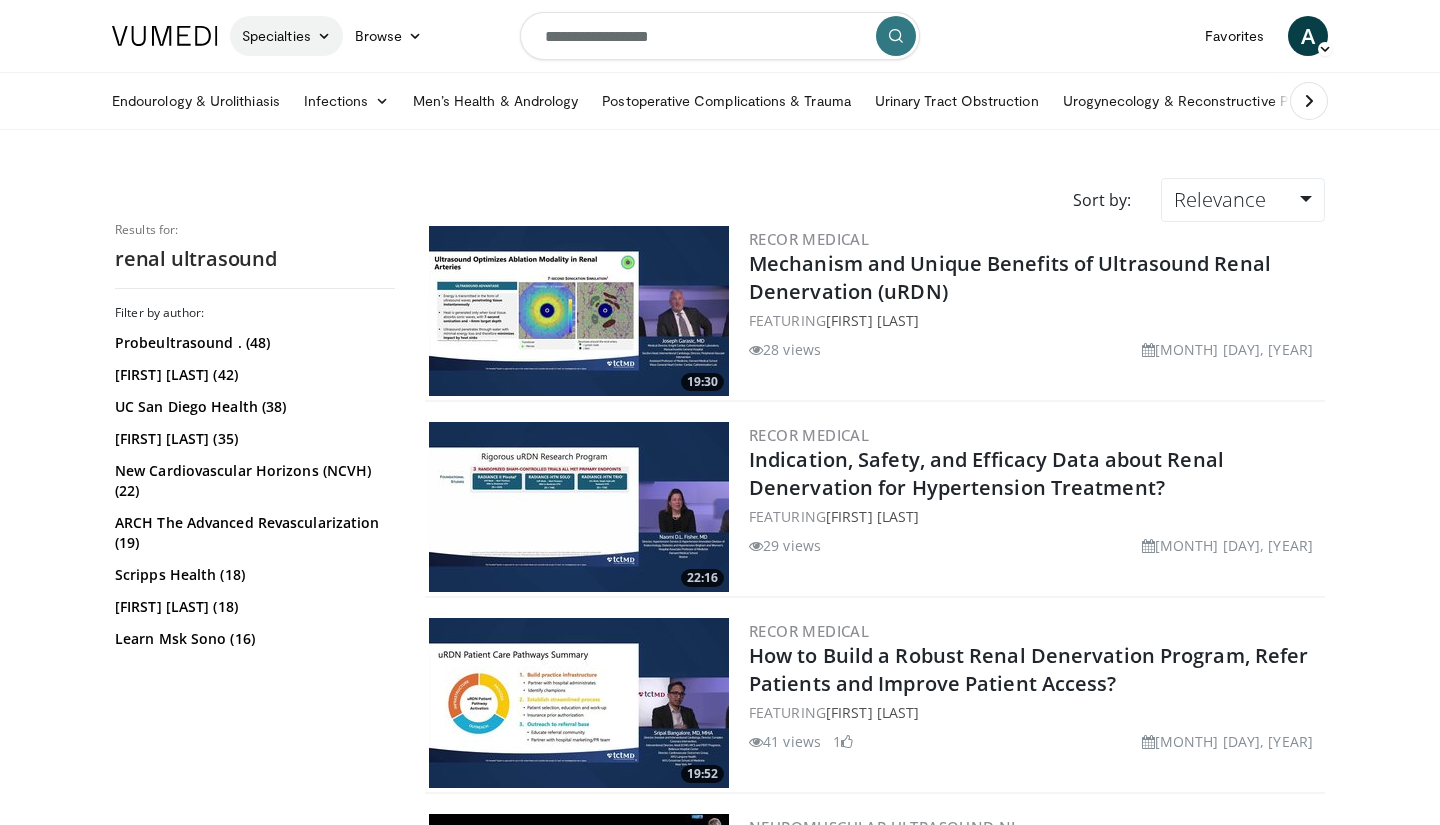 scroll, scrollTop: 0, scrollLeft: 0, axis: both 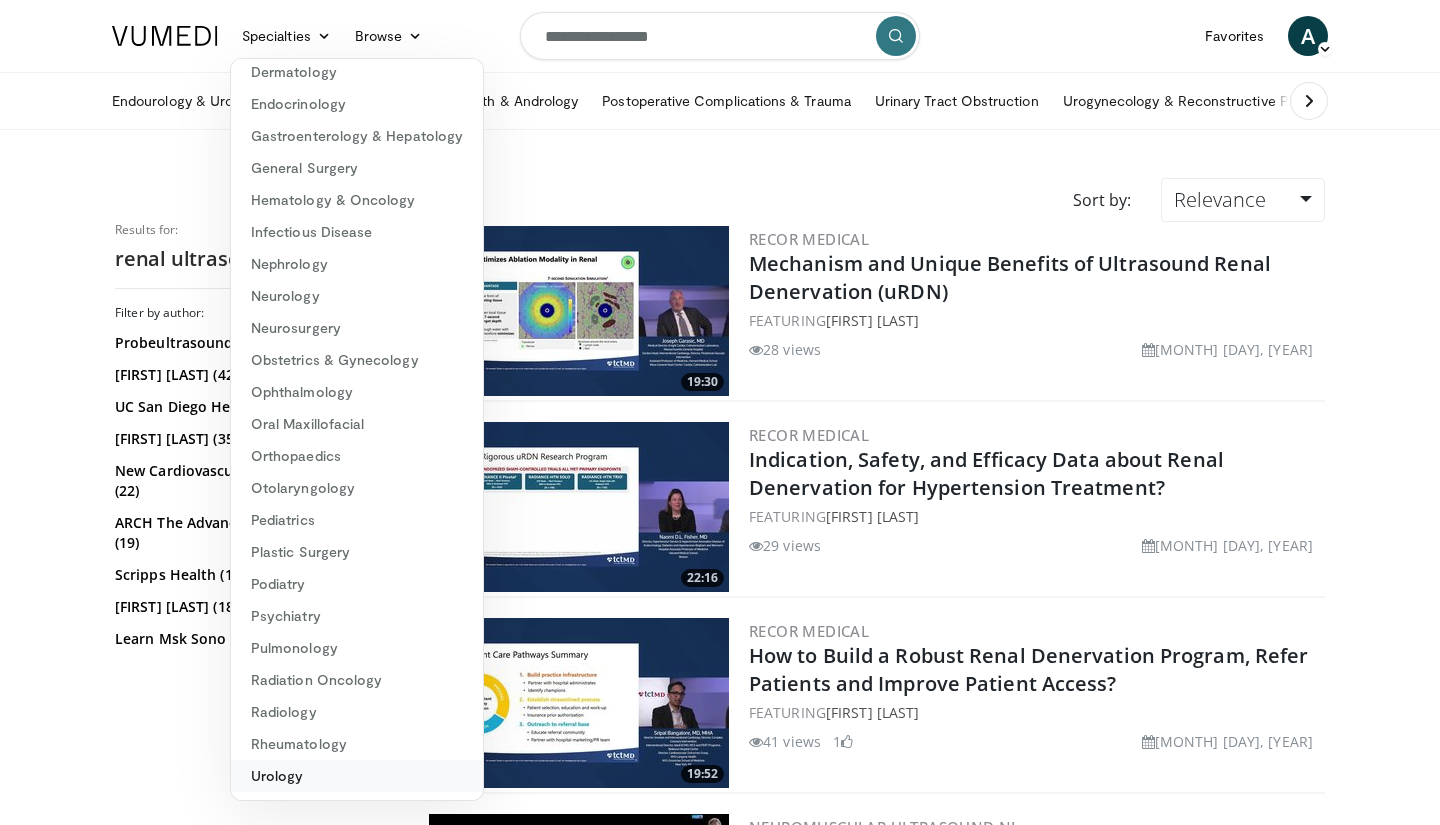 click on "Urology" at bounding box center (357, 776) 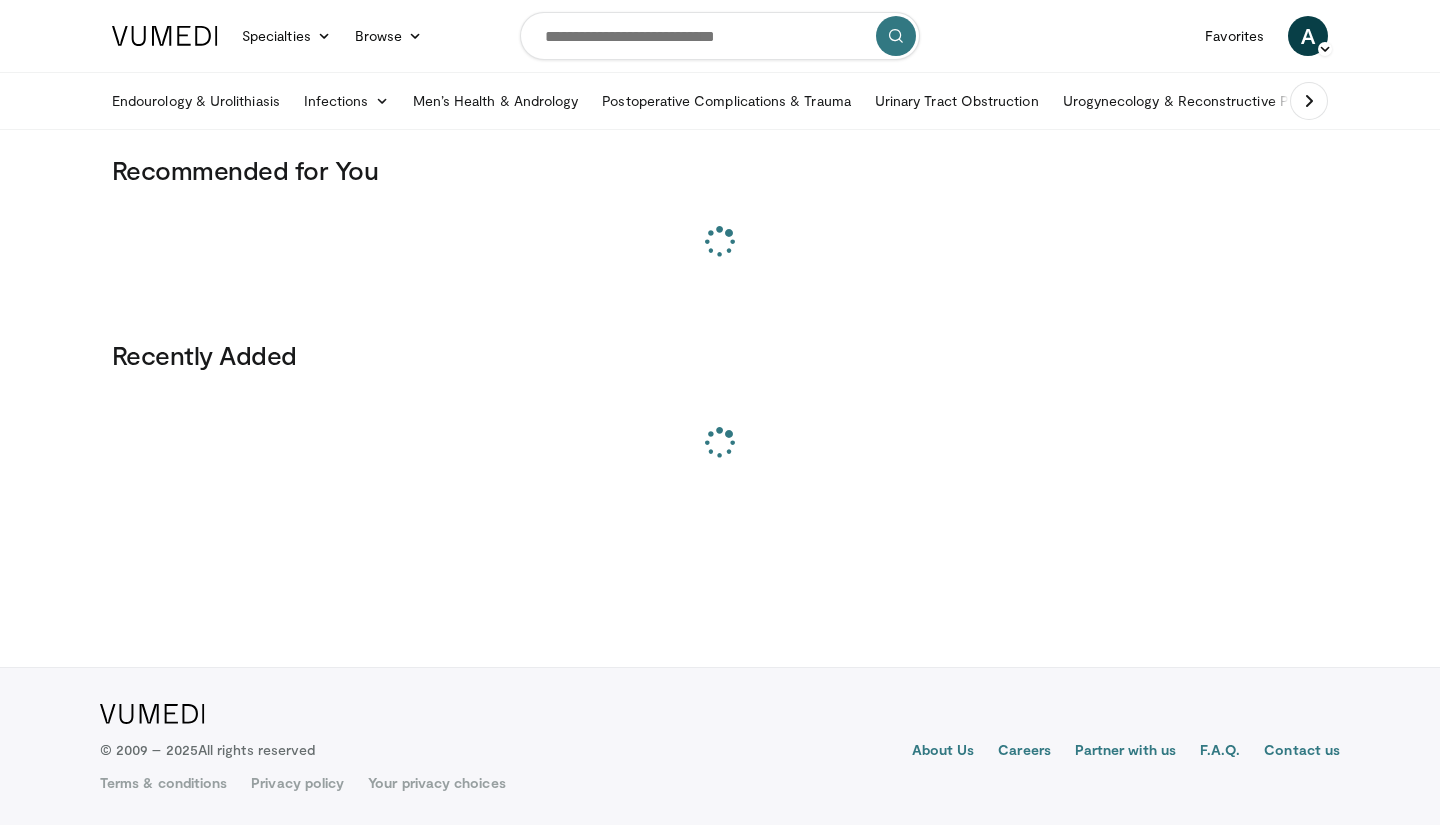 scroll, scrollTop: 0, scrollLeft: 0, axis: both 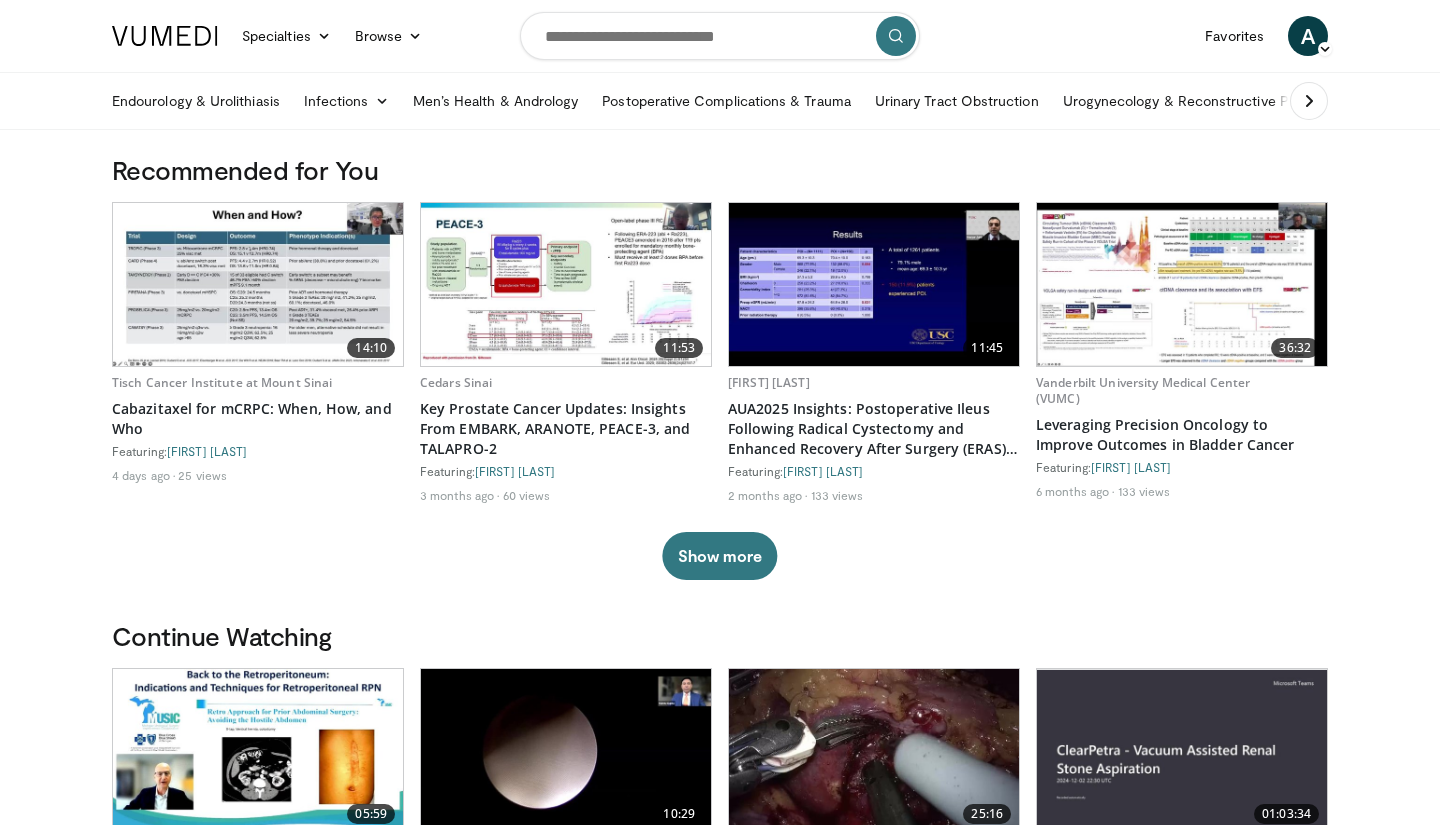 click at bounding box center (720, 36) 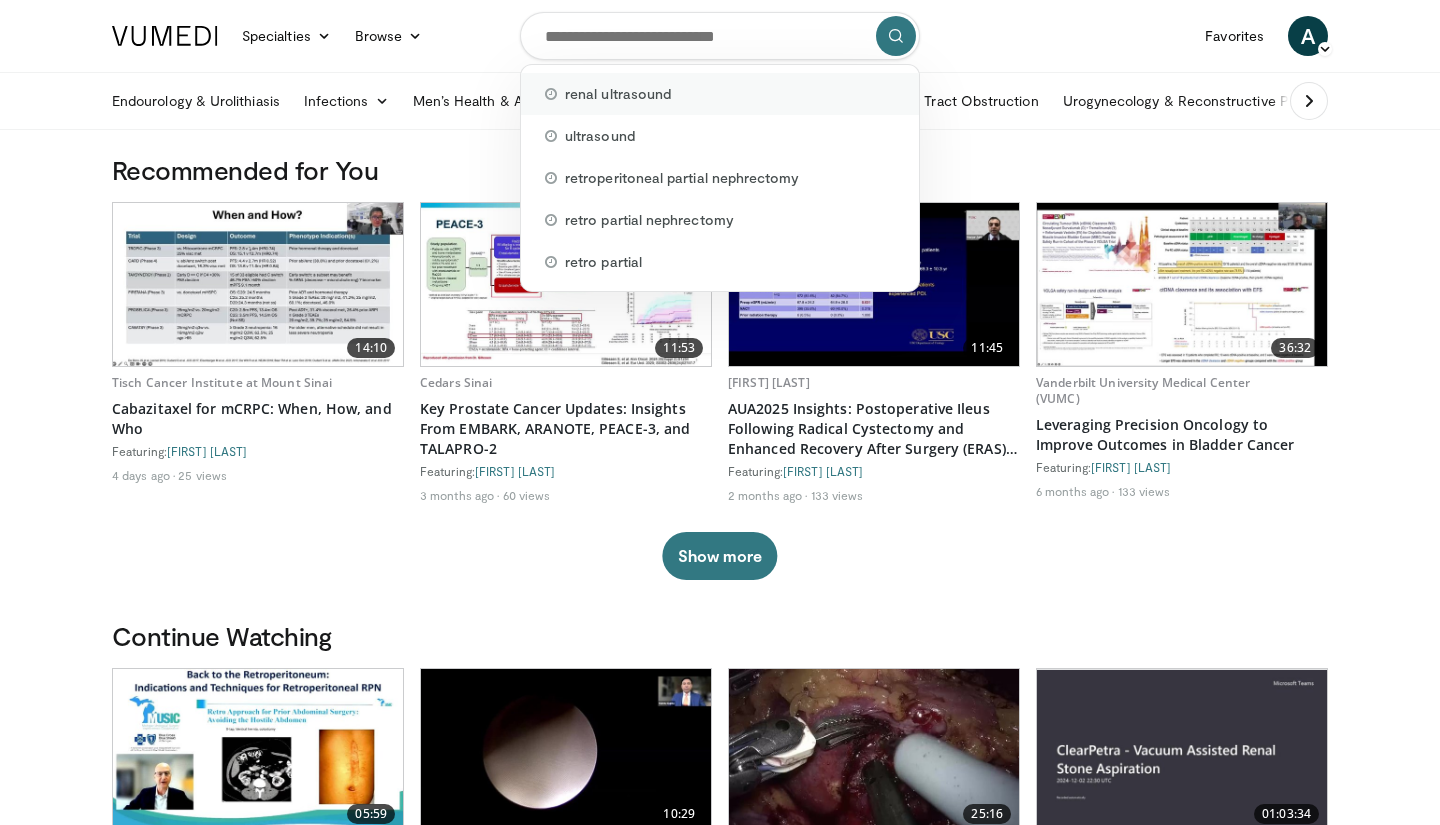 click on "renal ultrasound" at bounding box center (618, 94) 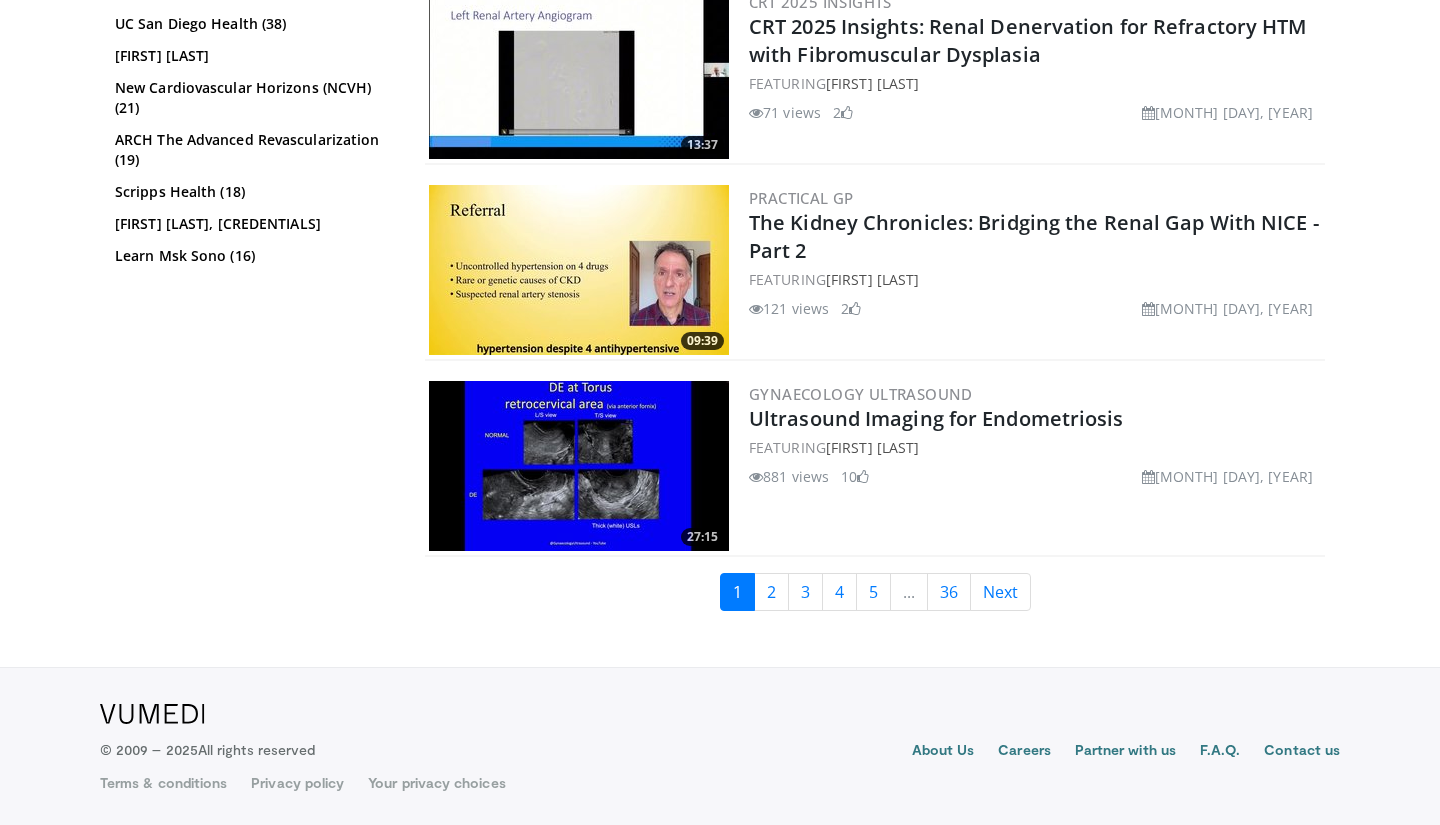 scroll, scrollTop: 4549, scrollLeft: 0, axis: vertical 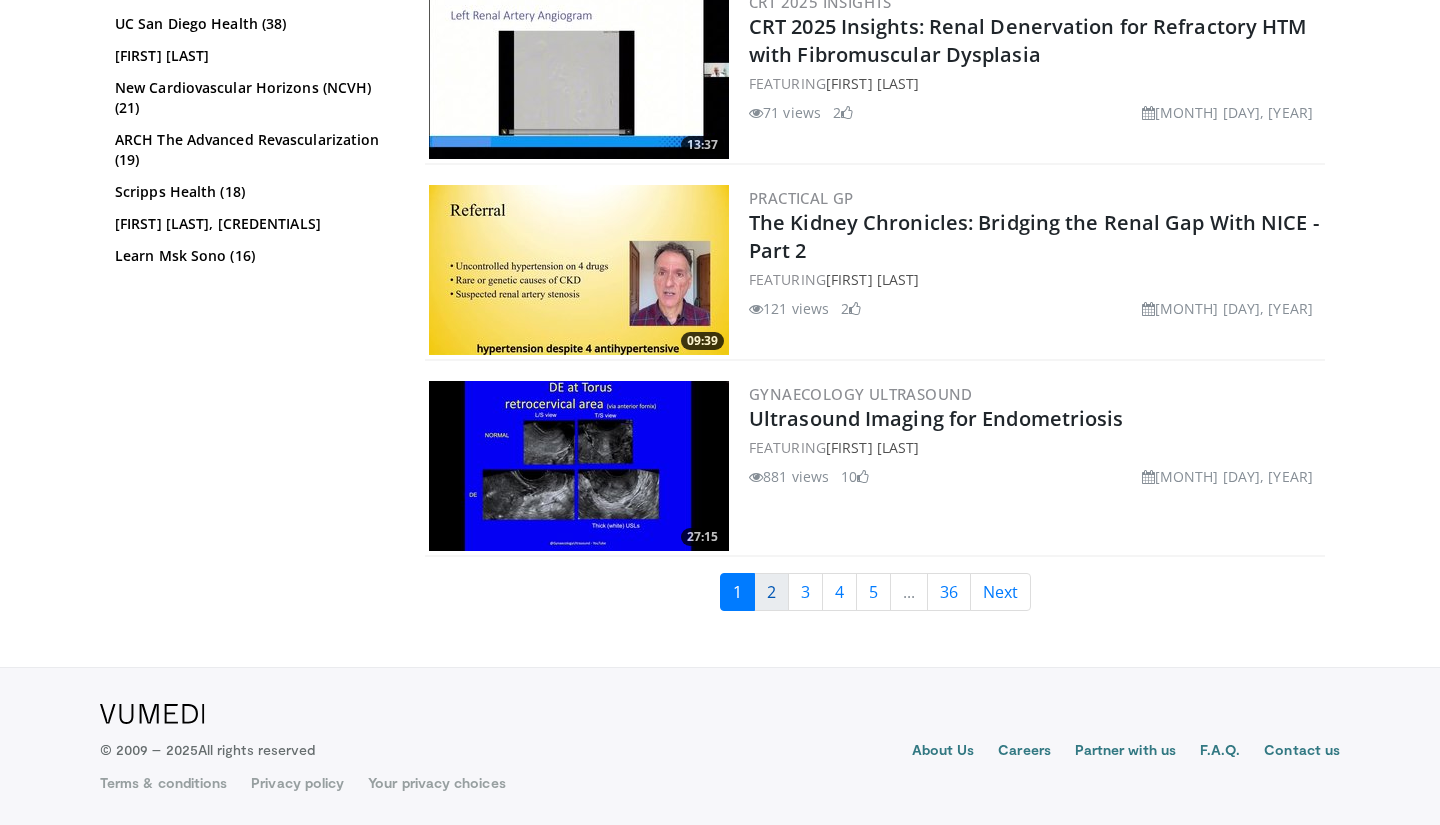 click on "2" at bounding box center (771, 592) 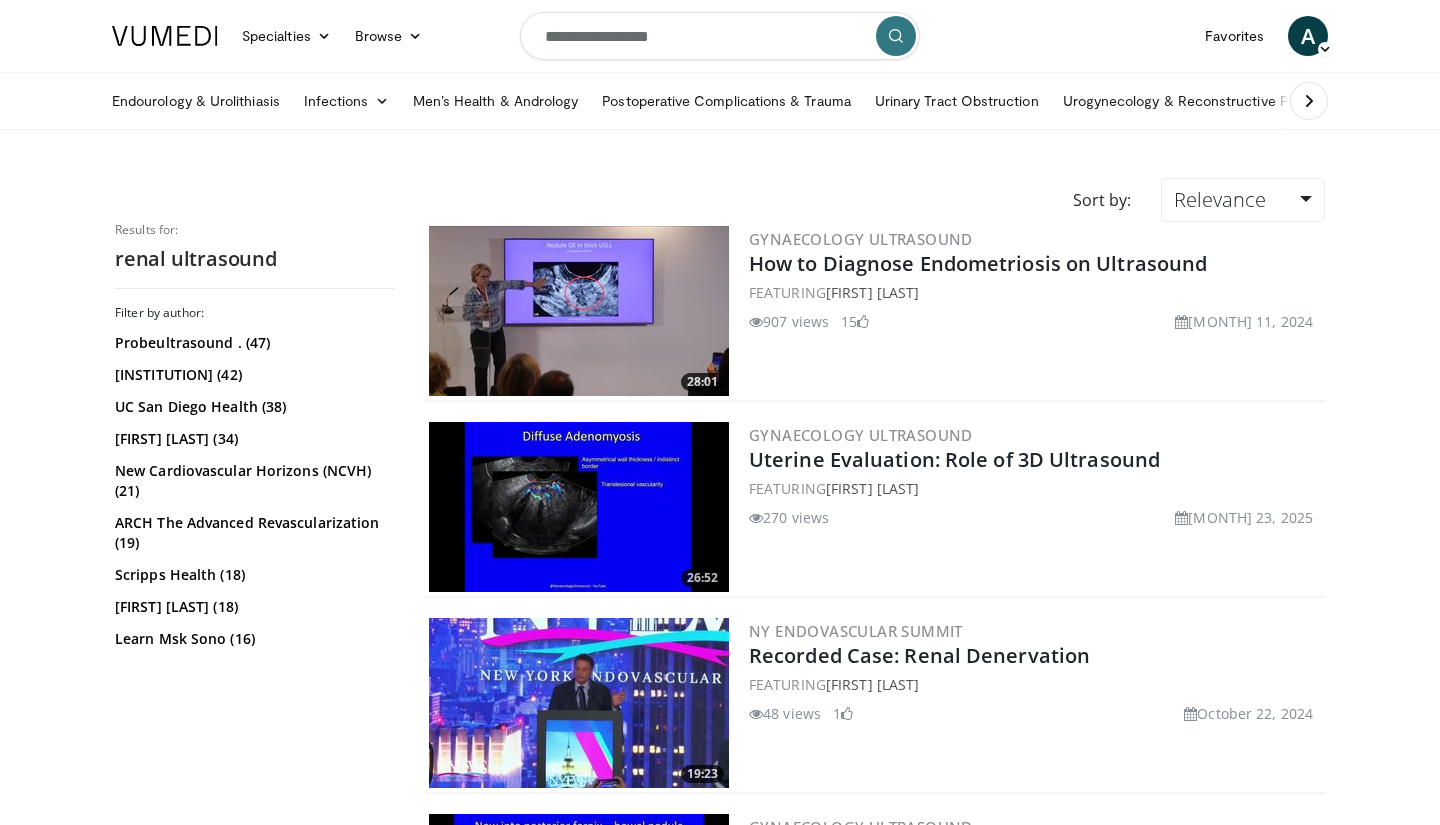 scroll, scrollTop: 0, scrollLeft: 0, axis: both 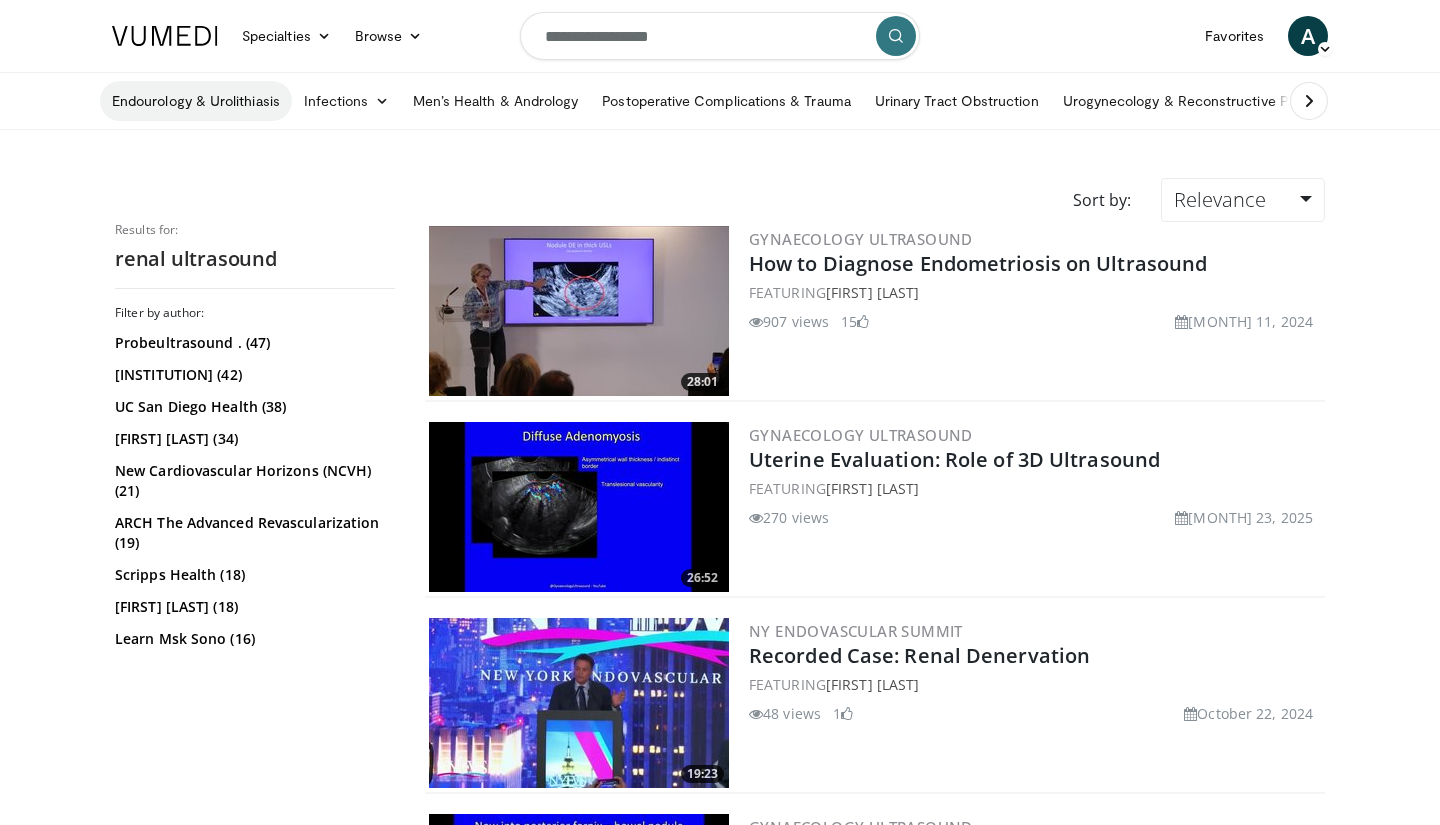 click on "Endourology & Urolithiasis" at bounding box center [196, 101] 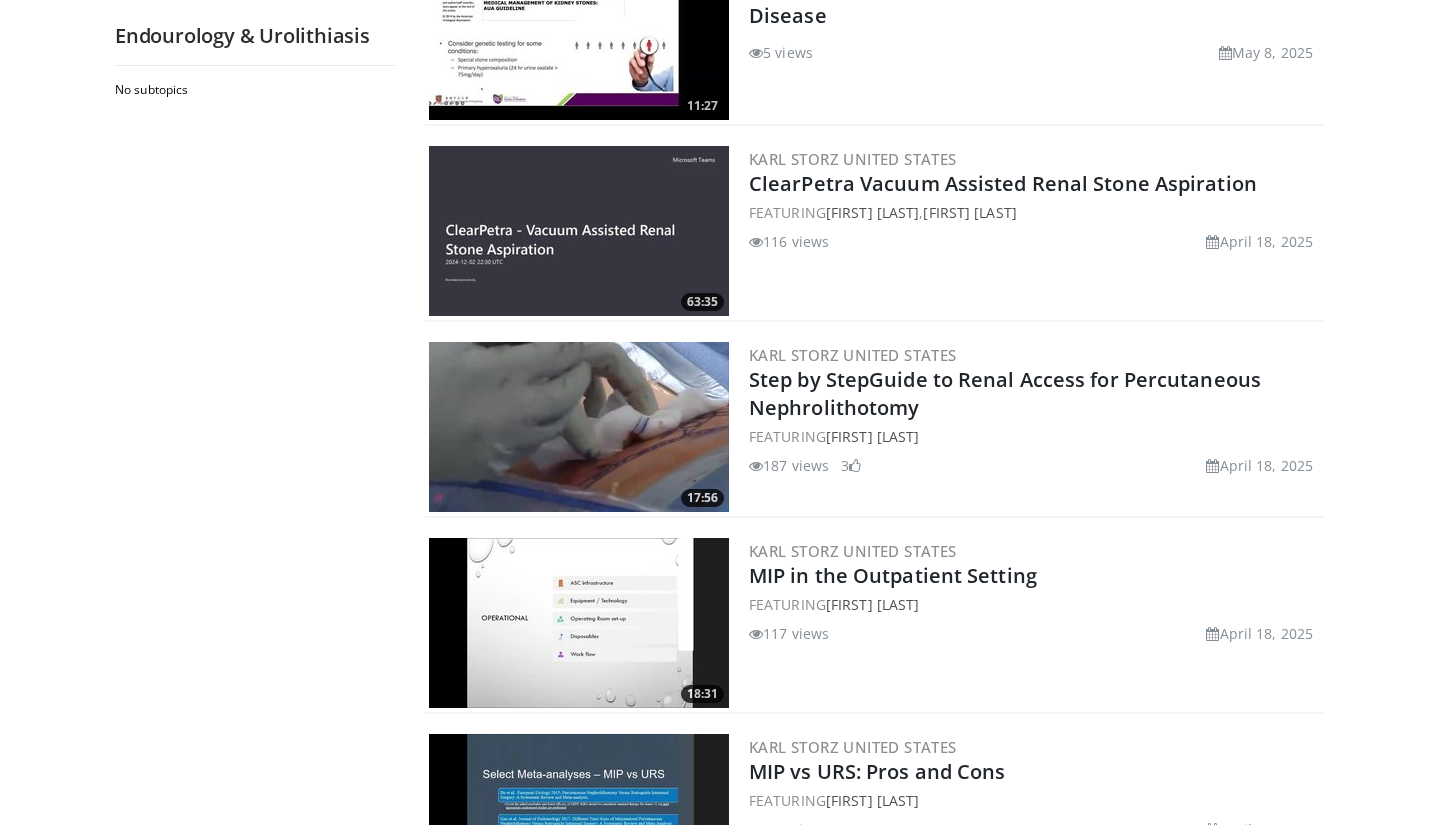 scroll, scrollTop: 3224, scrollLeft: 0, axis: vertical 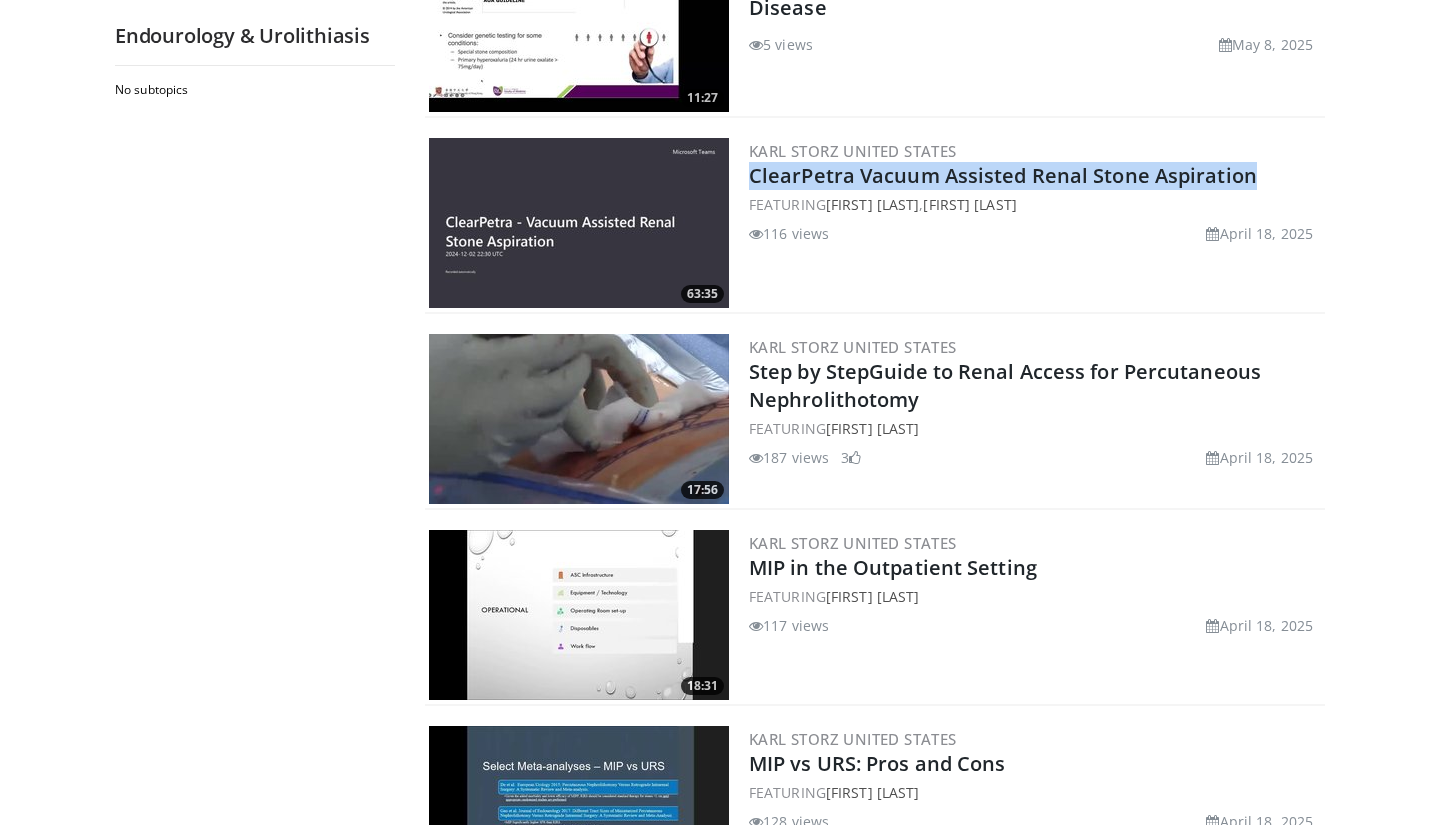 click on "No subtopics" at bounding box center (255, 443) 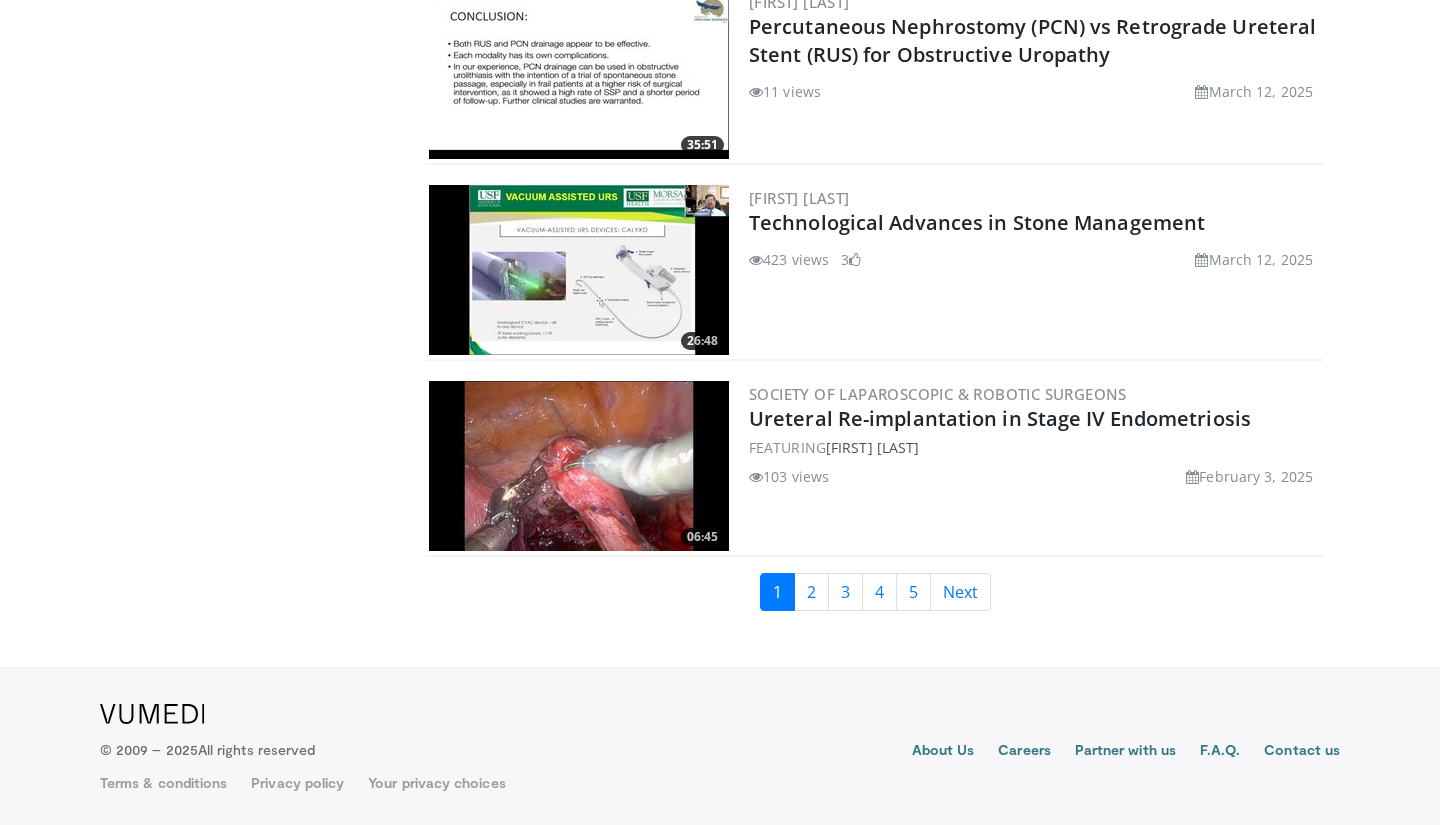 scroll, scrollTop: 4549, scrollLeft: 0, axis: vertical 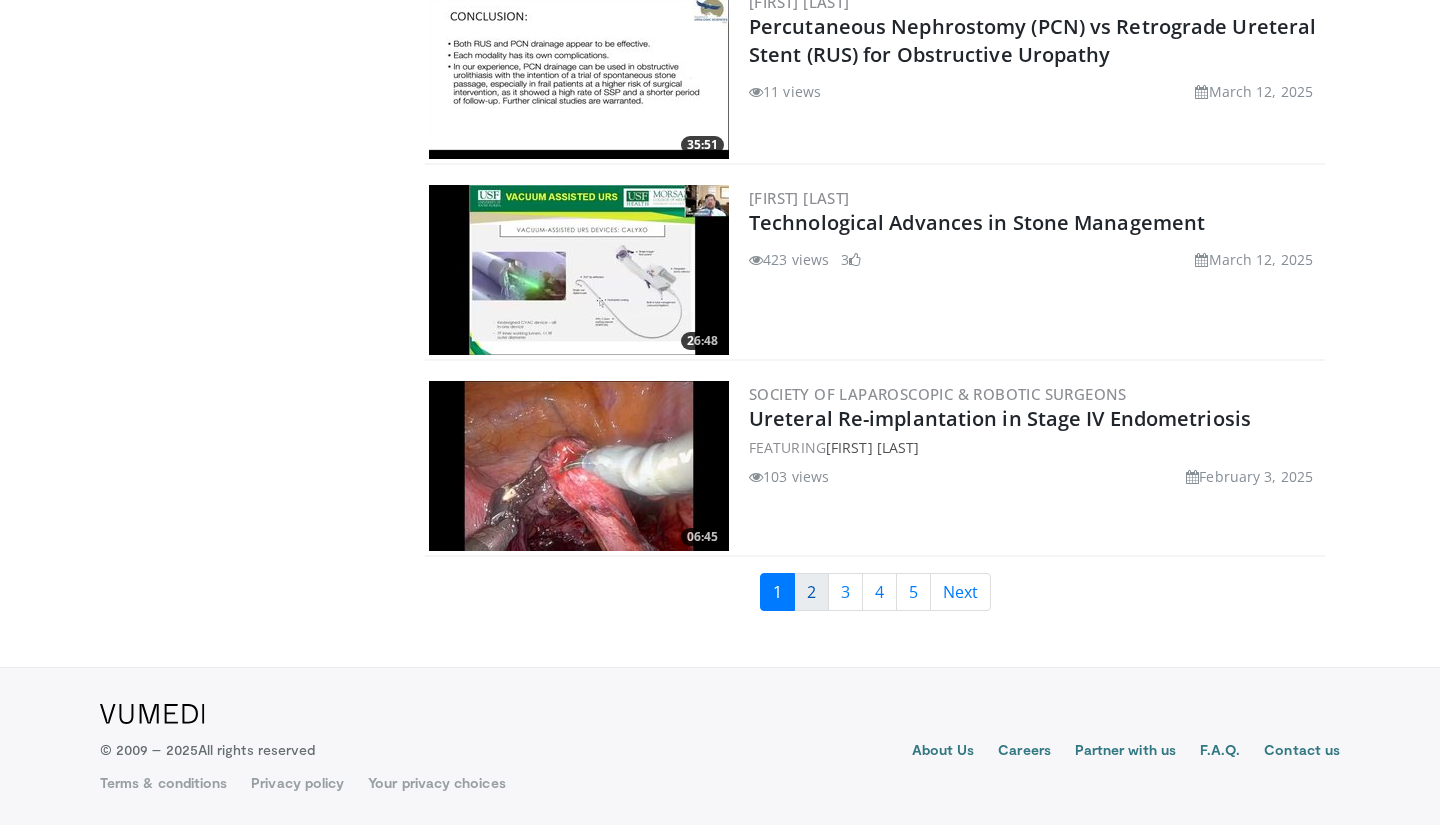 click on "2" at bounding box center [811, 592] 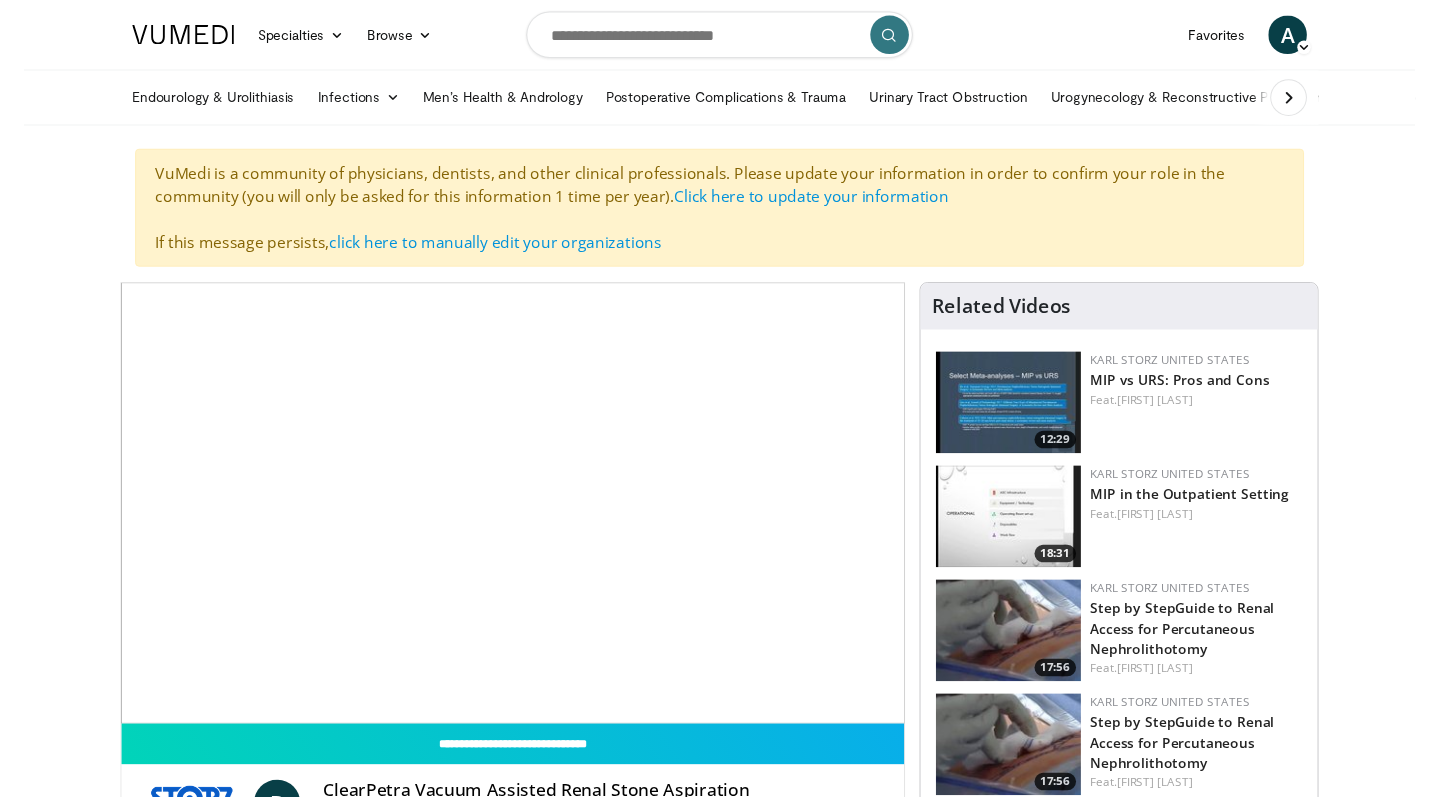 scroll, scrollTop: 0, scrollLeft: 0, axis: both 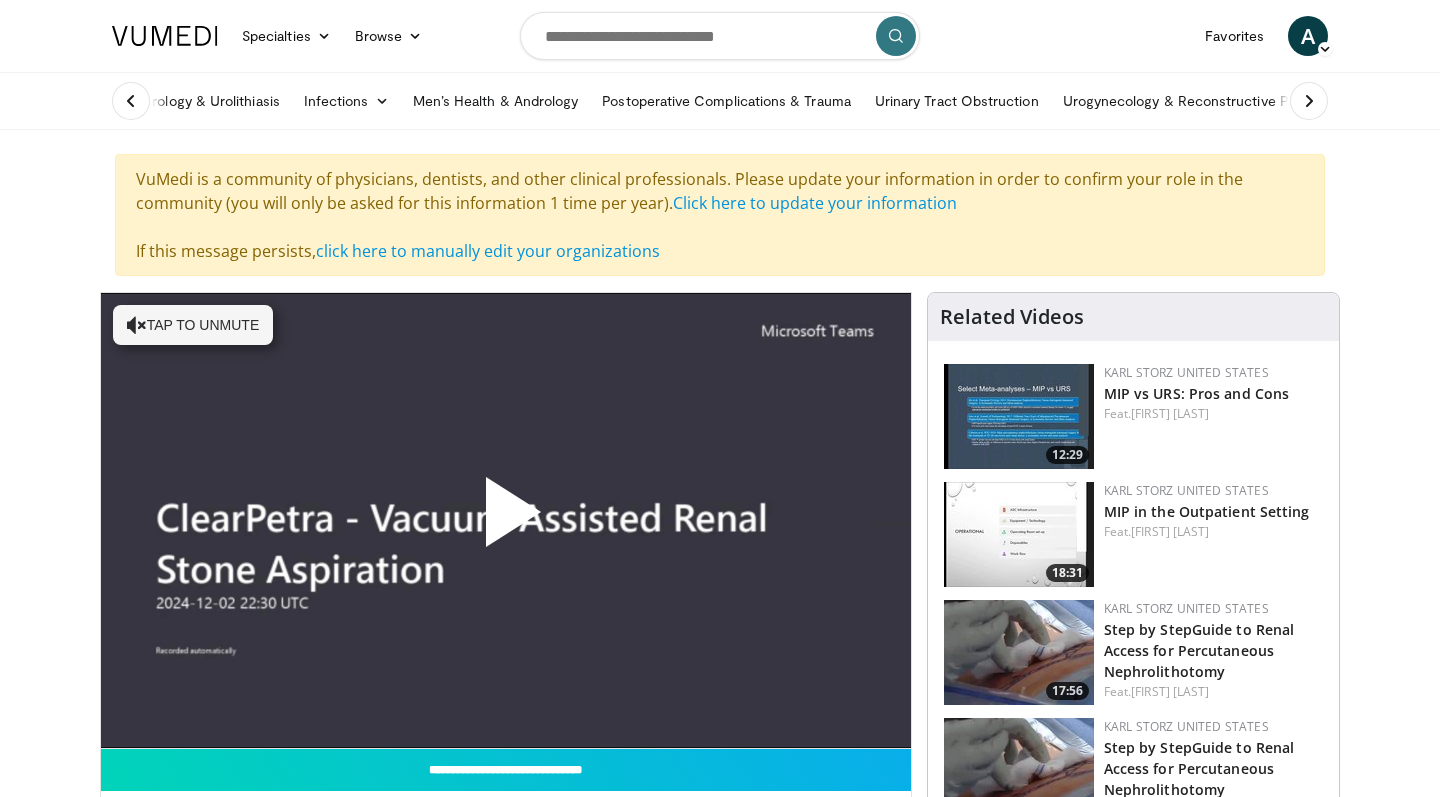 click at bounding box center (506, 520) 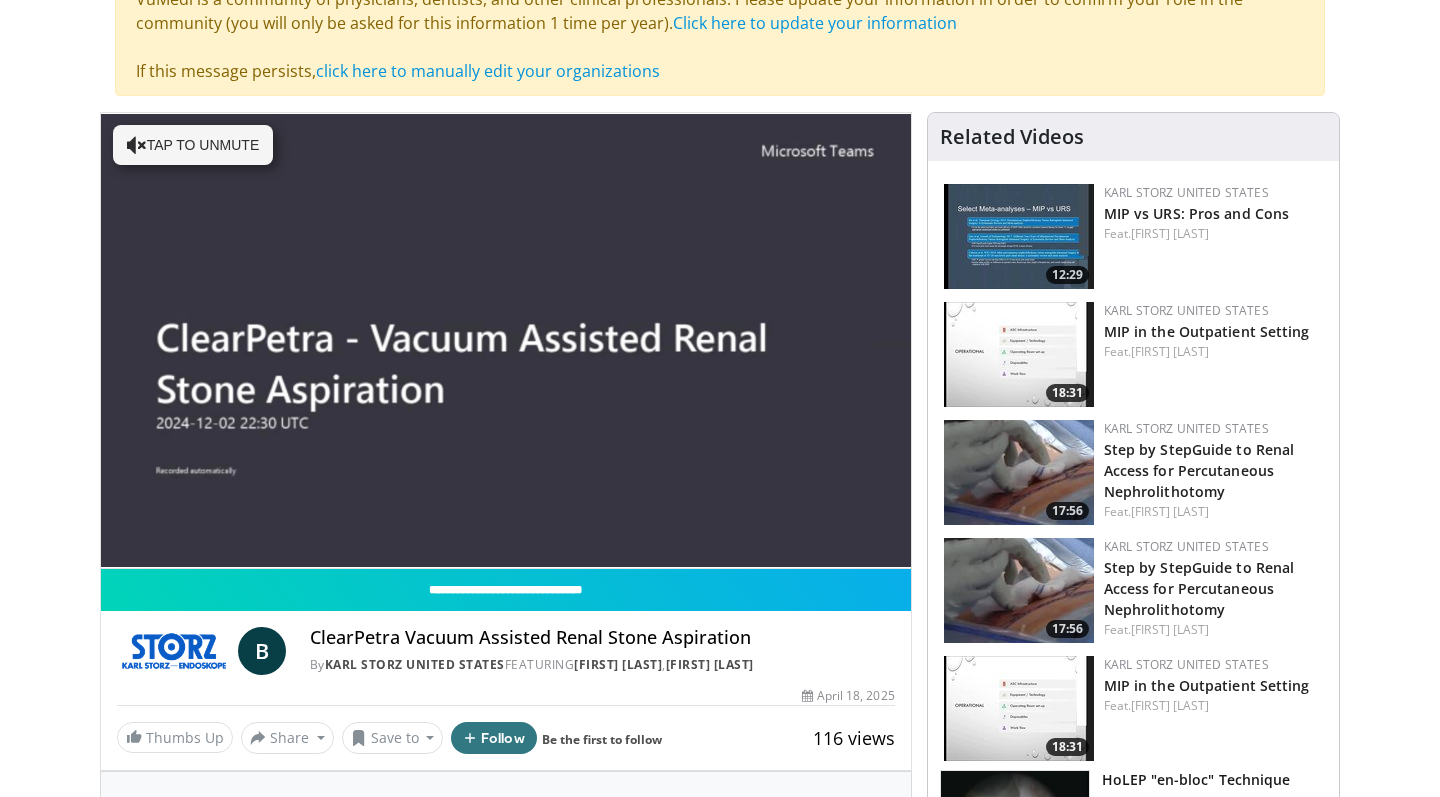 scroll, scrollTop: 191, scrollLeft: 0, axis: vertical 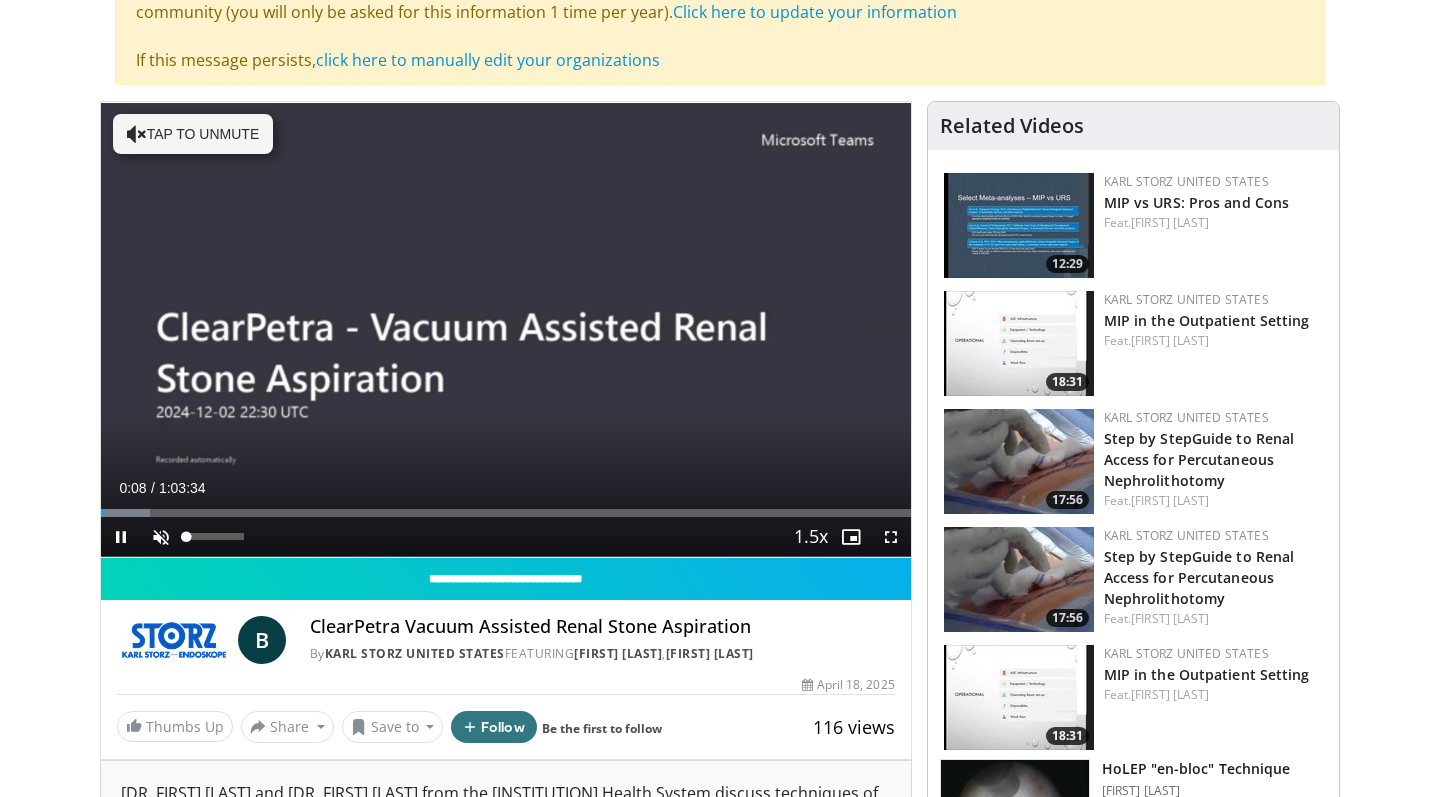 click at bounding box center [161, 537] 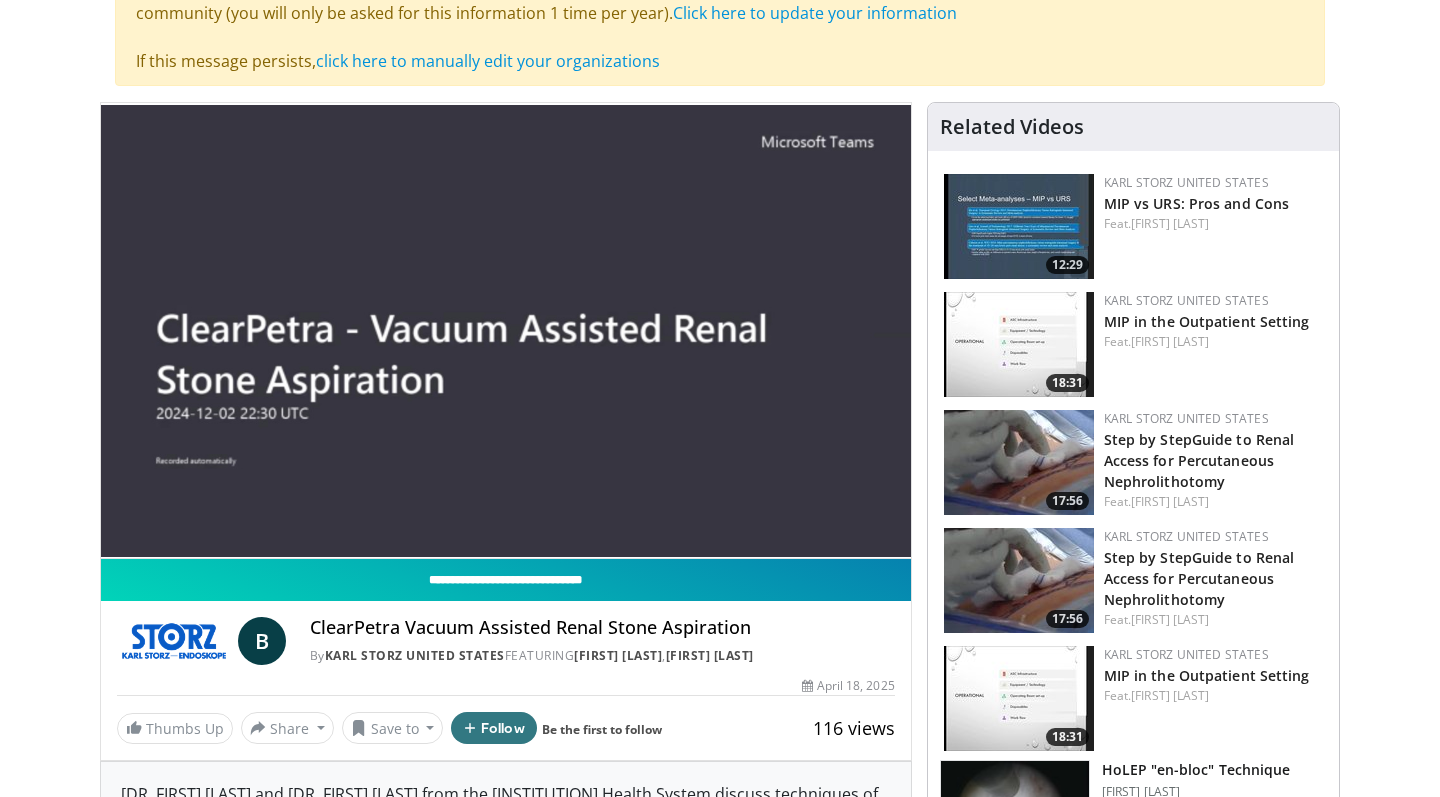 scroll, scrollTop: 179, scrollLeft: 0, axis: vertical 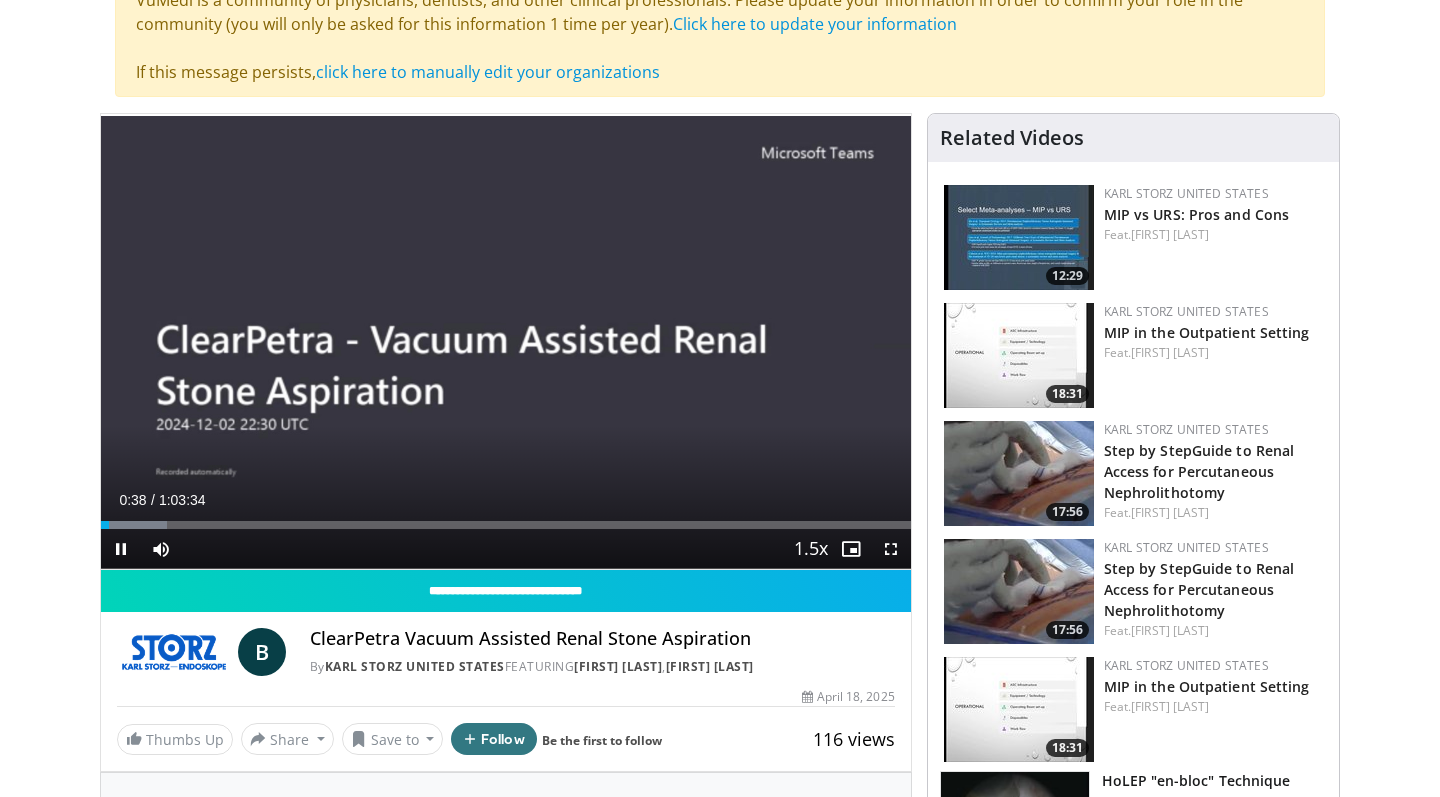 click at bounding box center [891, 549] 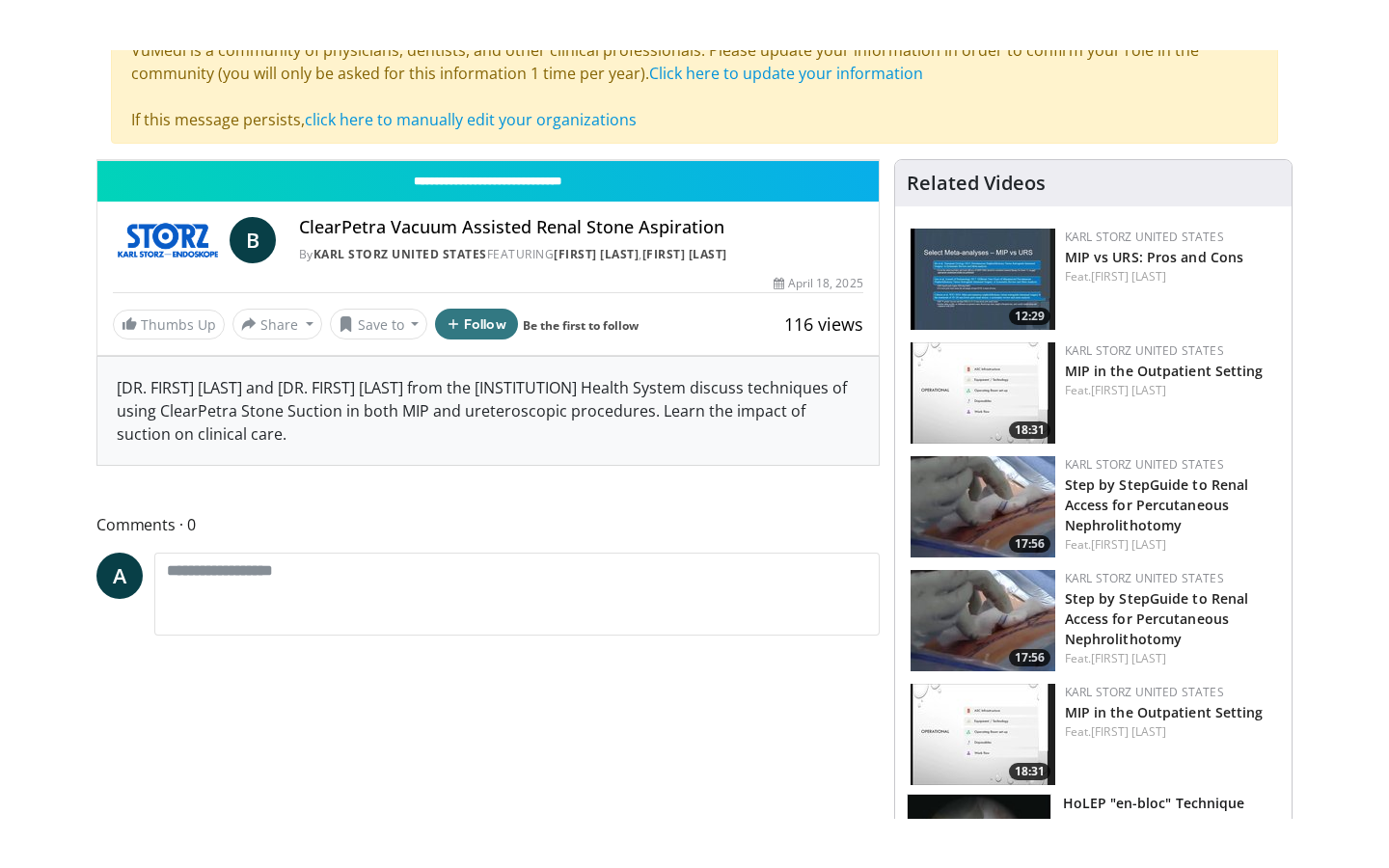 scroll, scrollTop: 0, scrollLeft: 0, axis: both 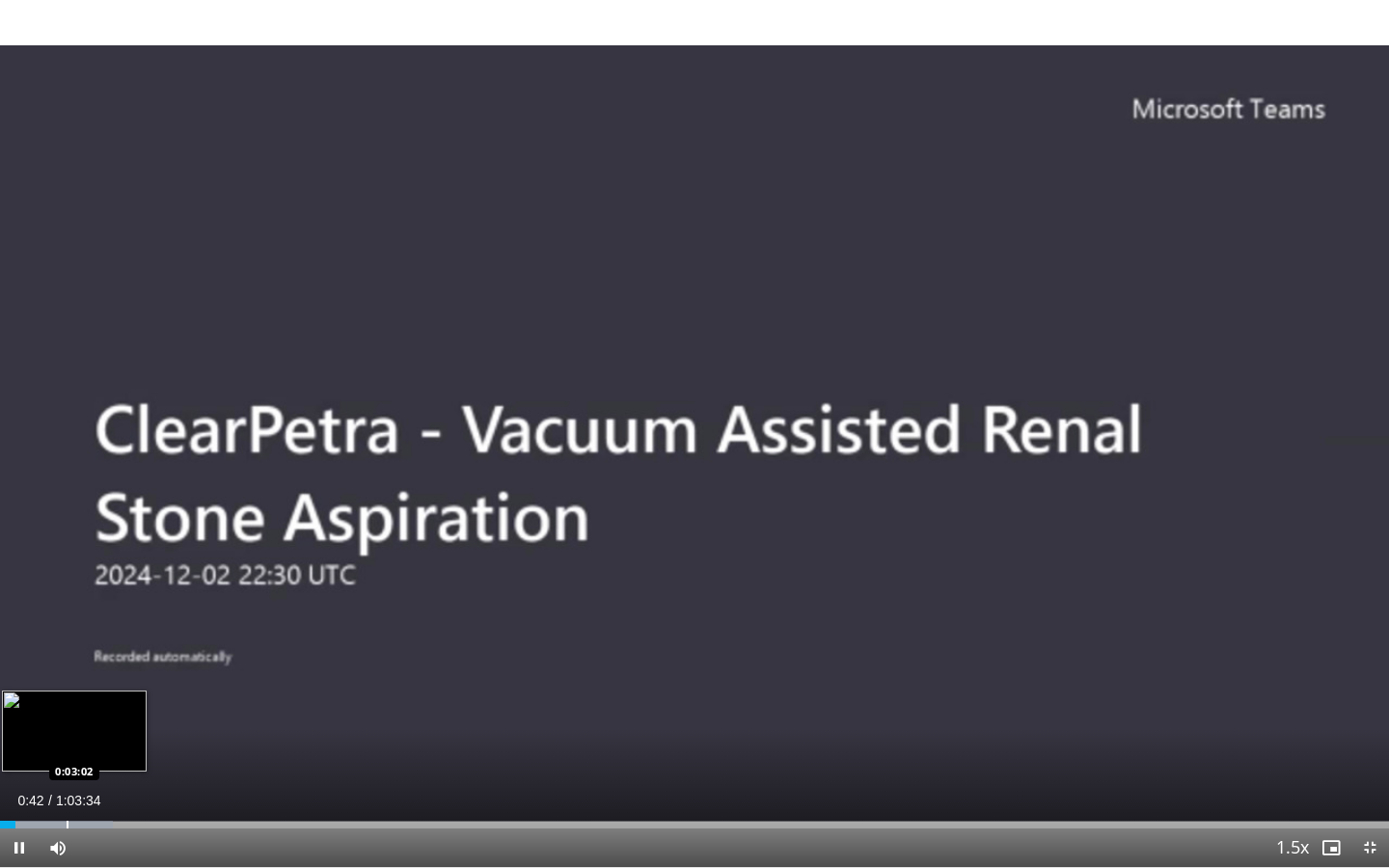 click on "Loaded :  8.13% 0:00:42 0:03:02" at bounding box center [694, 819] 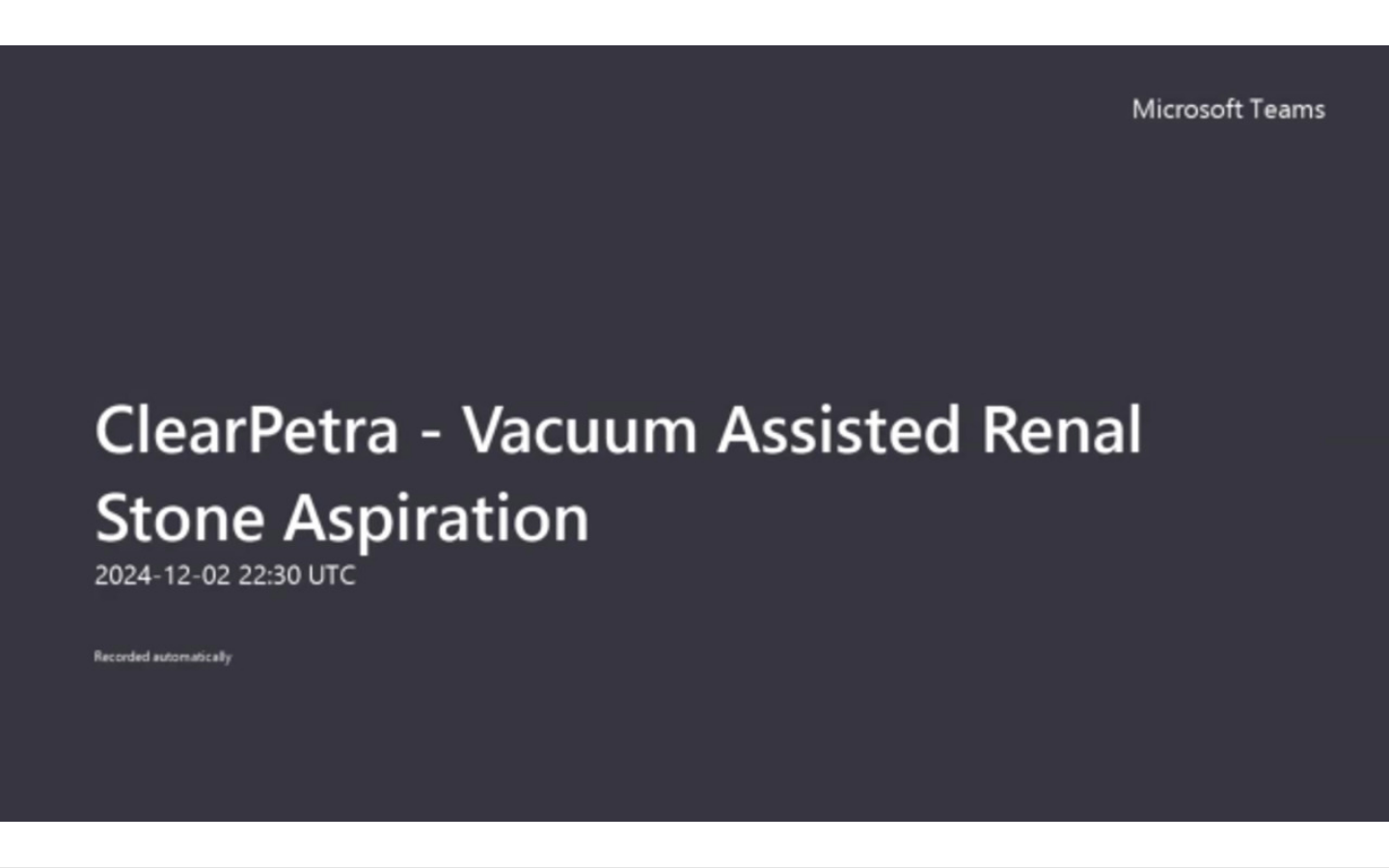 click on "10 seconds
Tap to unmute" at bounding box center (694, 433) 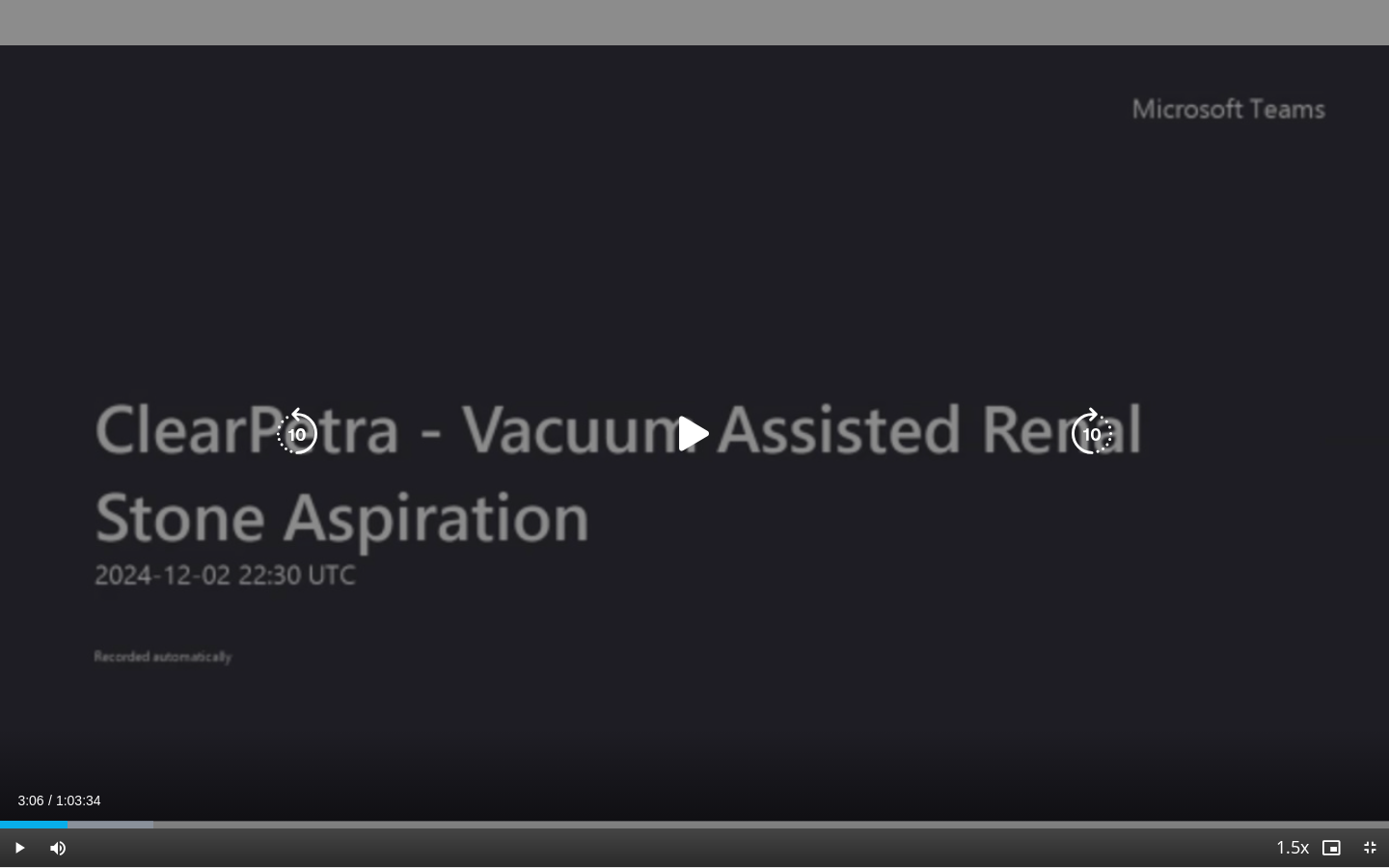 click at bounding box center (694, 434) 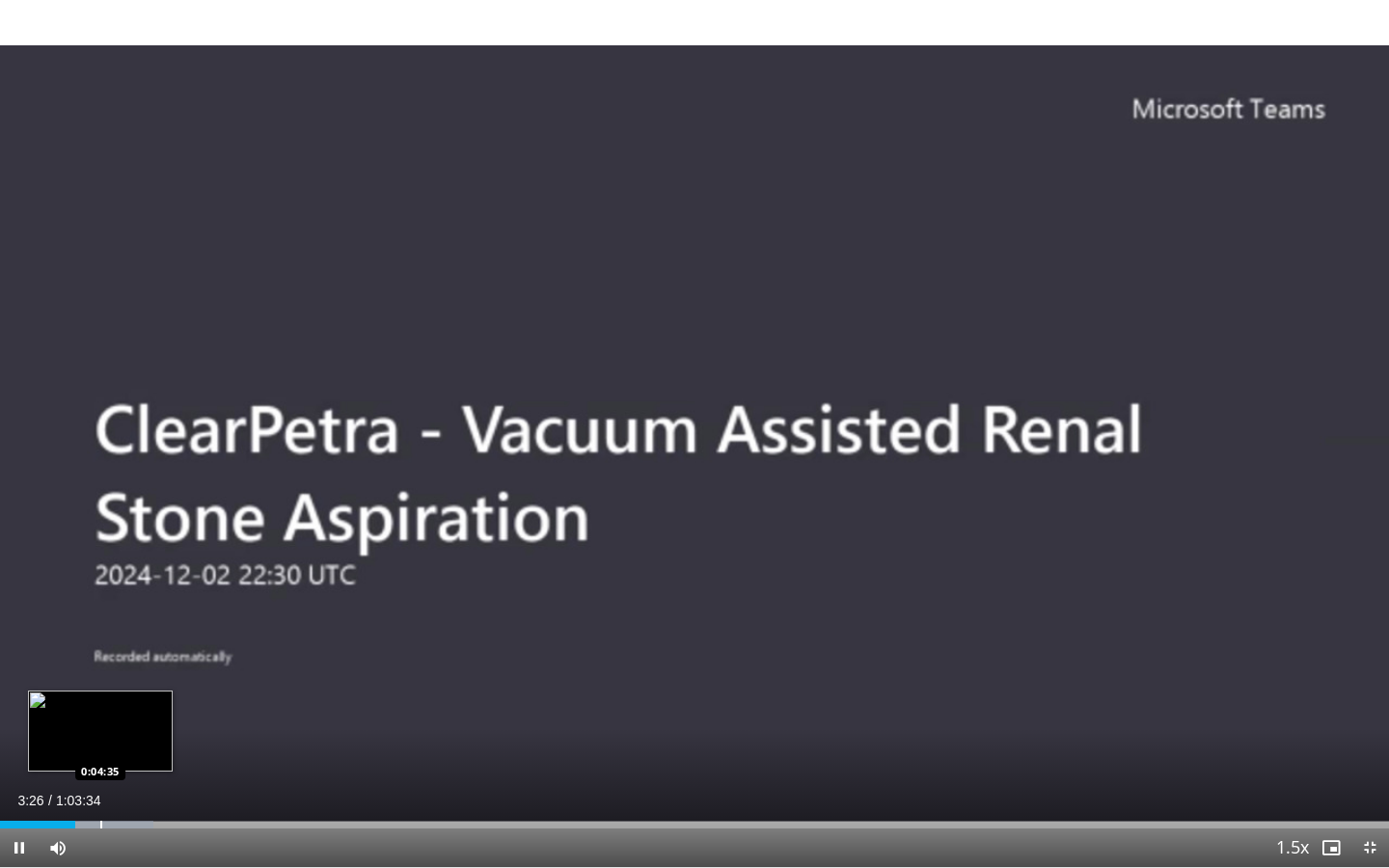 click at bounding box center (101, 825) 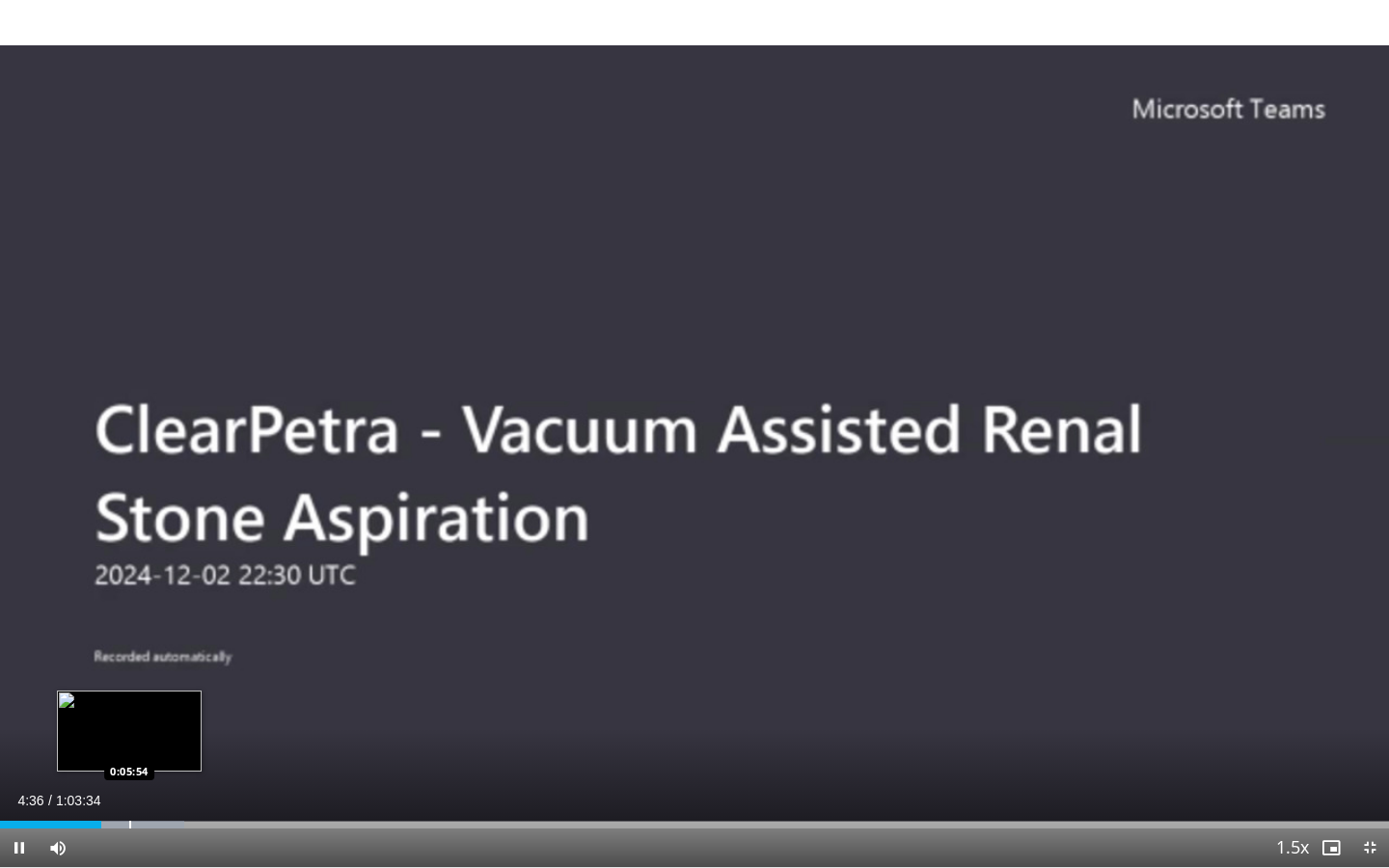 click on "10 seconds
Tap to unmute" at bounding box center (694, 433) 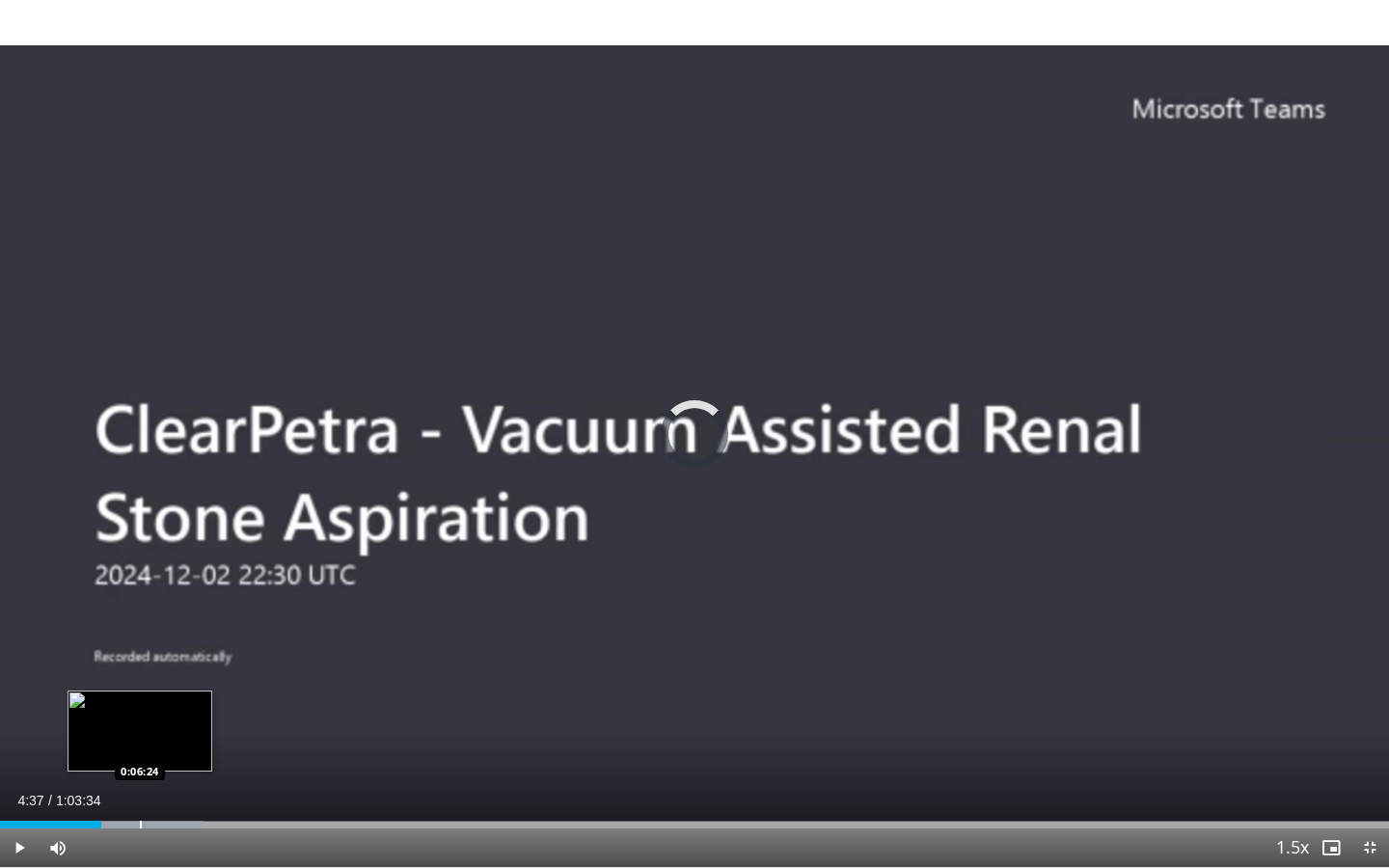 click on "Loaded :  14.68% 0:04:37 0:06:24" at bounding box center [694, 819] 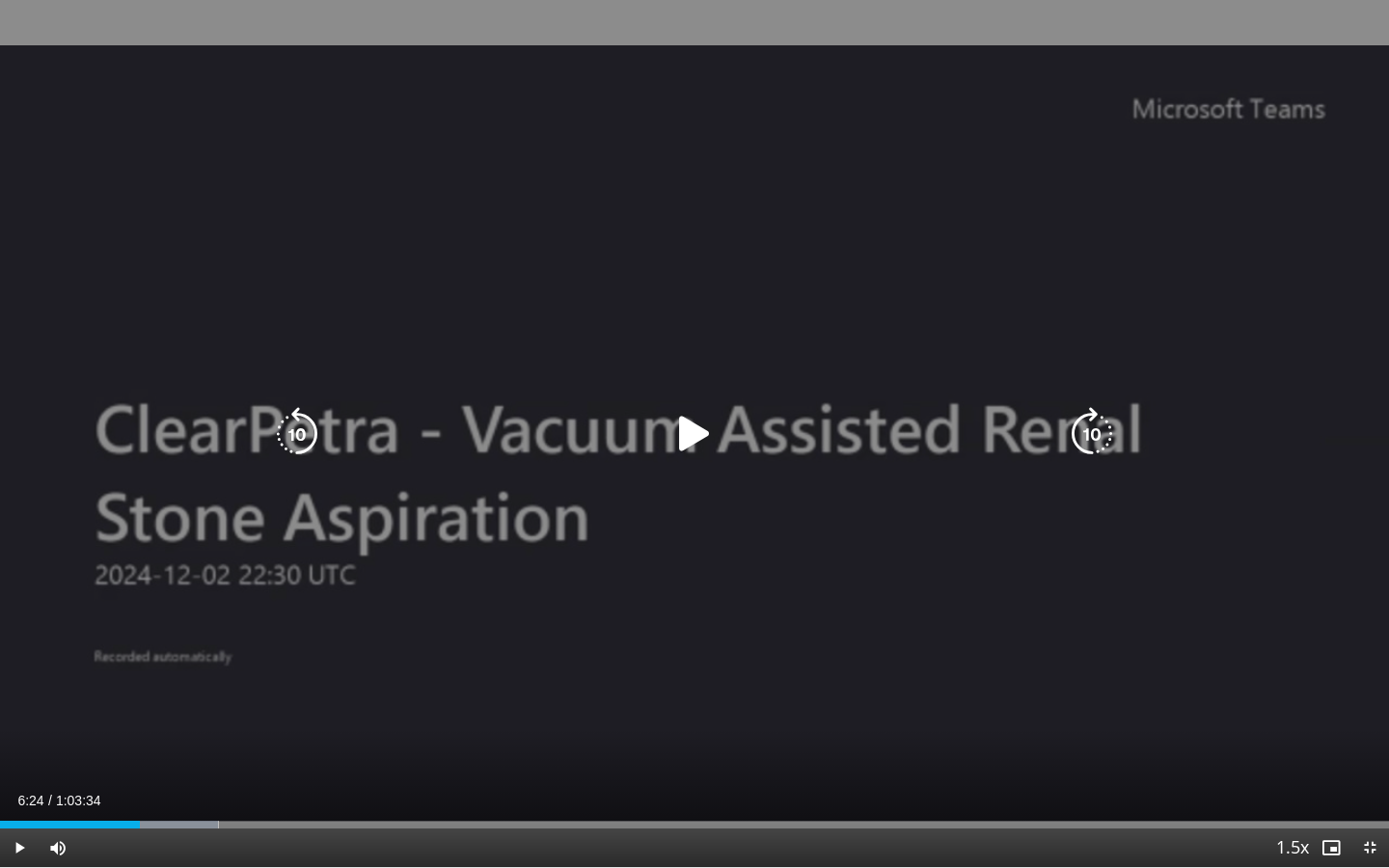 click on "10 seconds
Tap to unmute" at bounding box center [694, 433] 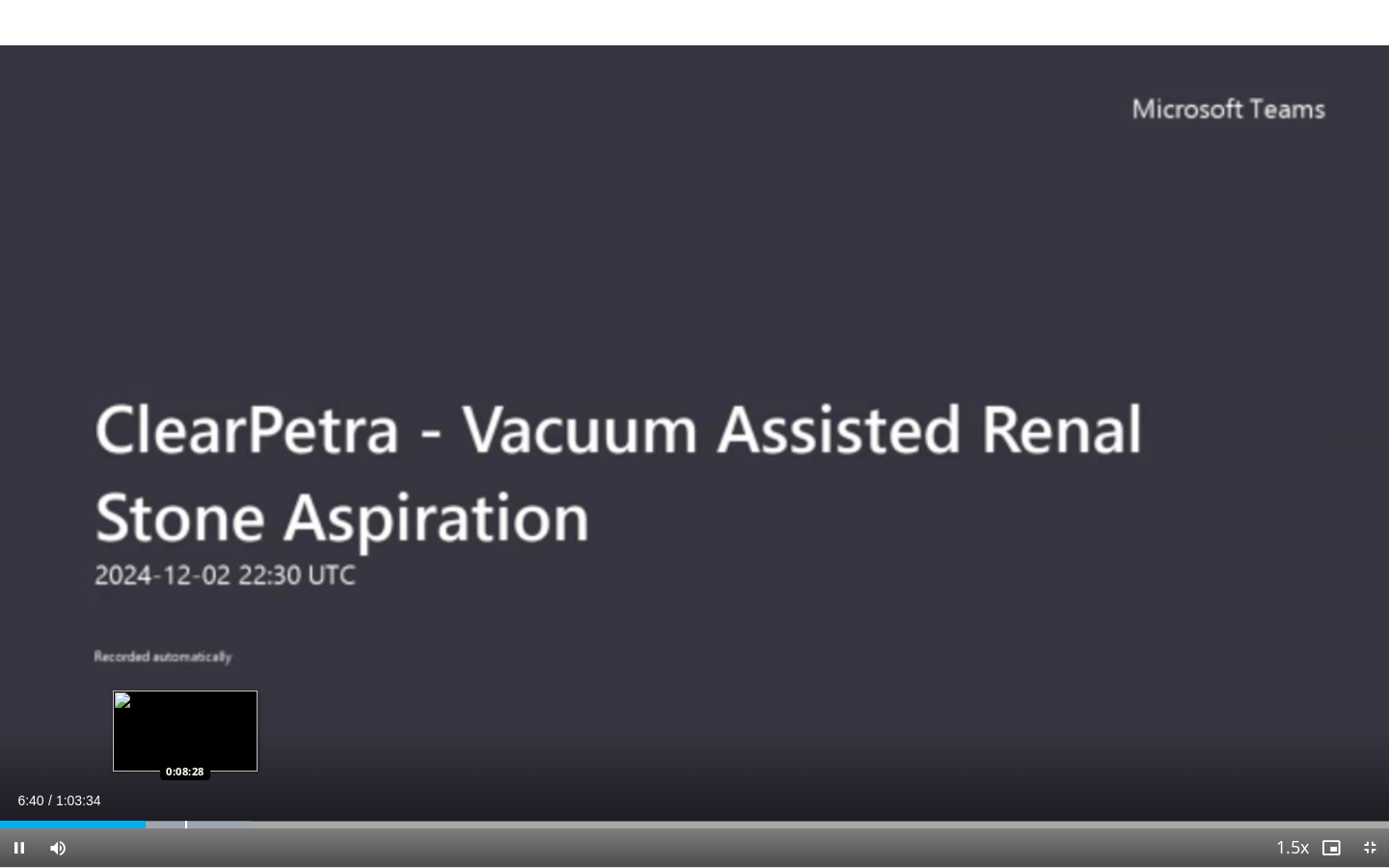 click at bounding box center (186, 825) 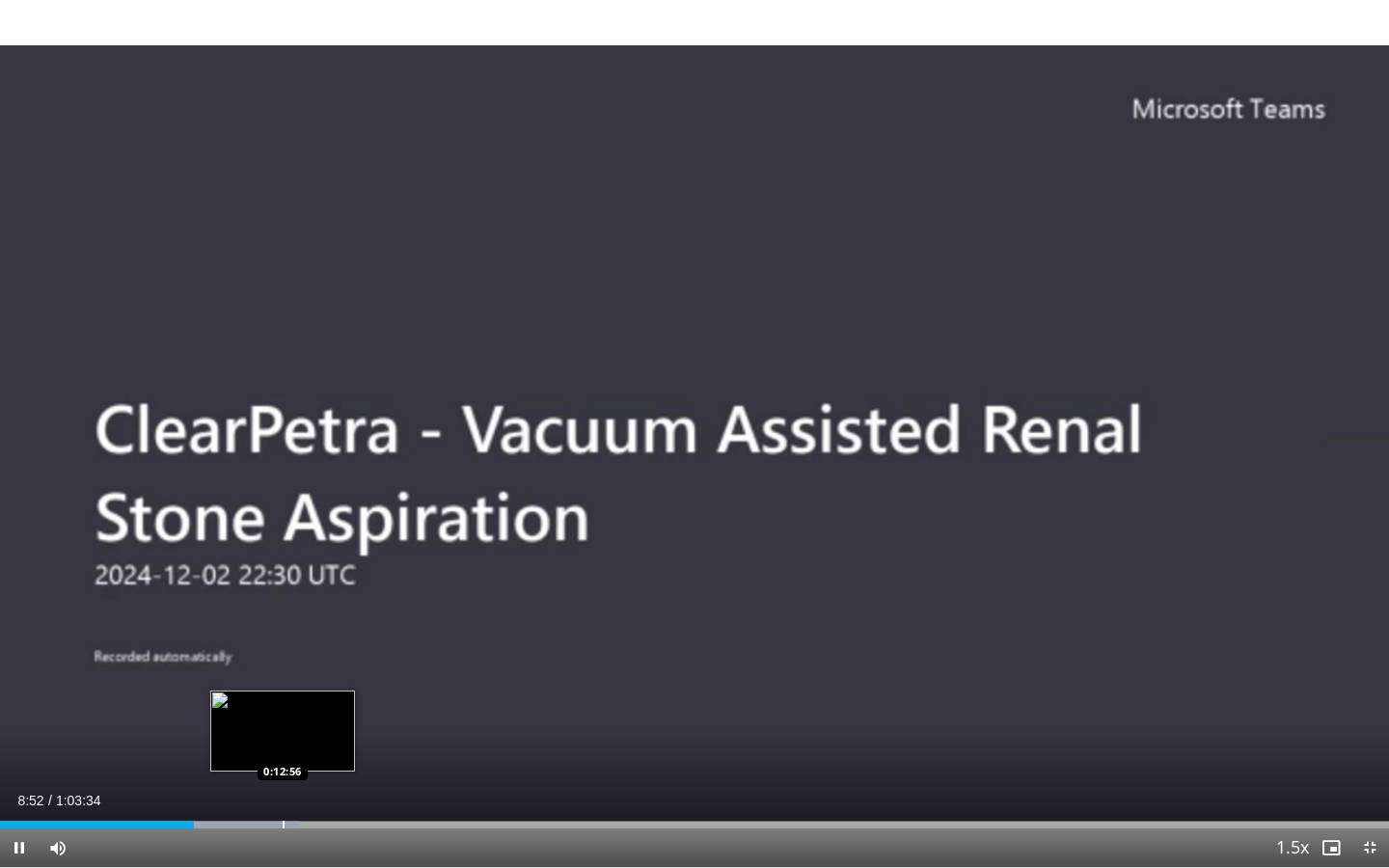 click at bounding box center [284, 825] 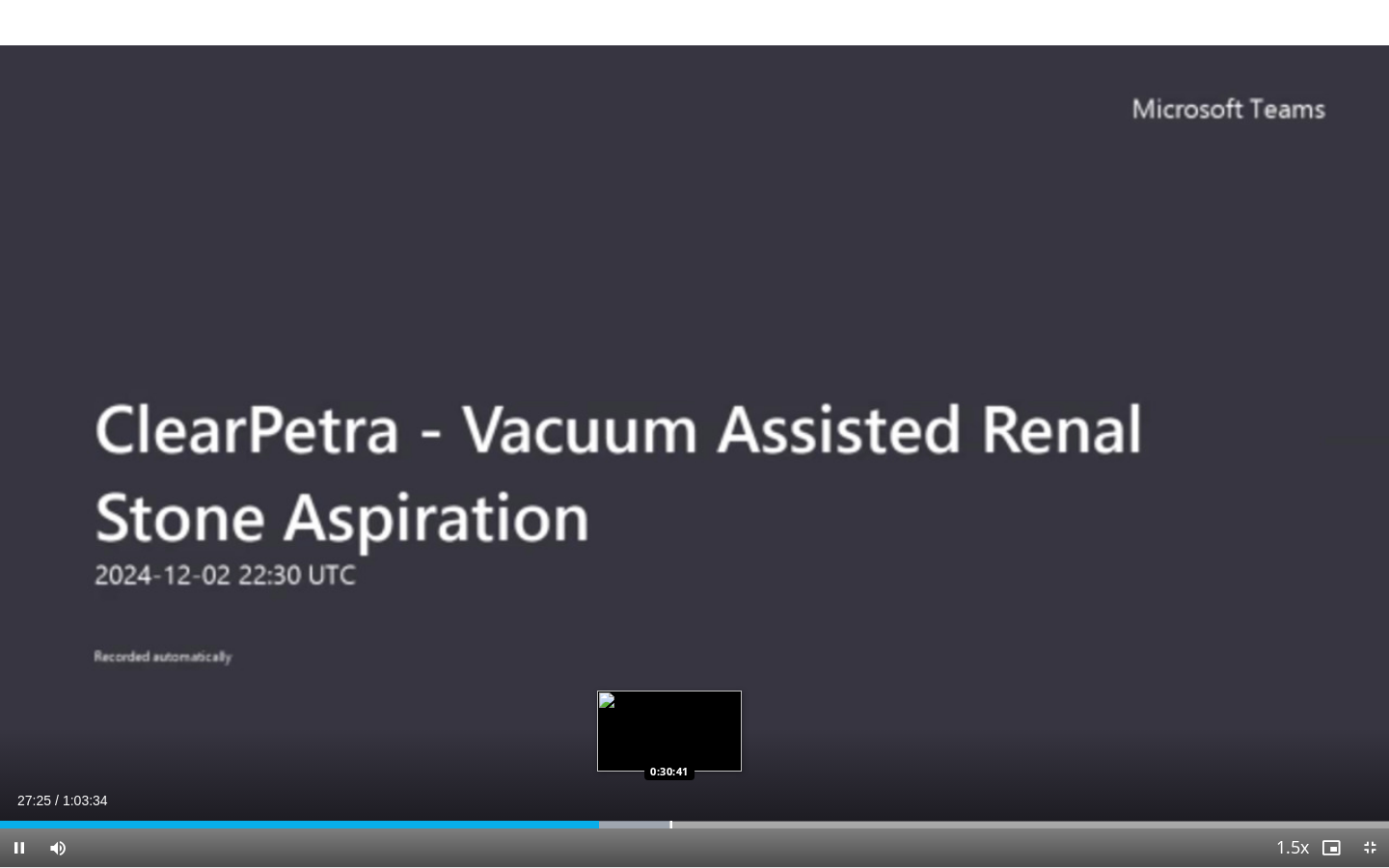 click at bounding box center [671, 825] 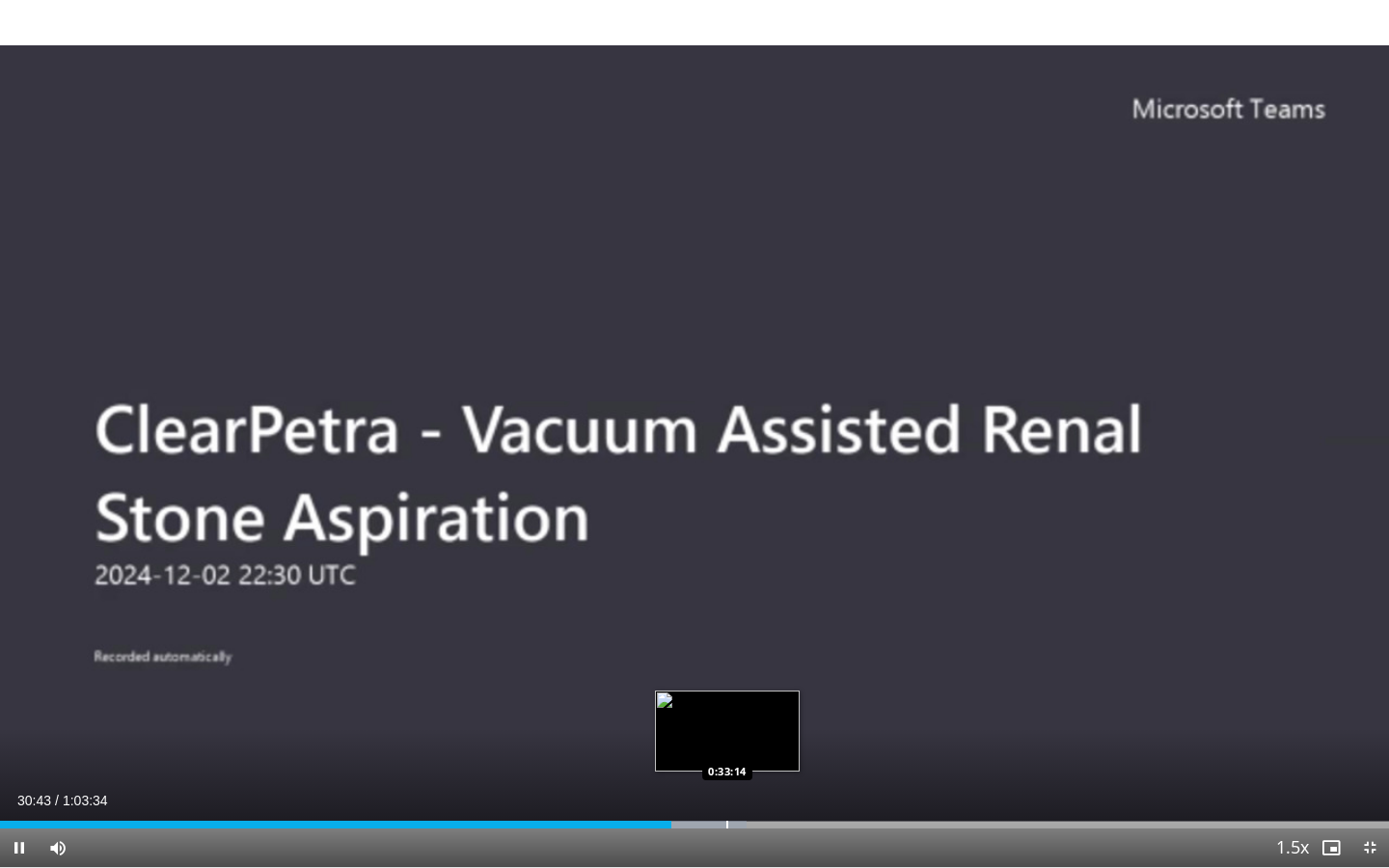click at bounding box center [727, 825] 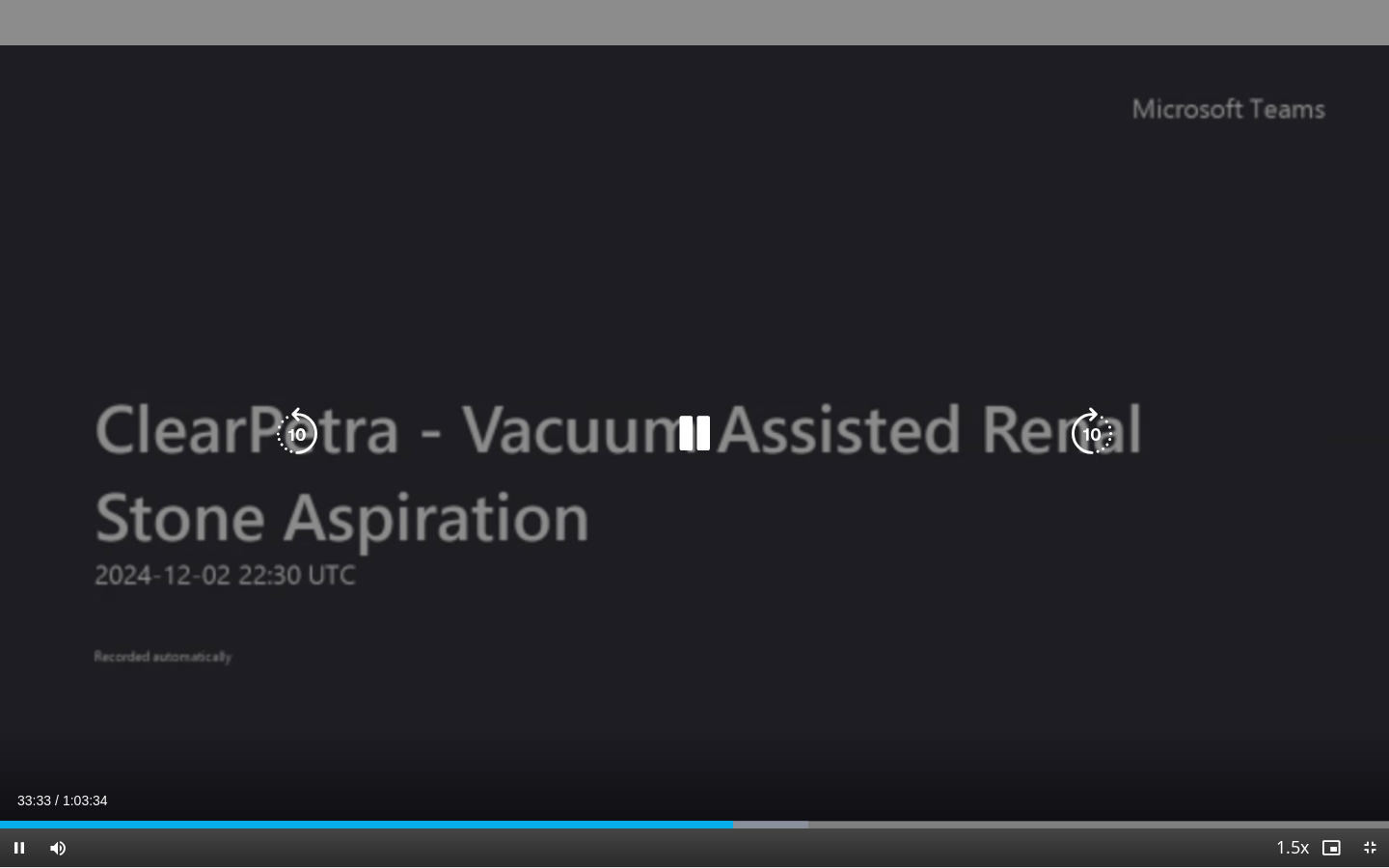 click at bounding box center (757, 825) 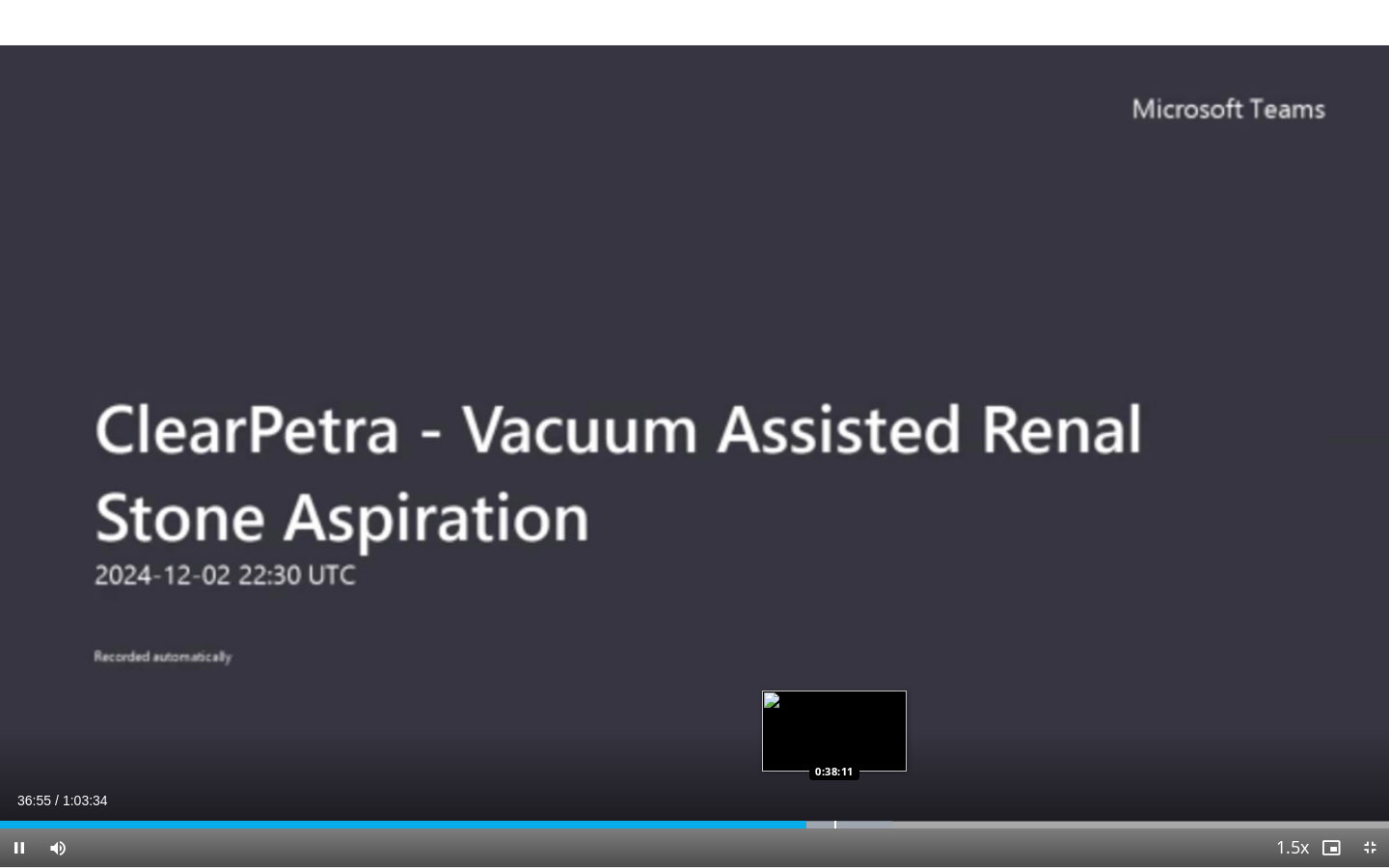 click on "Loaded :  64.22% 0:36:55 0:38:11" at bounding box center [694, 819] 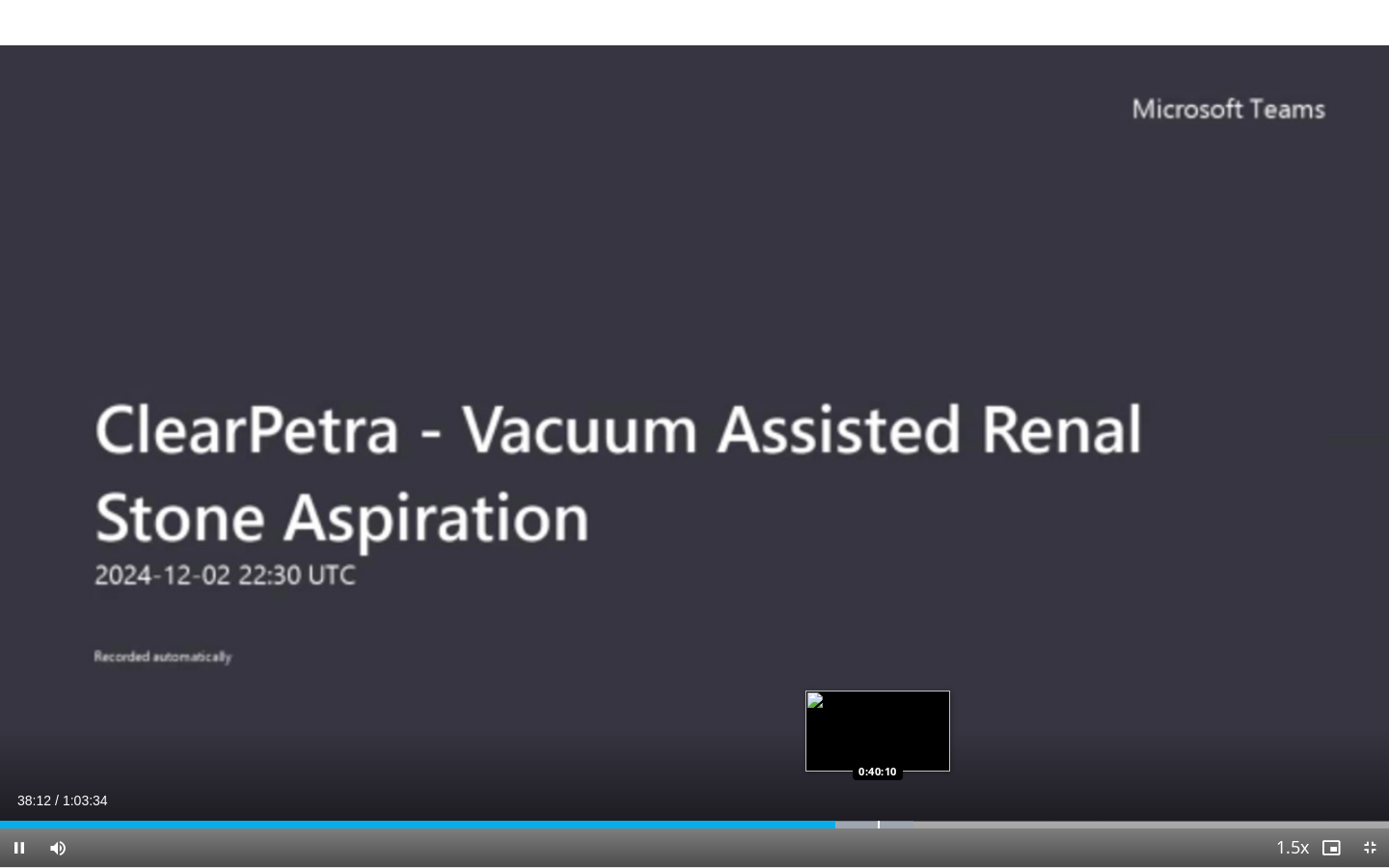 click on "Loaded :  65.79% 0:38:12 0:40:10" at bounding box center (694, 819) 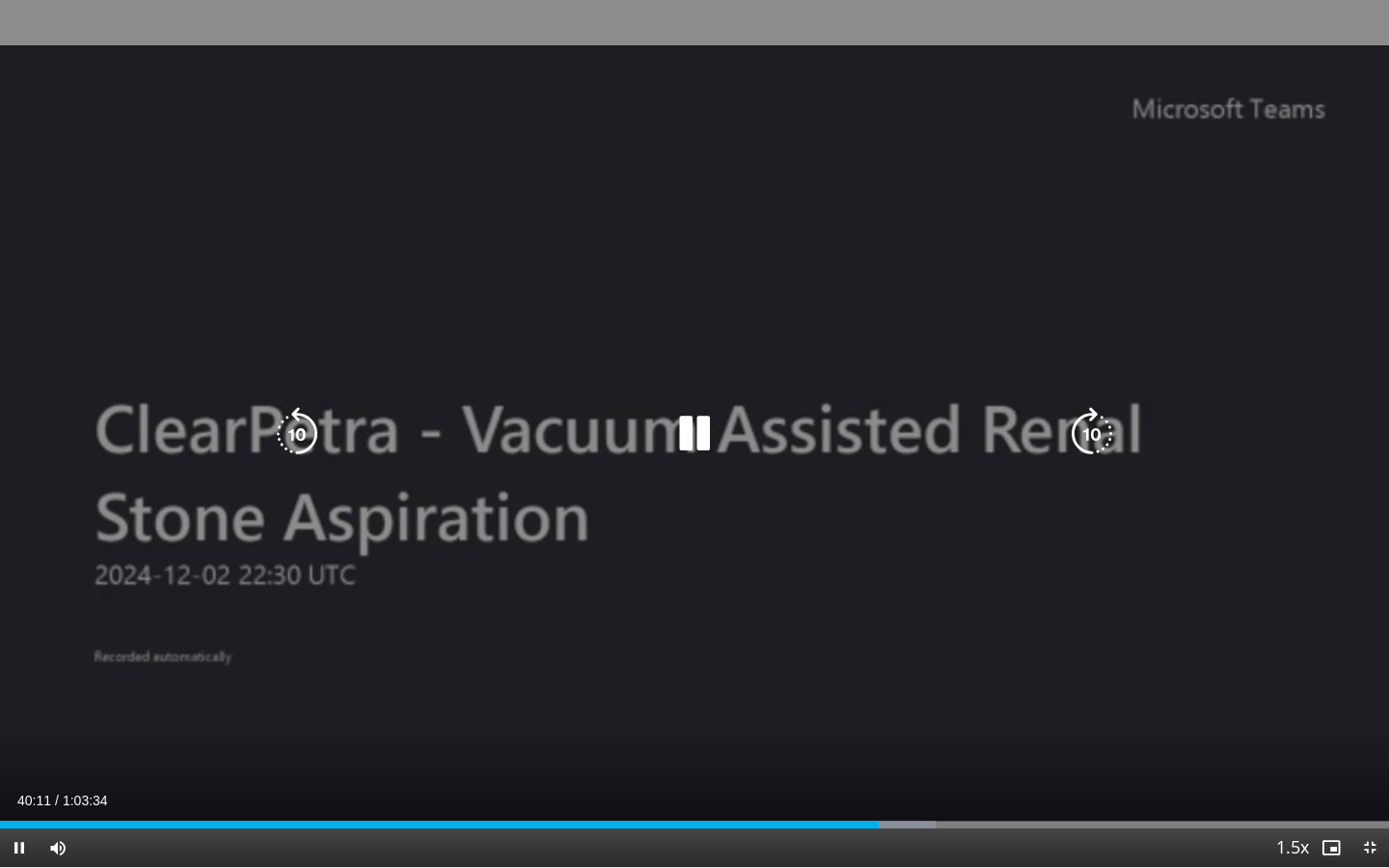 click at bounding box center (879, 825) 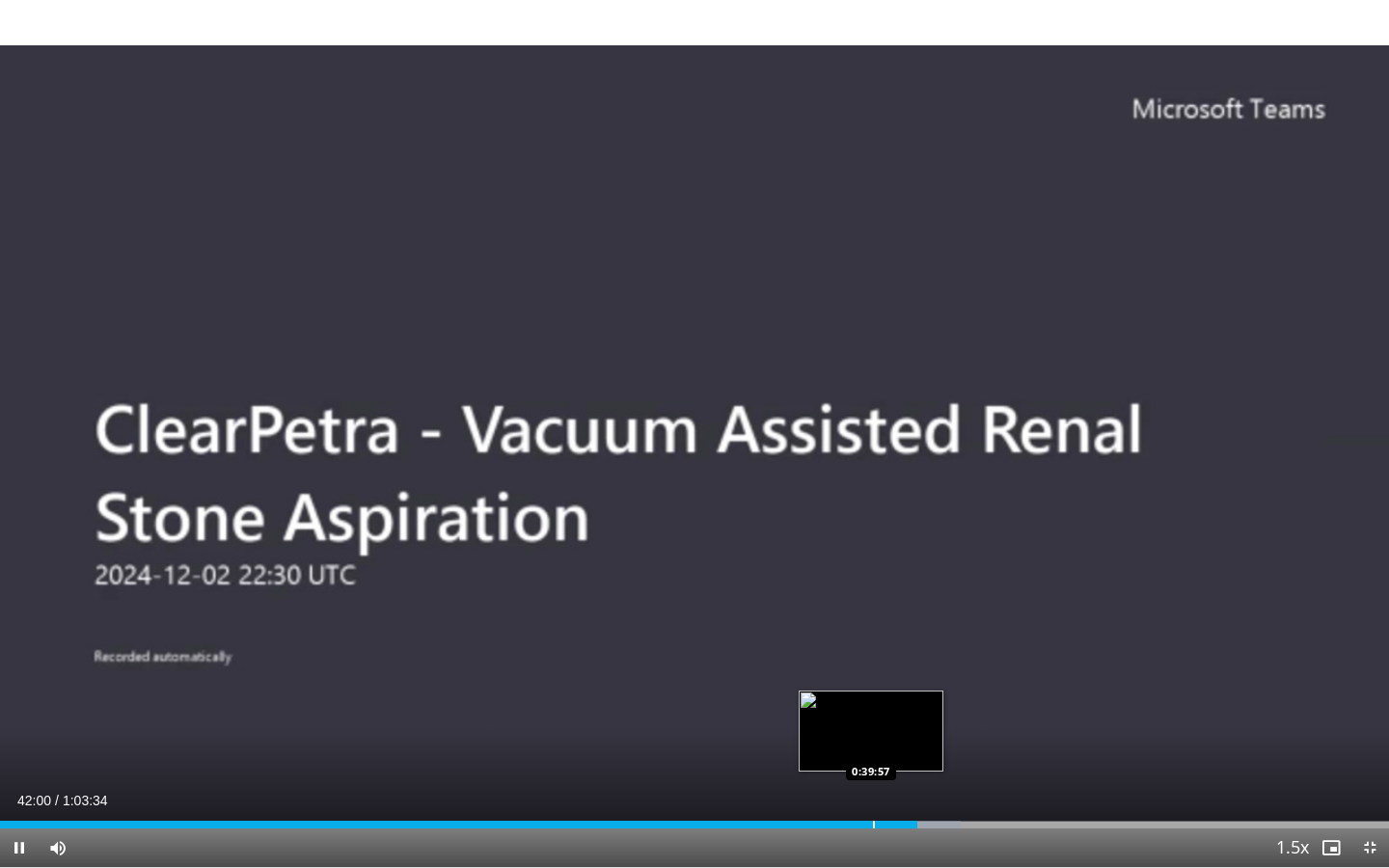 click at bounding box center [874, 825] 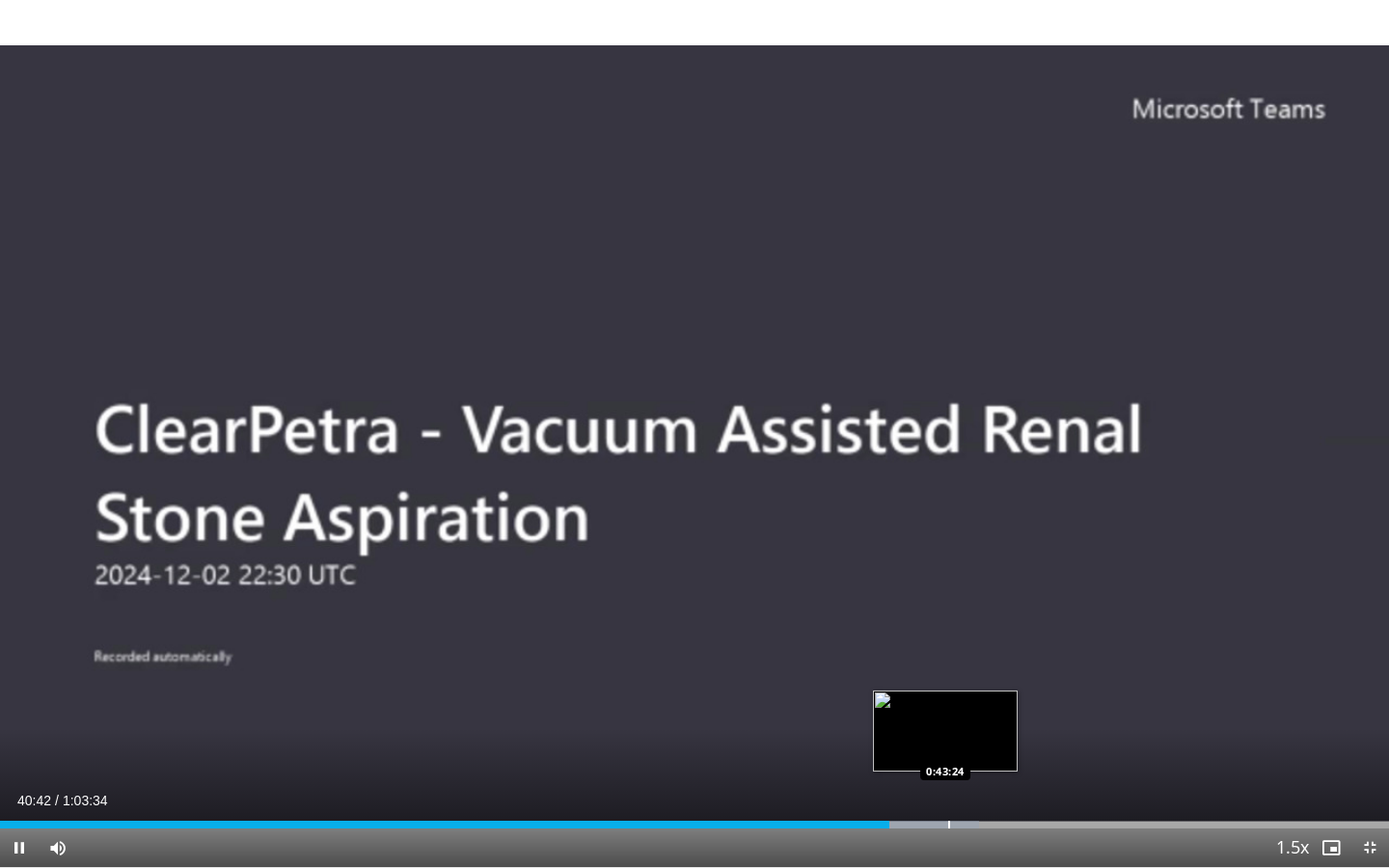 click at bounding box center [949, 825] 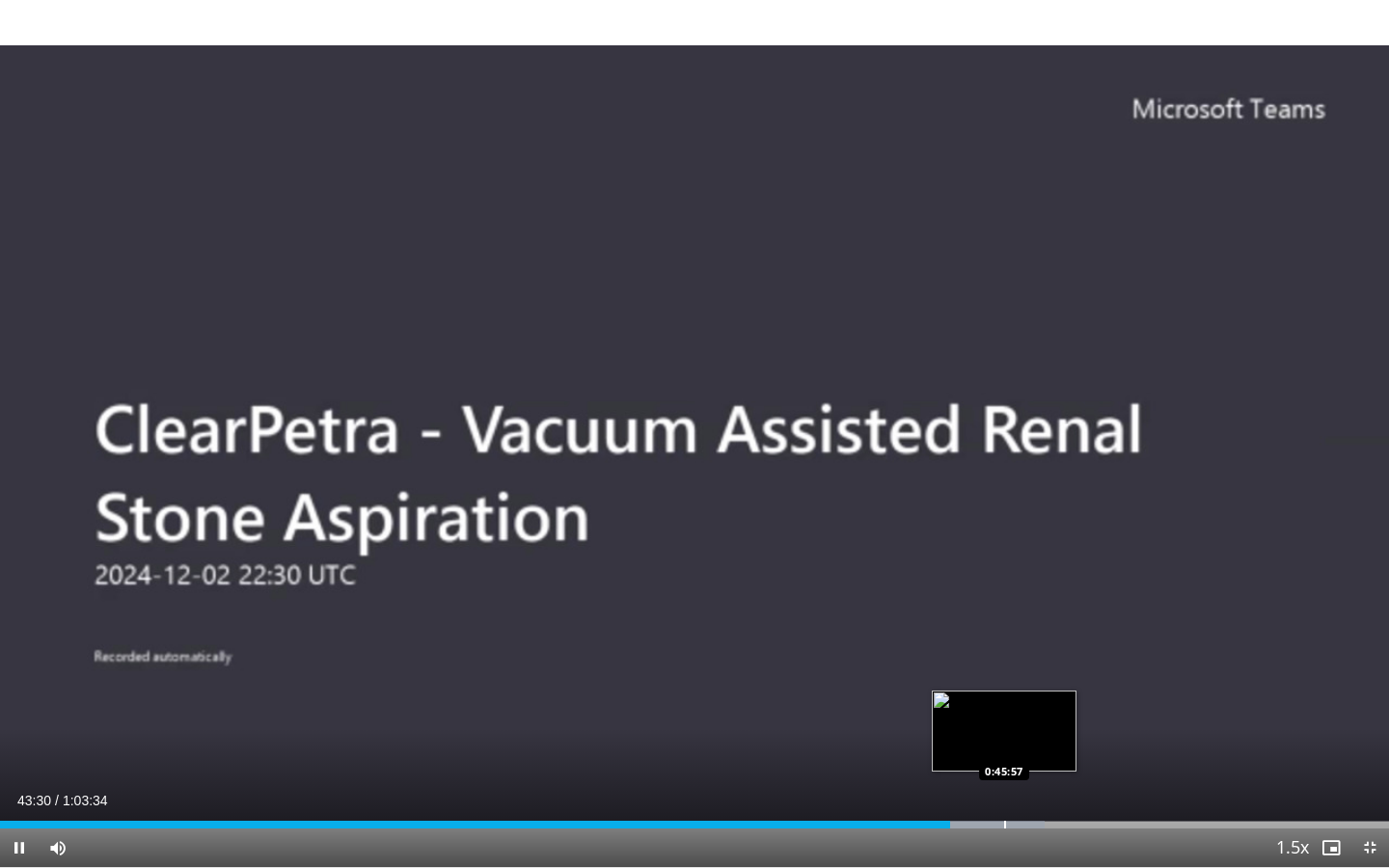 click at bounding box center [1005, 825] 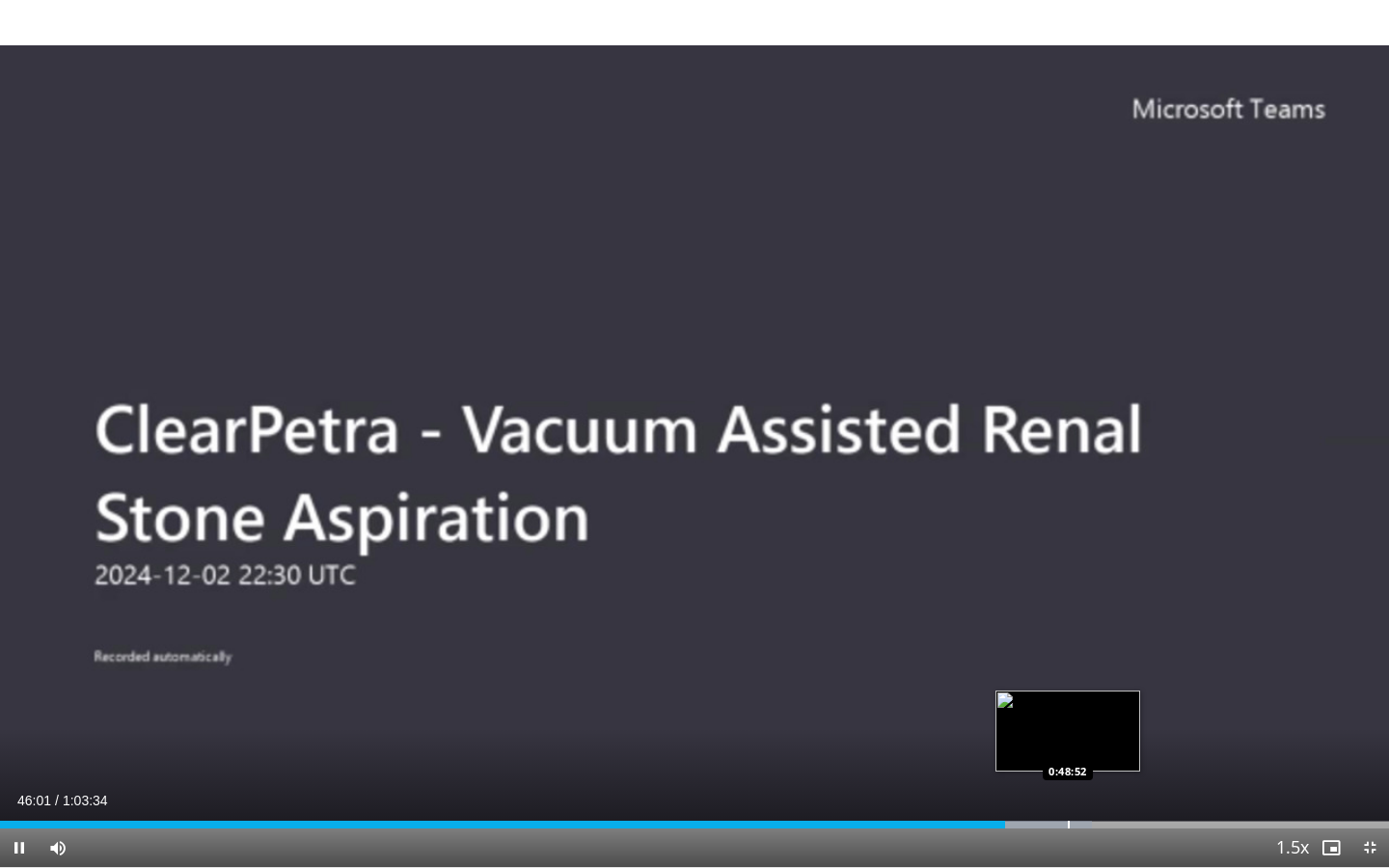 click on "Loaded :  78.64% 0:46:01 0:48:52" at bounding box center (694, 819) 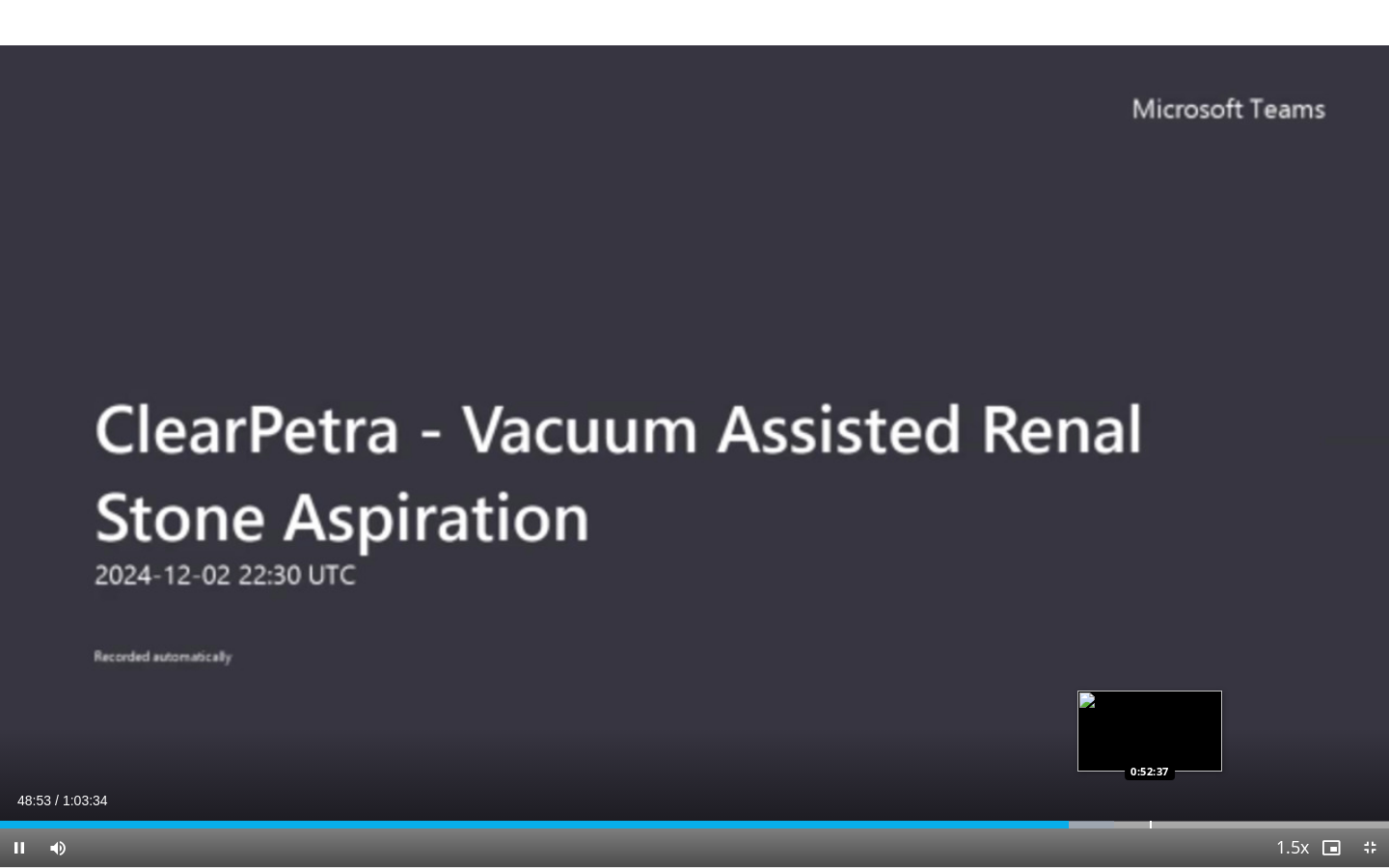 click at bounding box center [1151, 825] 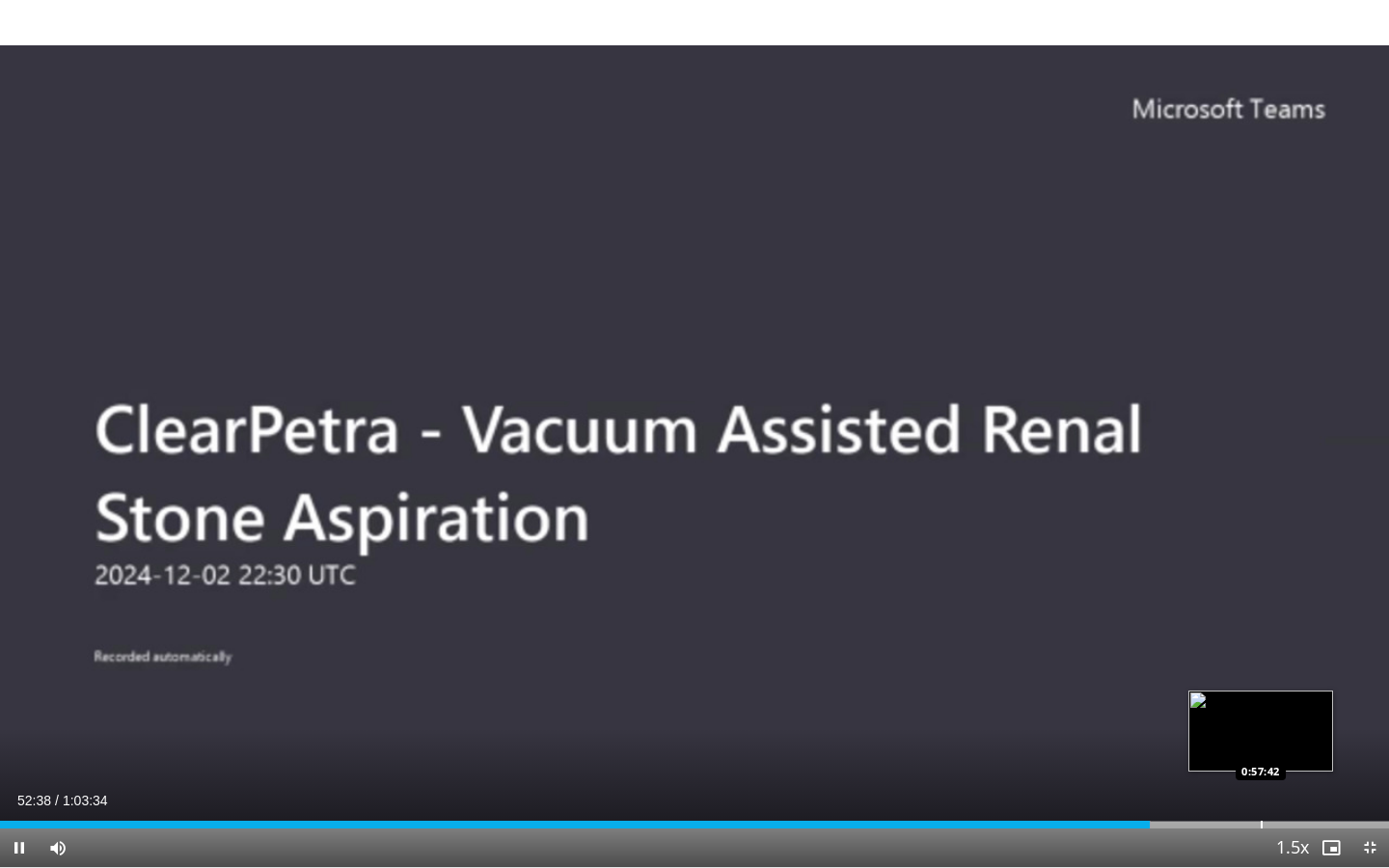click at bounding box center (1262, 825) 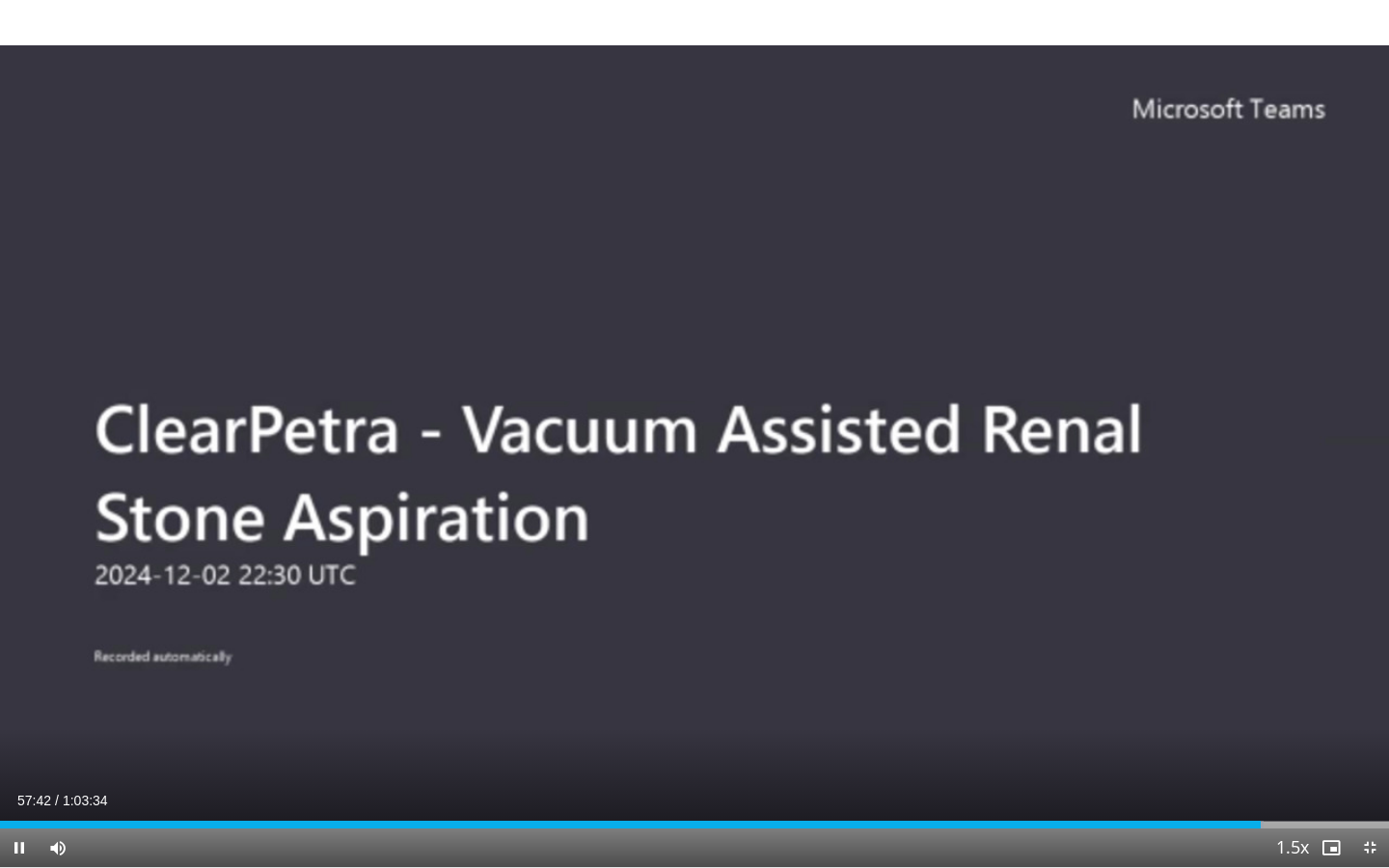 click at bounding box center (1370, 848) 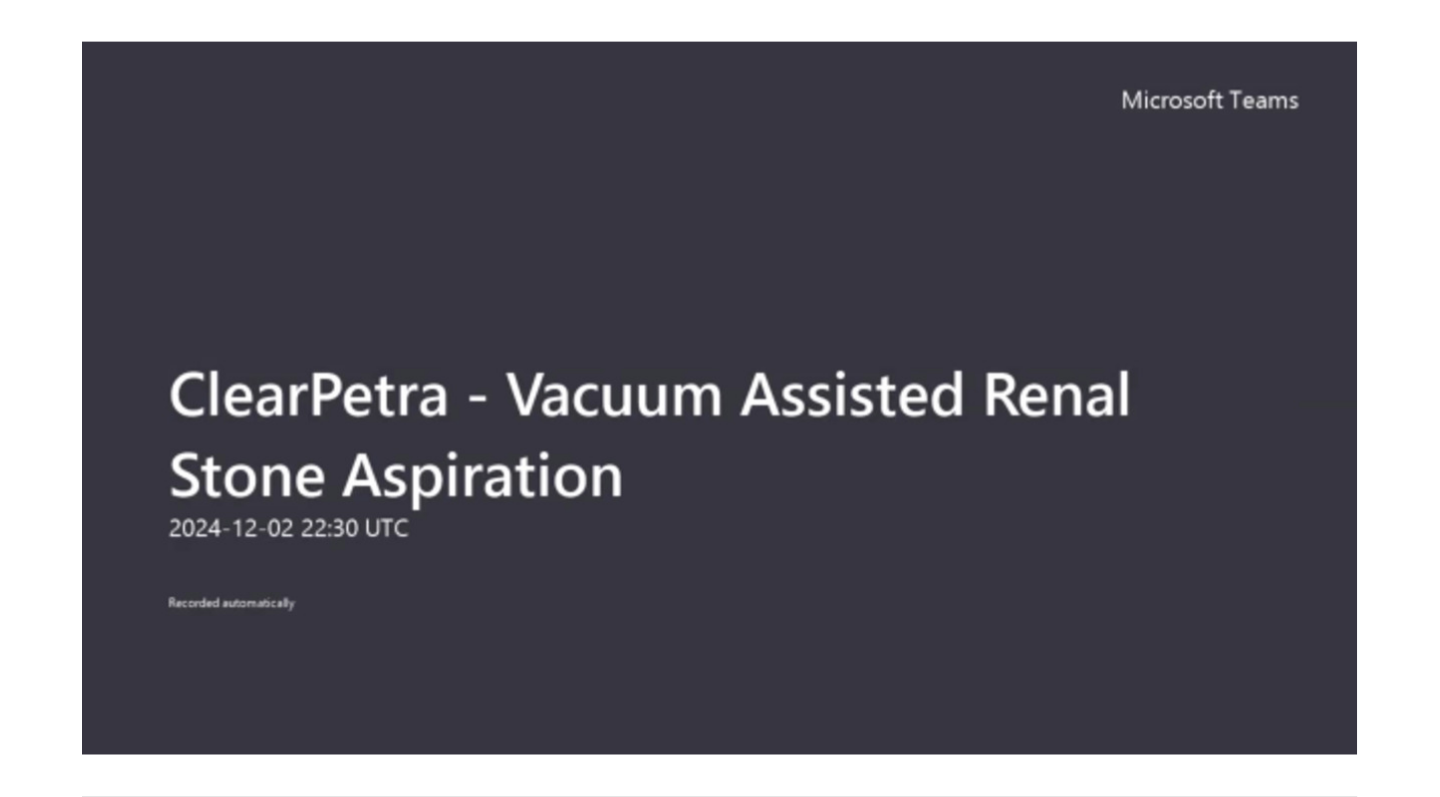 scroll, scrollTop: 179, scrollLeft: 0, axis: vertical 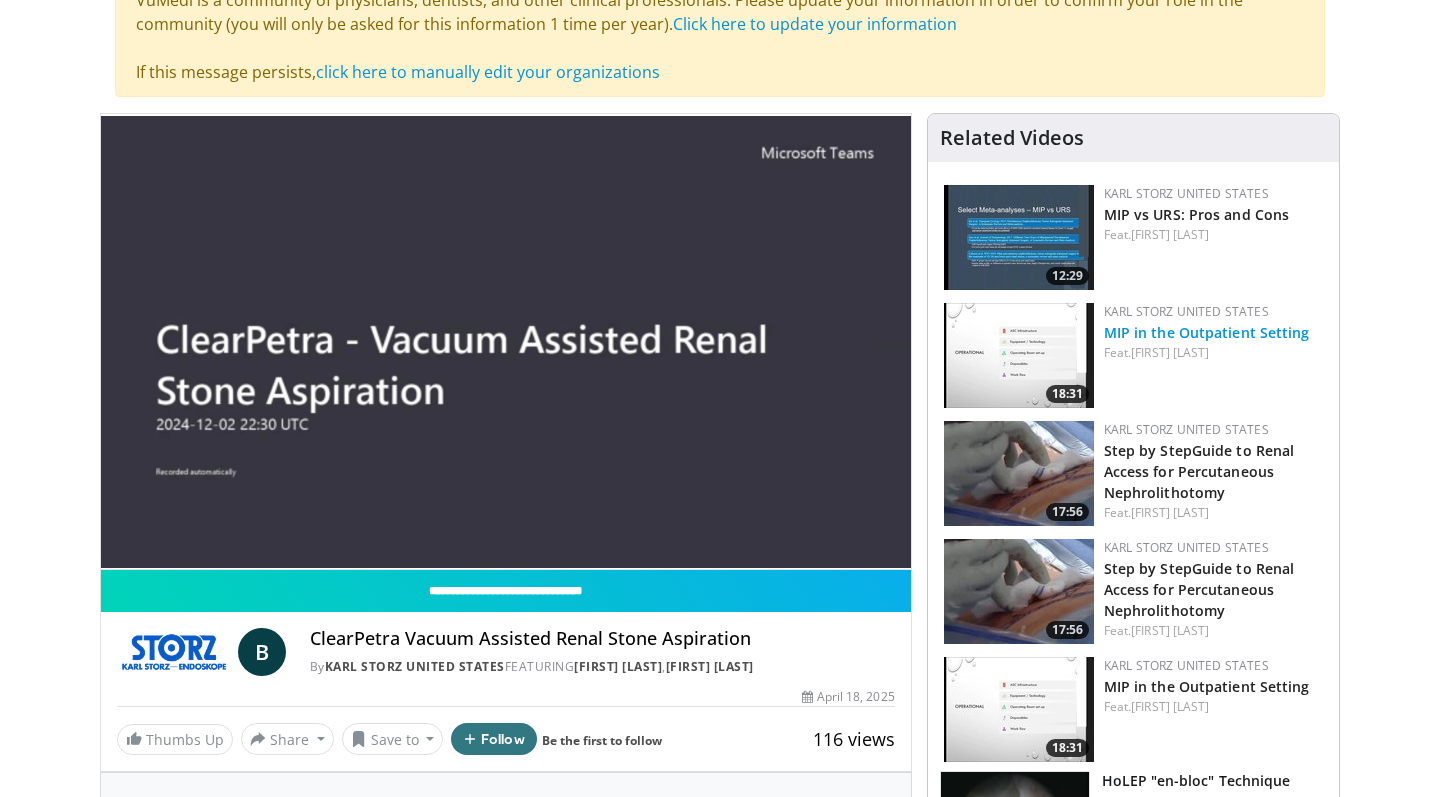 click on "MIP in the Outpatient Setting" at bounding box center (1207, 332) 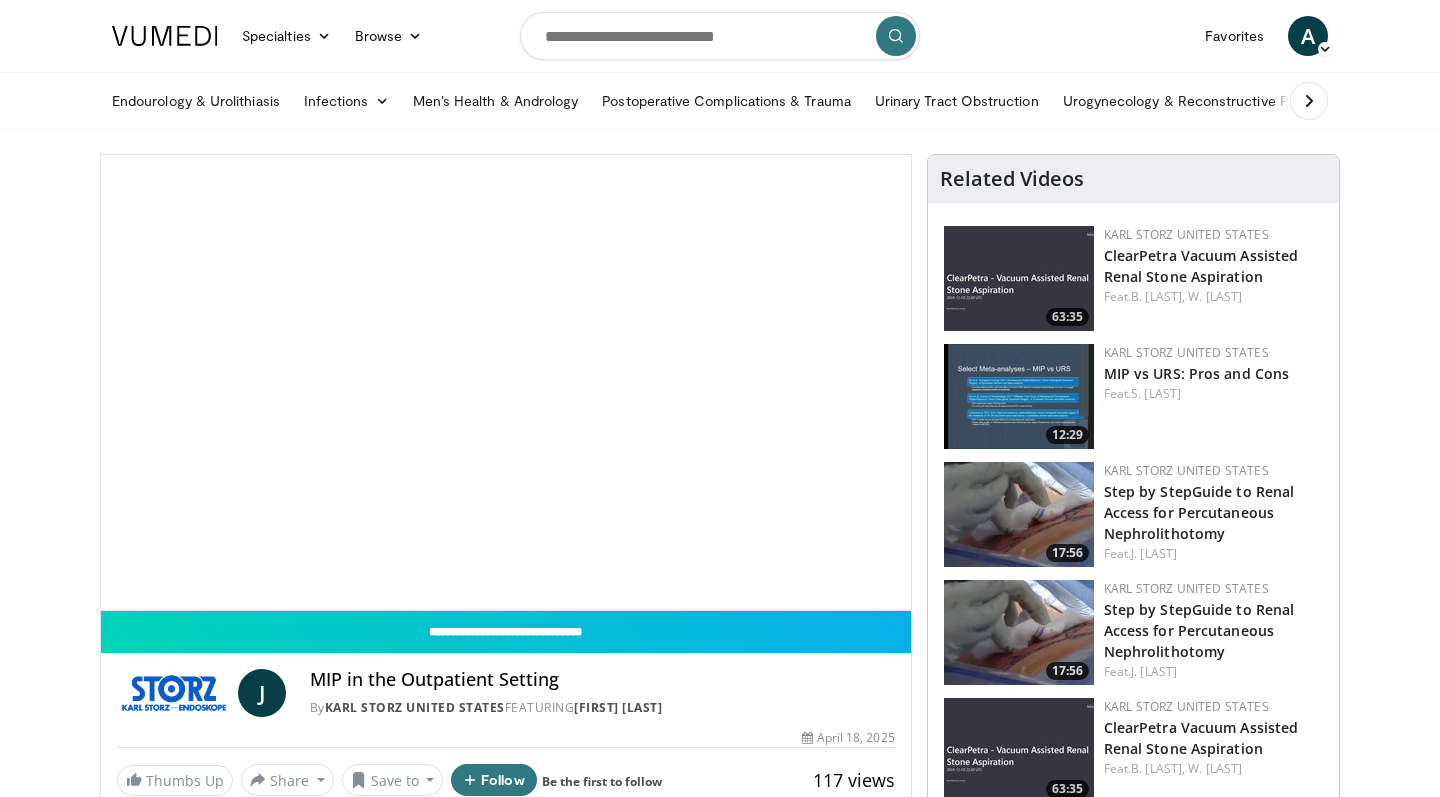 scroll, scrollTop: 0, scrollLeft: 0, axis: both 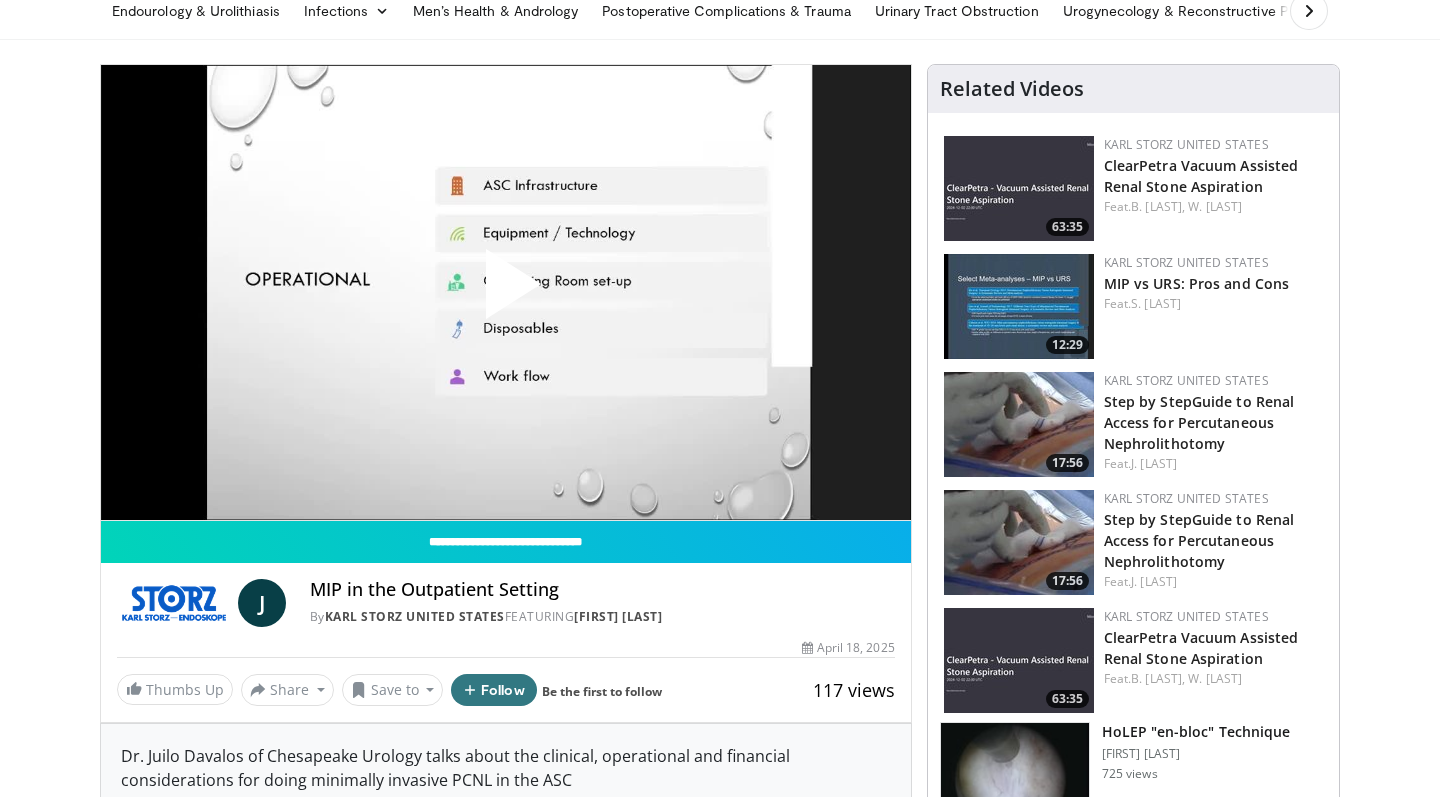 click at bounding box center (506, 292) 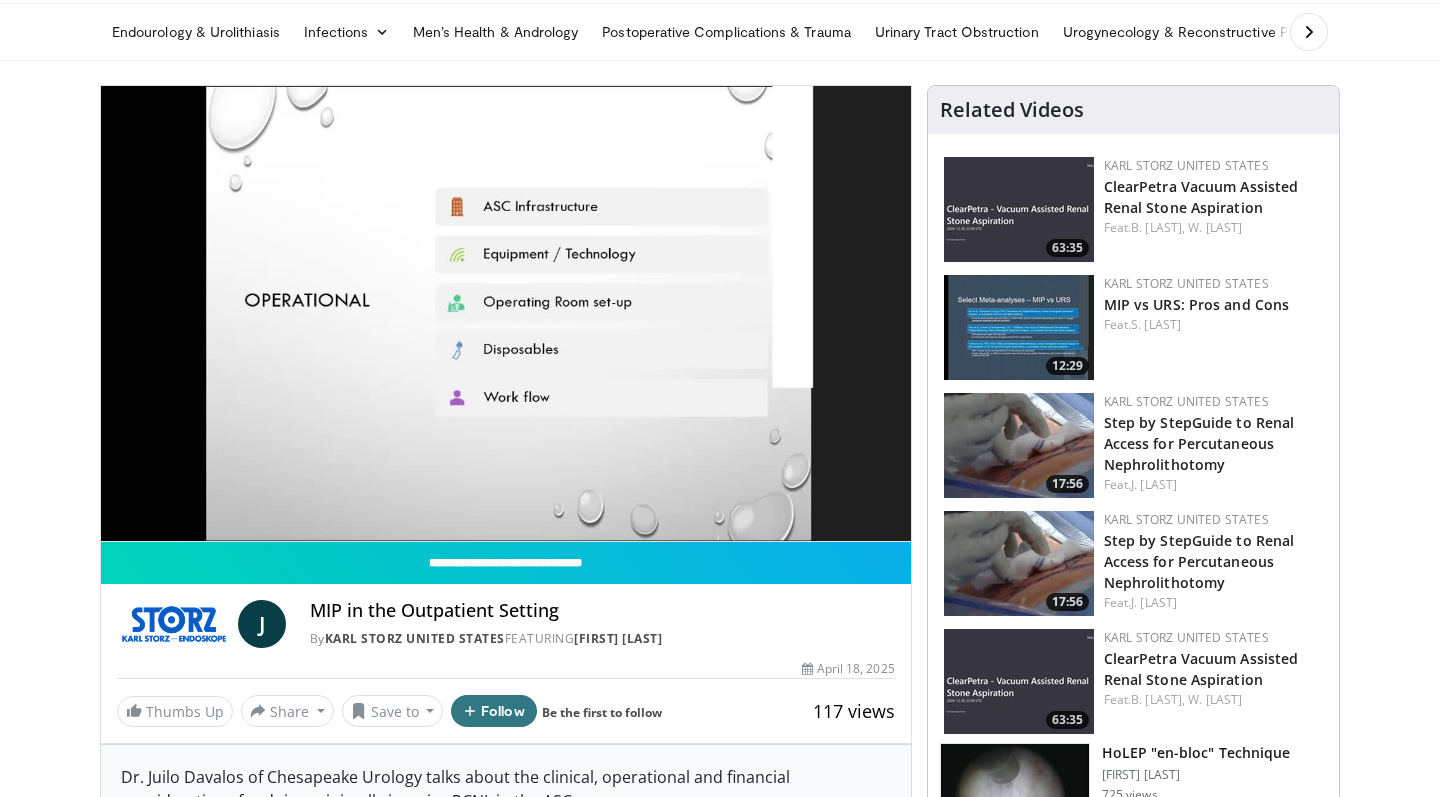 scroll, scrollTop: 75, scrollLeft: 0, axis: vertical 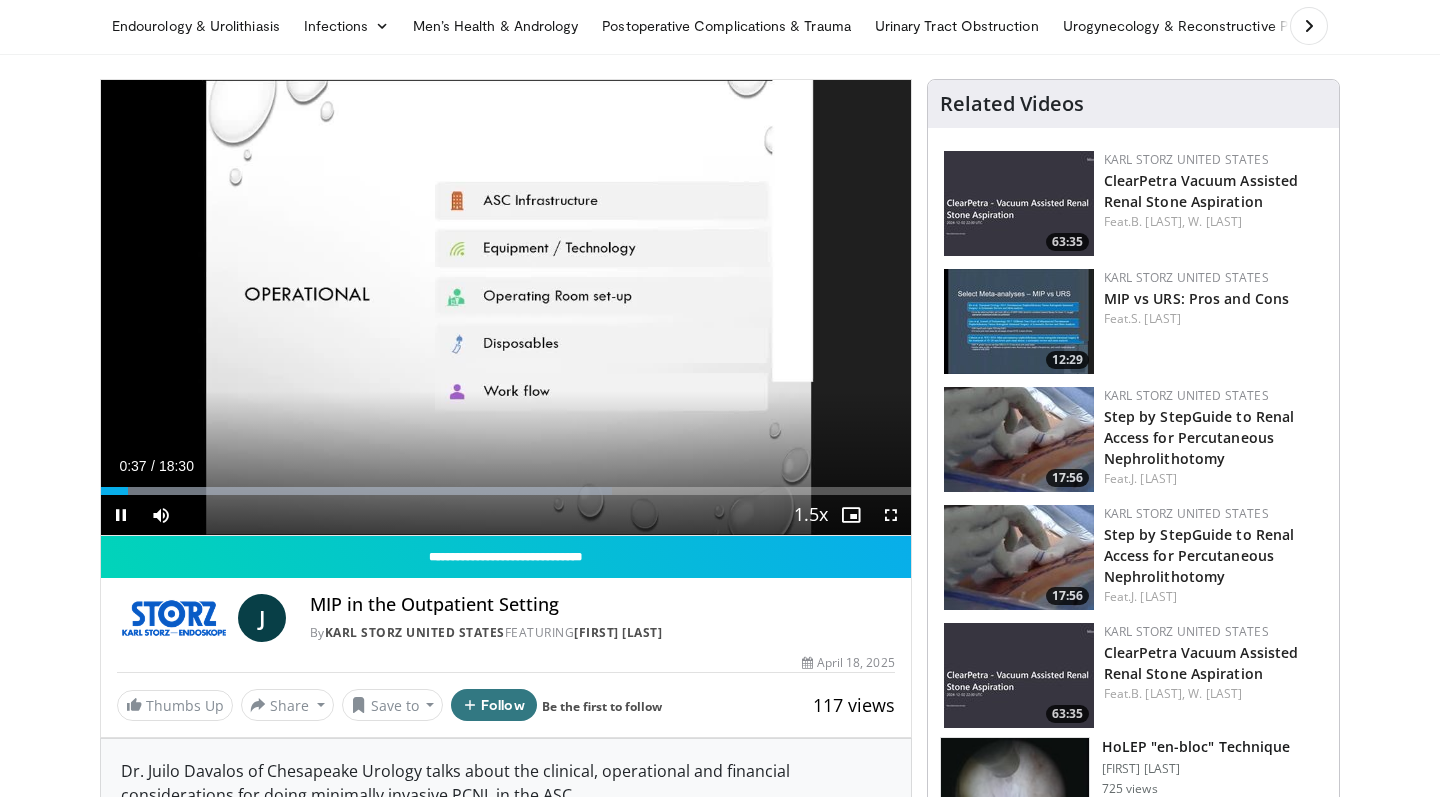 click at bounding box center [891, 515] 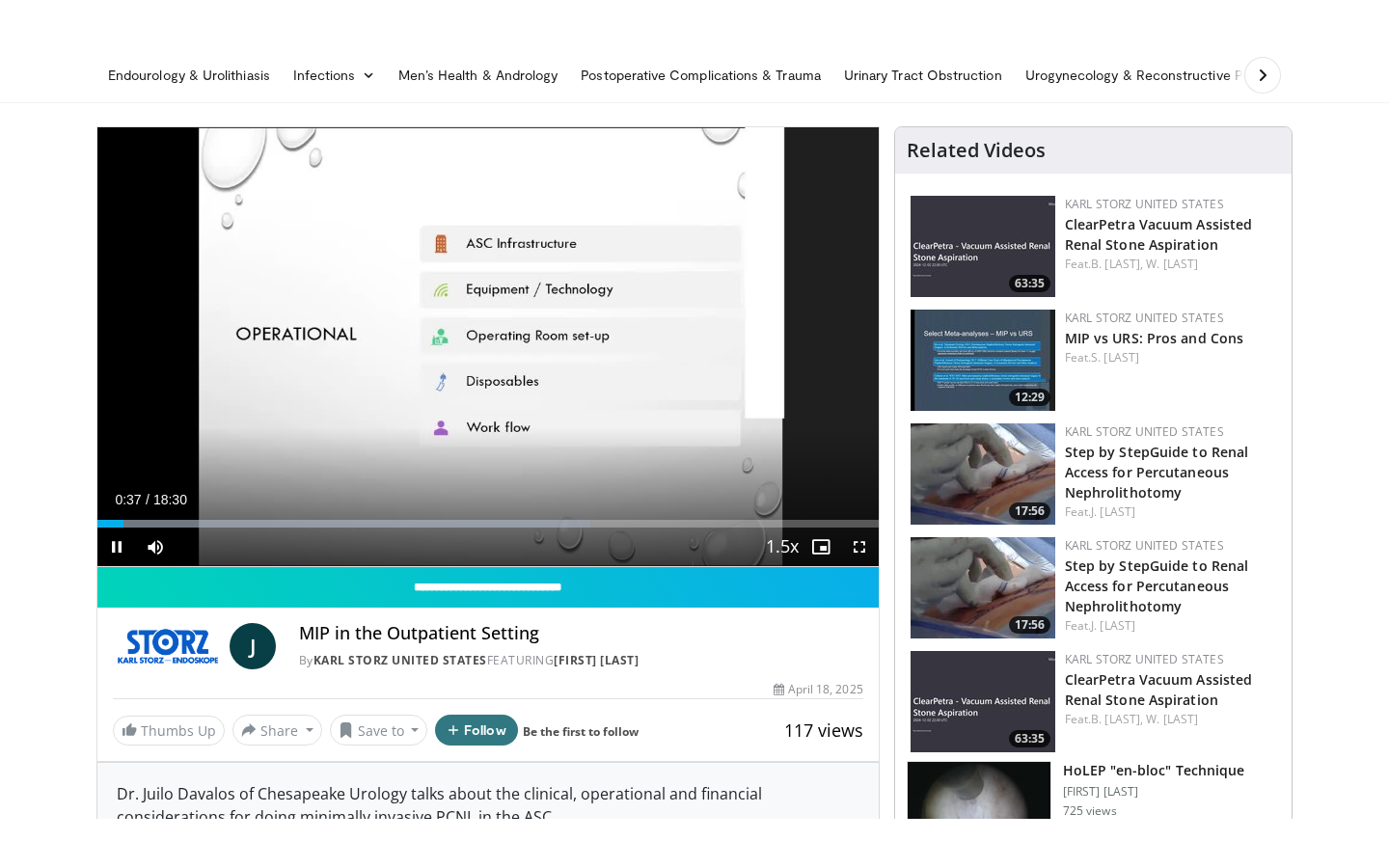 scroll, scrollTop: 0, scrollLeft: 0, axis: both 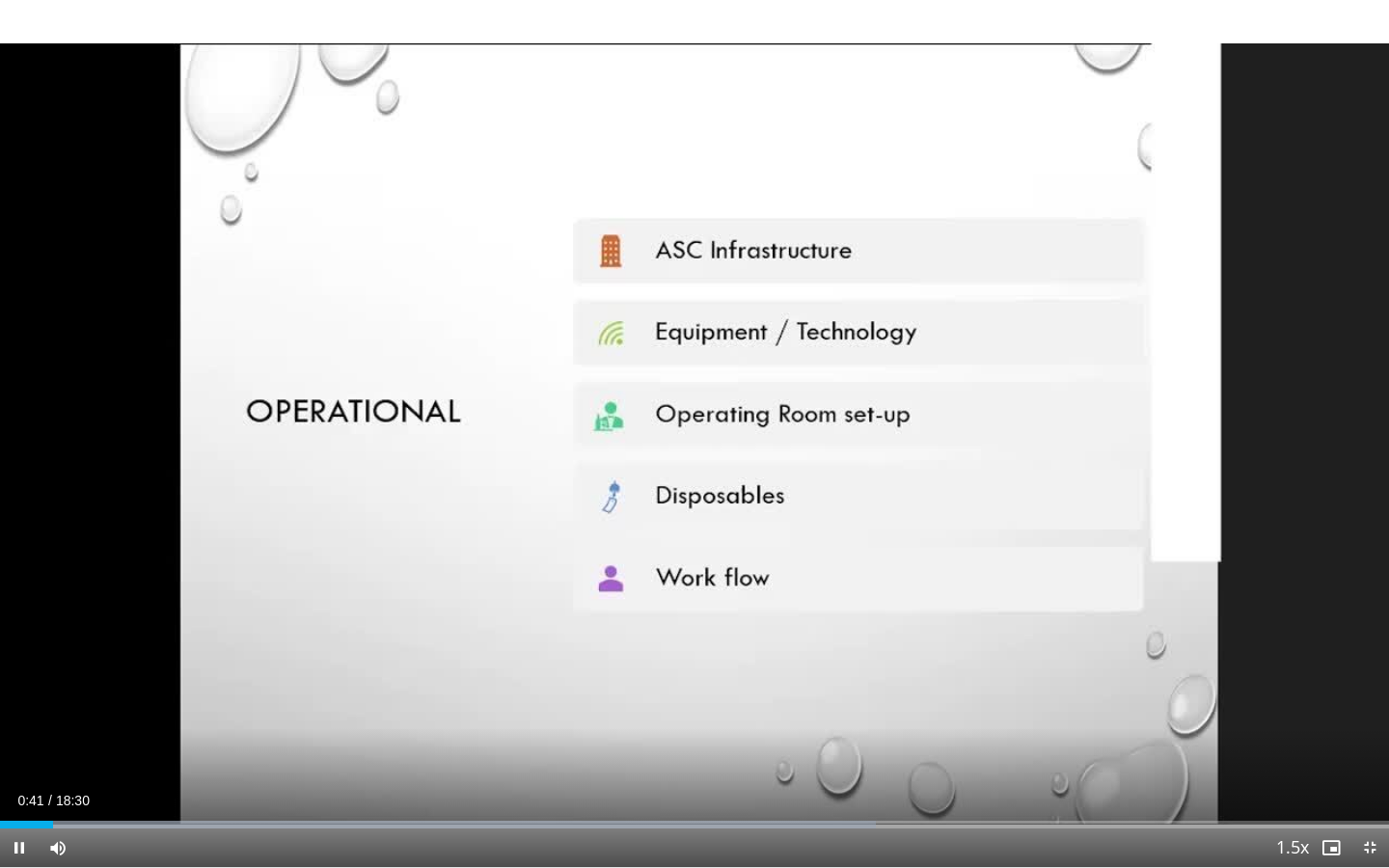 click on "Current Time  0:41 / Duration  18:30 Pause Skip Backward Skip Forward Mute Loaded :  63.07% 00:42 01:14 Stream Type  LIVE Seek to live, currently behind live LIVE   1.5x Playback Rate 0.5x 0.75x 1x 1.25x 1.5x , selected 1.75x 2x Chapters Chapters Descriptions descriptions off , selected Captions captions off , selected Audio Track en (Main) , selected Exit Fullscreen Enable picture-in-picture mode" at bounding box center (694, 848) 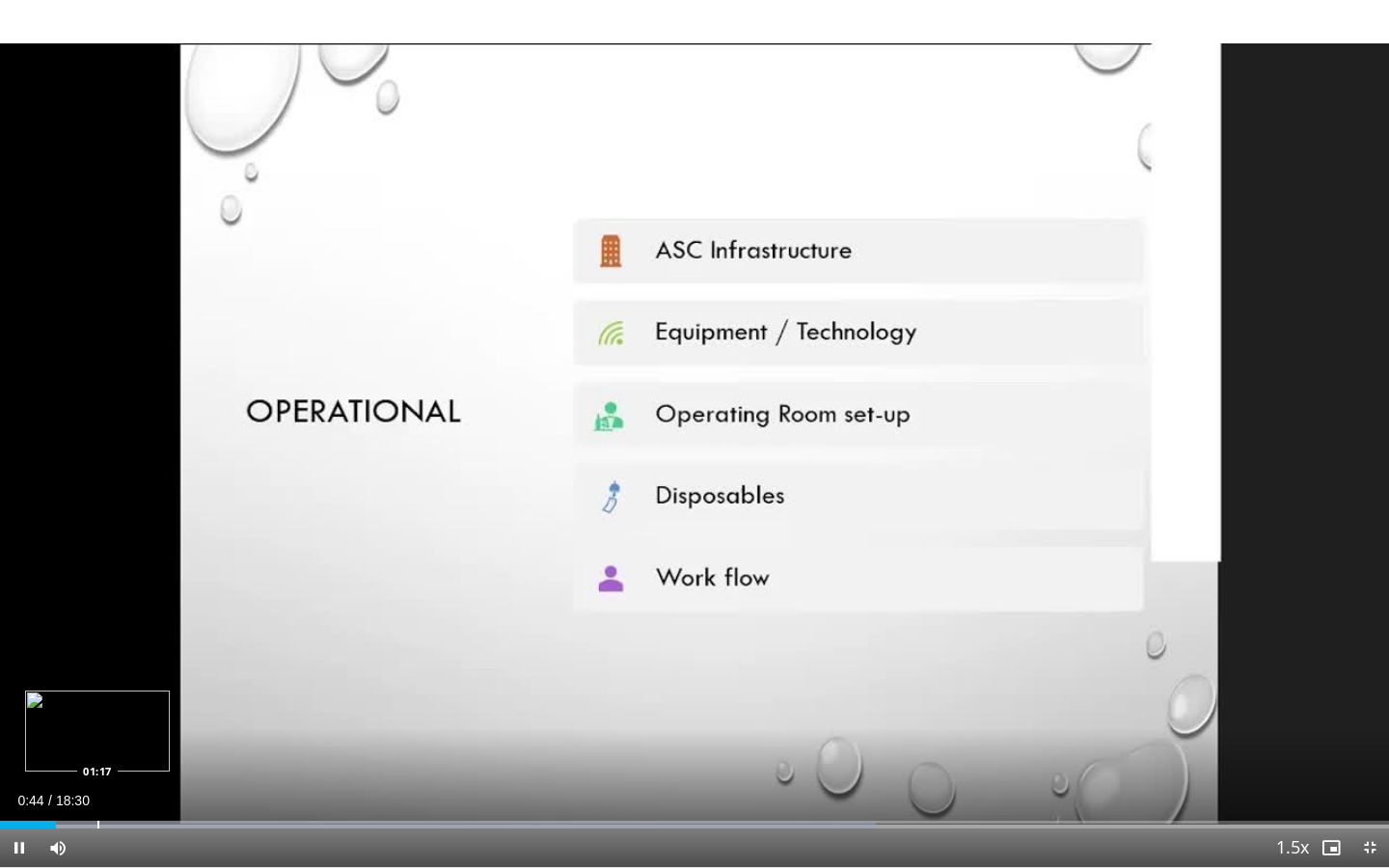 click at bounding box center [98, 825] 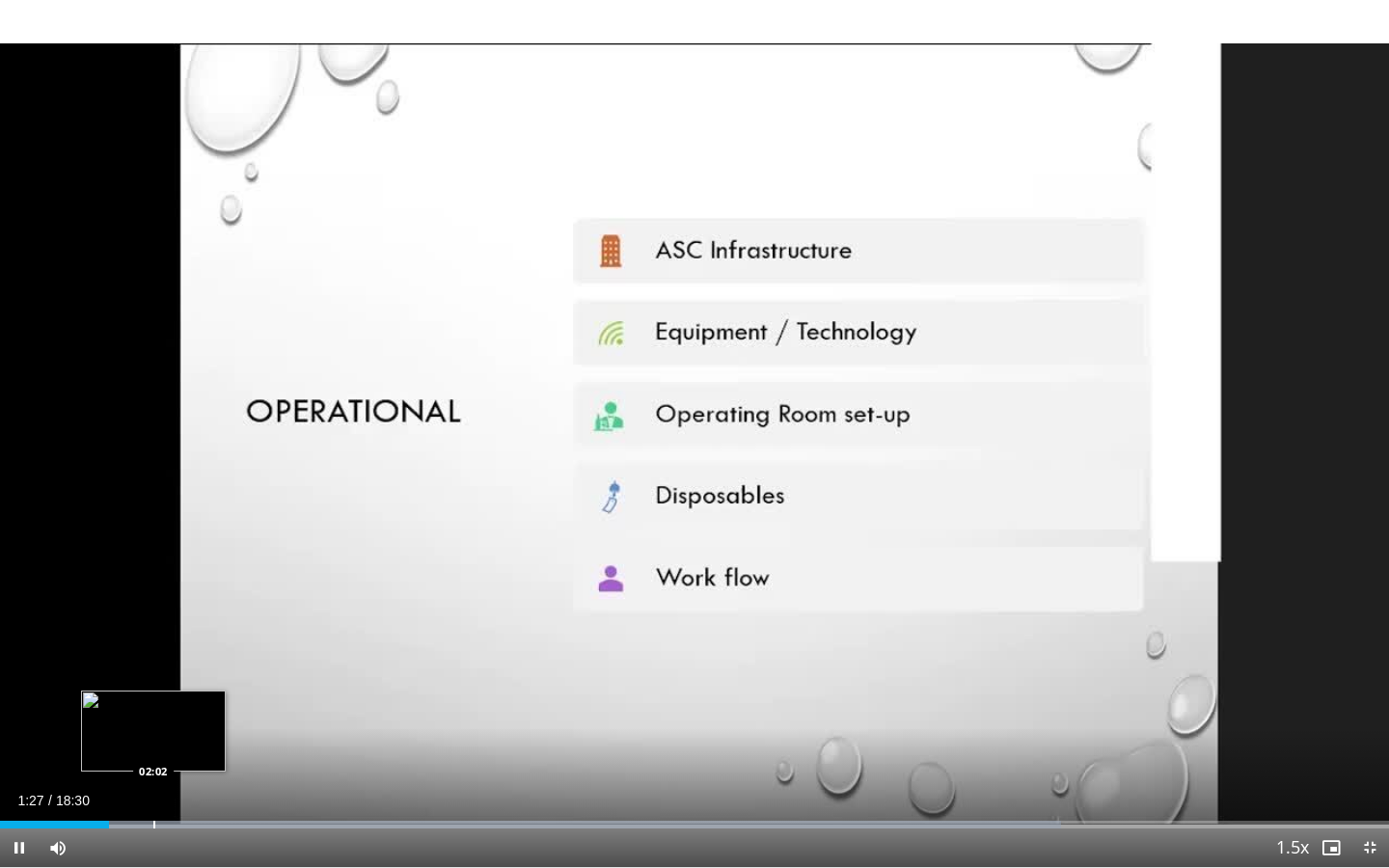 click at bounding box center (154, 825) 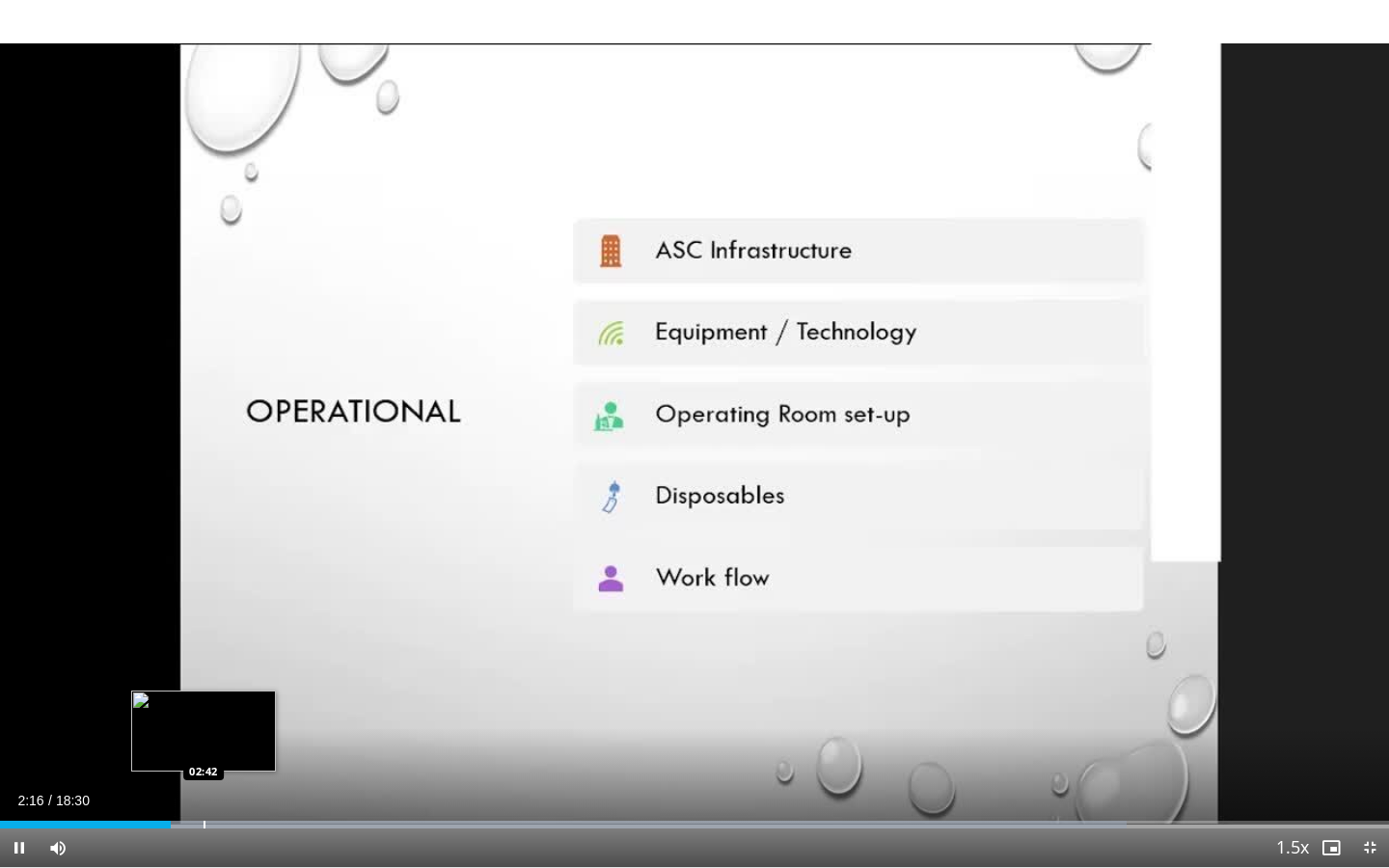 click at bounding box center [204, 825] 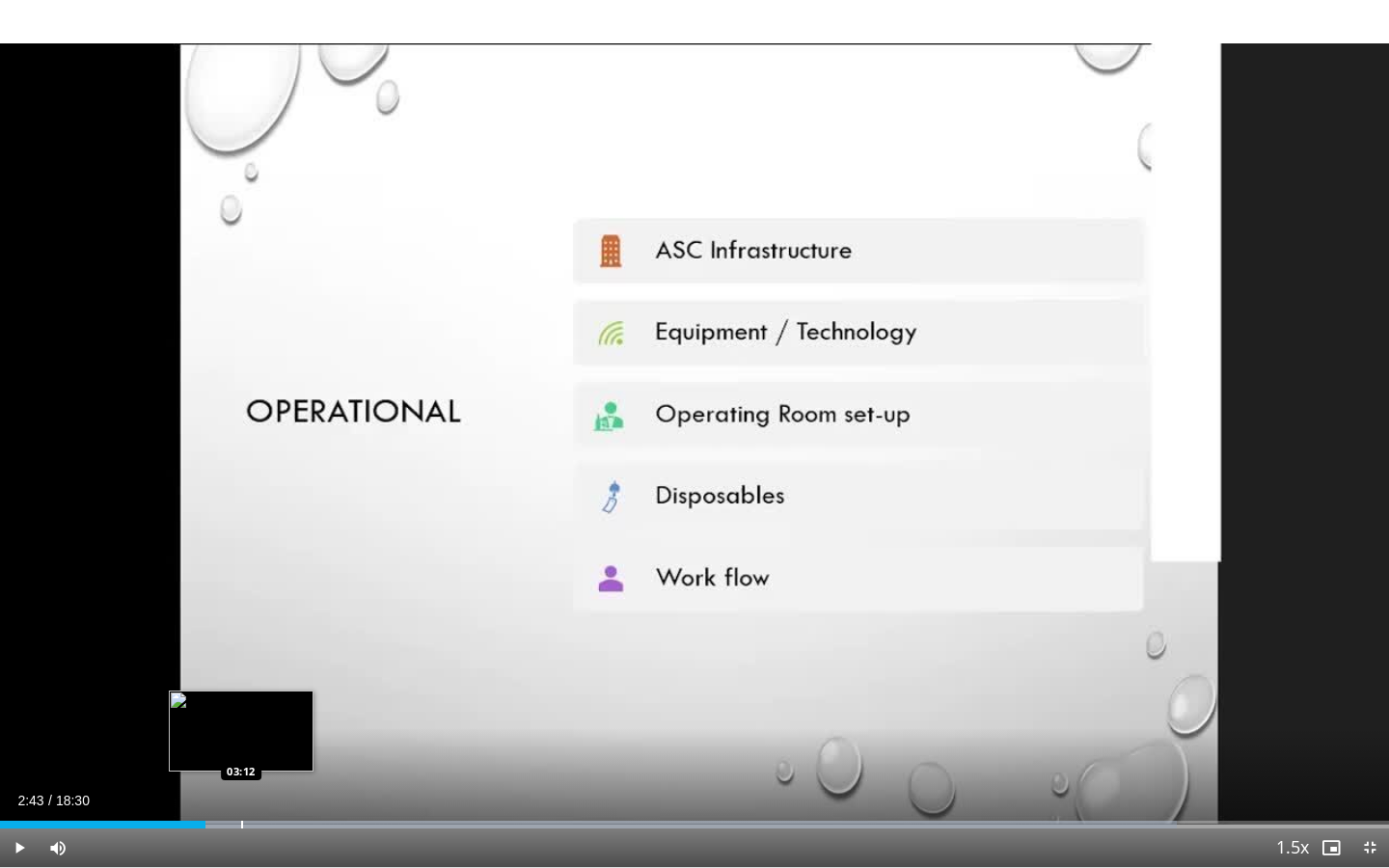 click at bounding box center [242, 825] 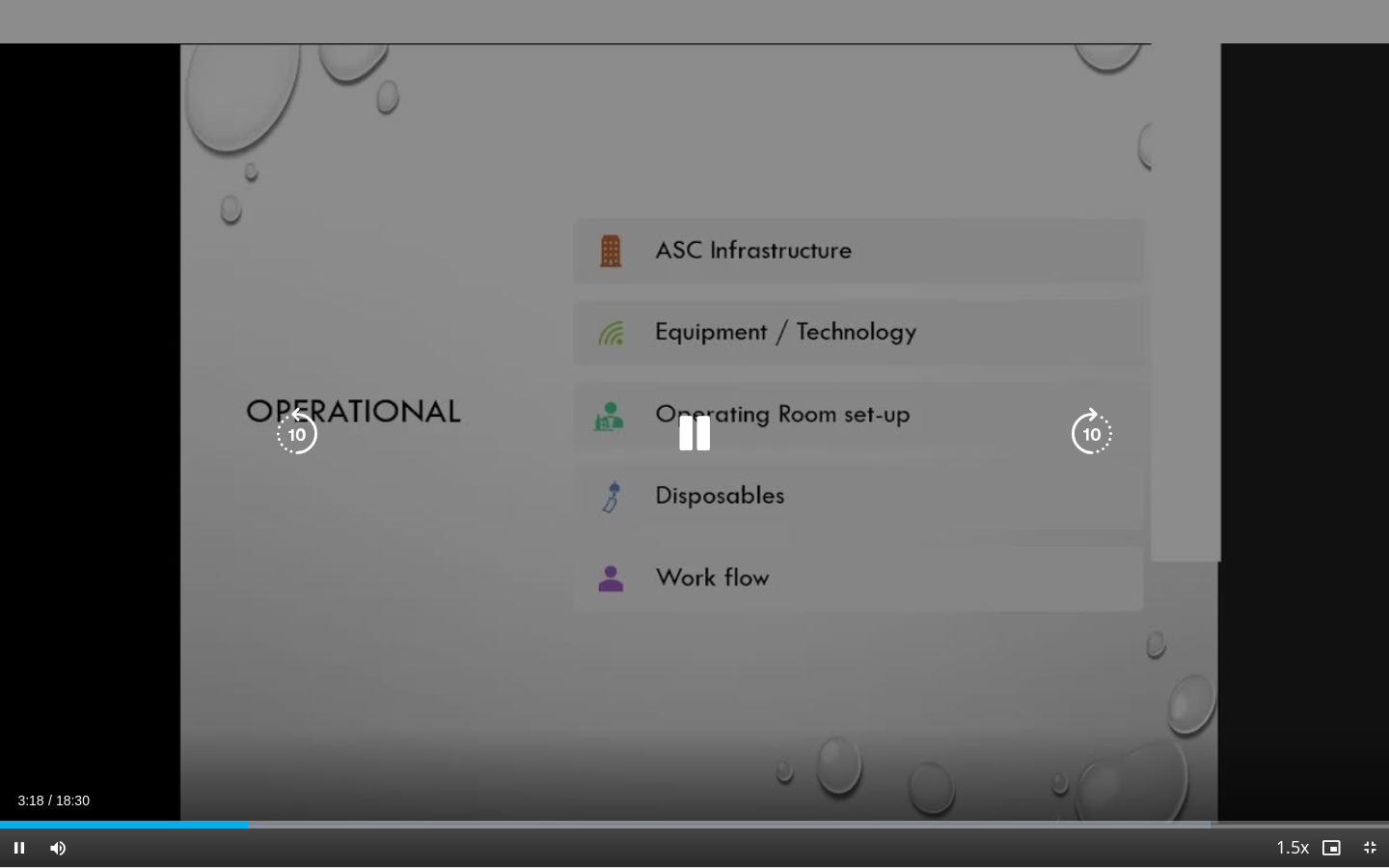 click on "10 seconds
Tap to unmute" at bounding box center [694, 433] 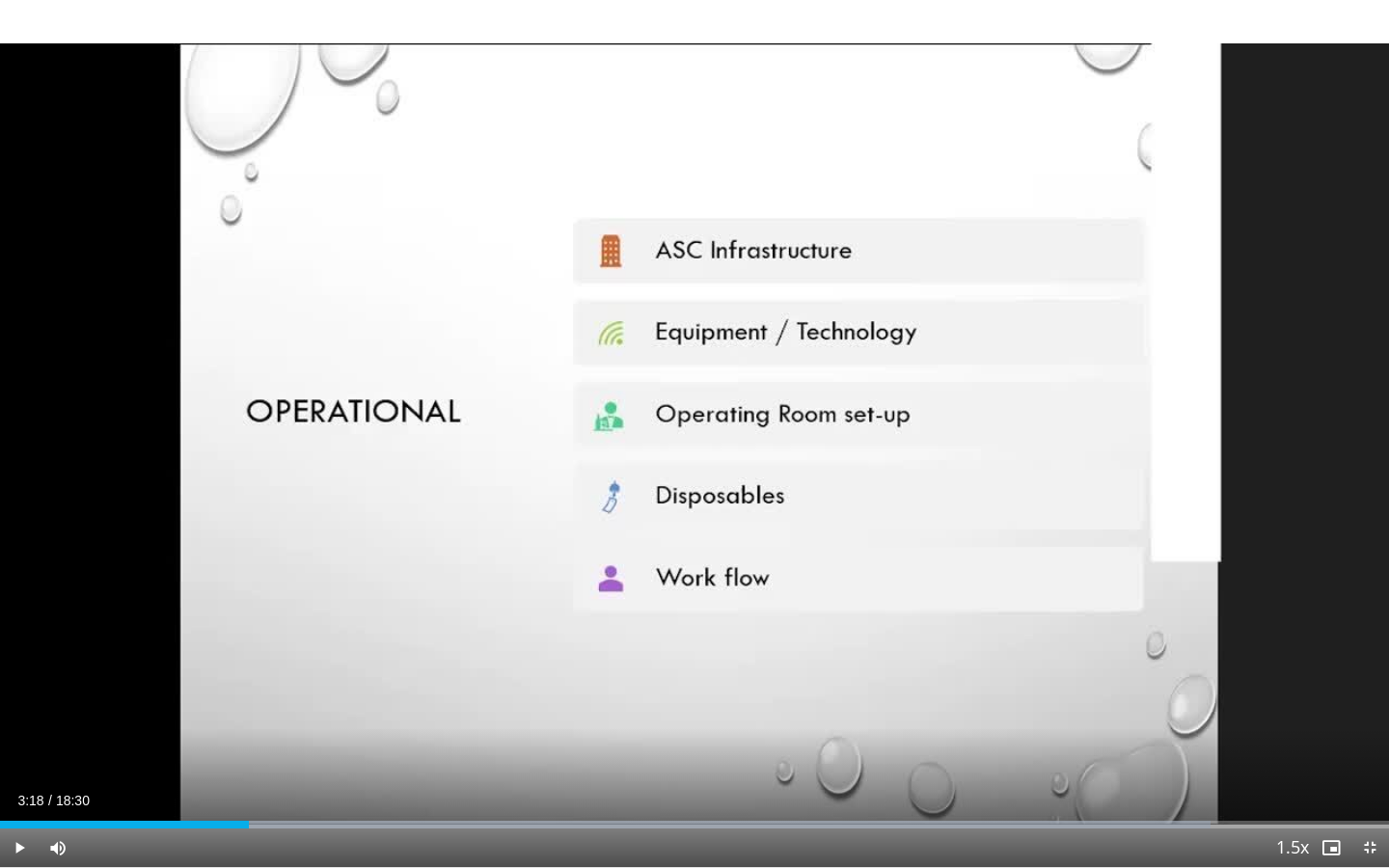 click on "10 seconds
Tap to unmute" at bounding box center (694, 433) 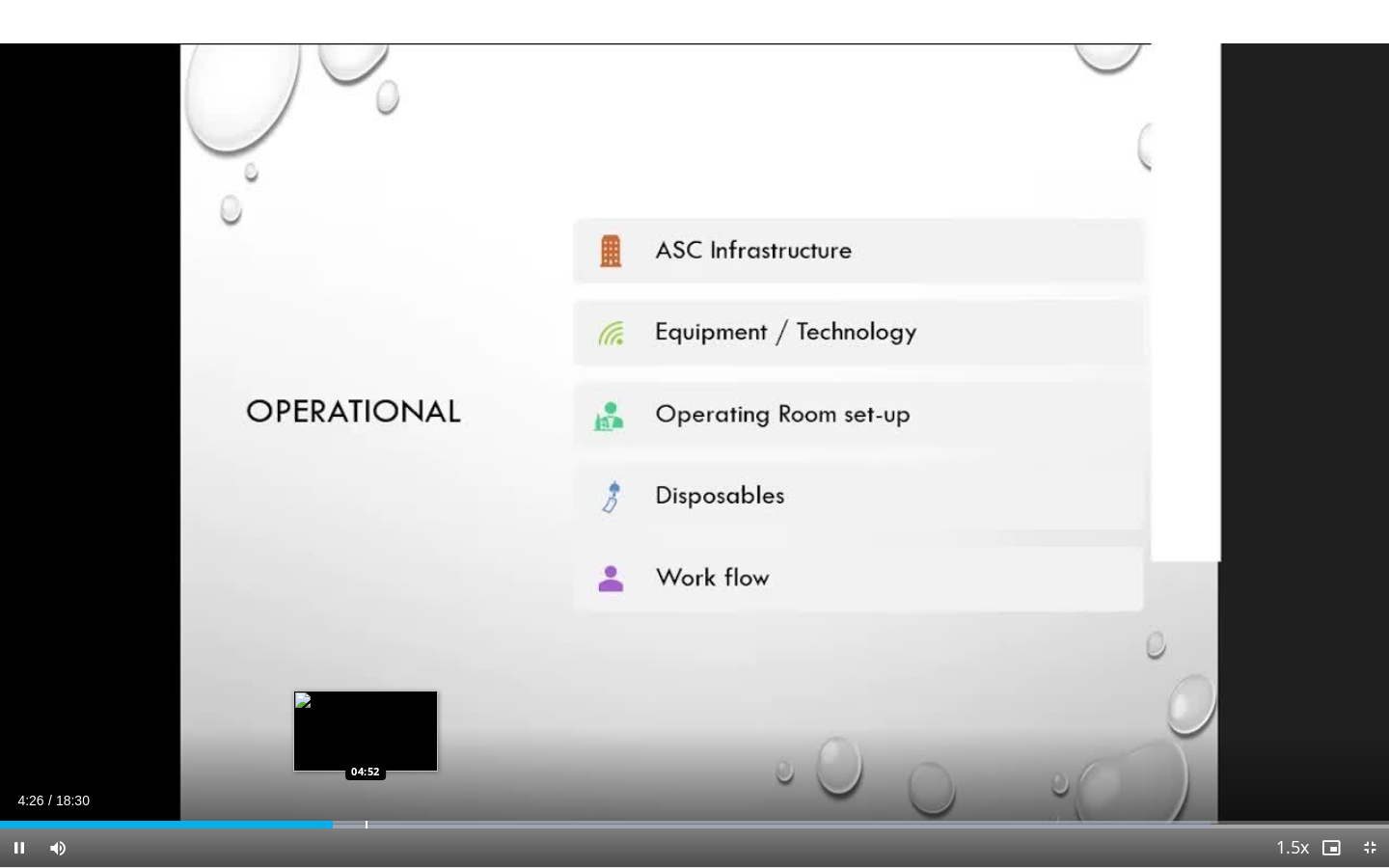 click on "Loaded :  87.17% 04:26 04:52" at bounding box center (694, 819) 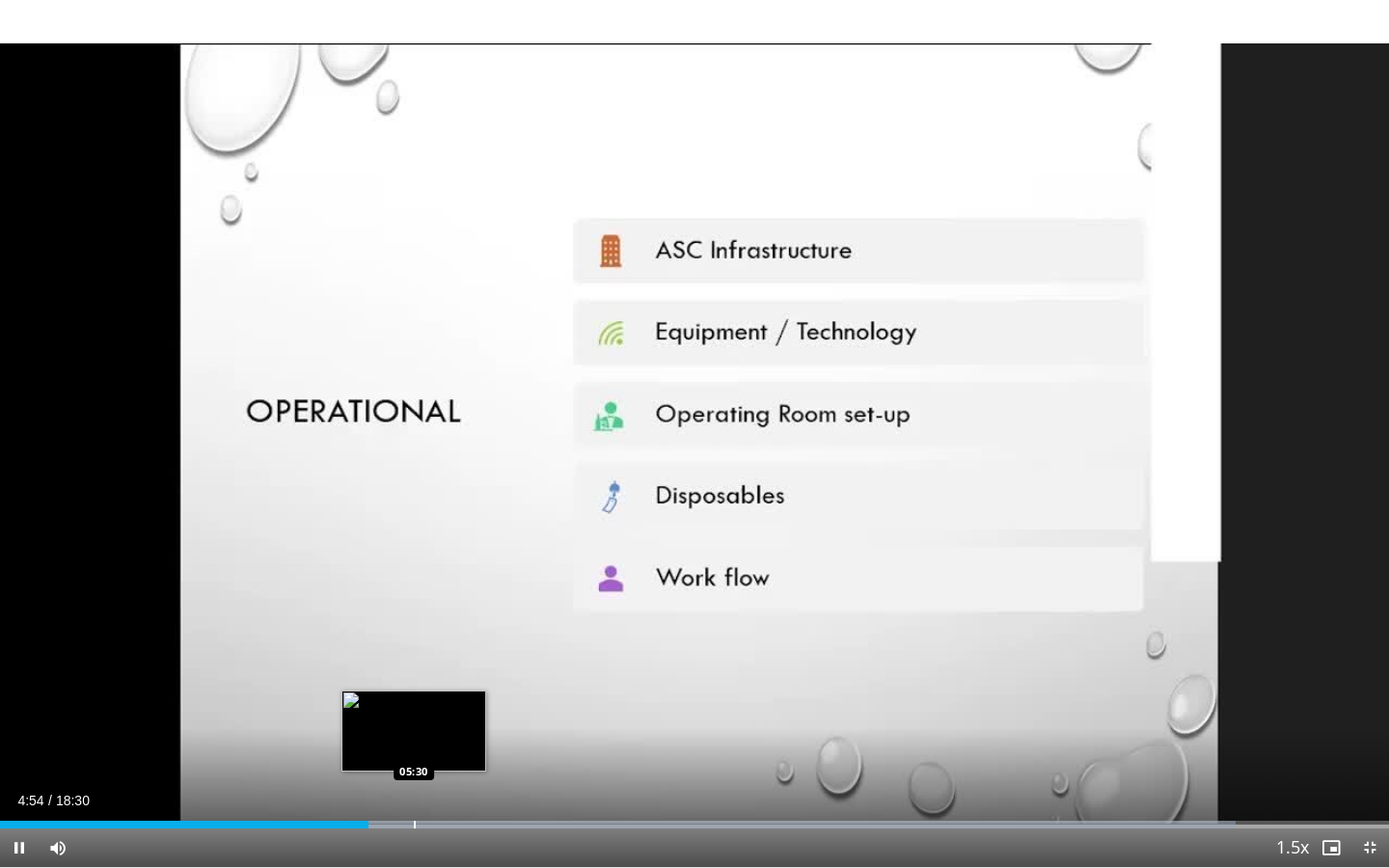 click at bounding box center (415, 825) 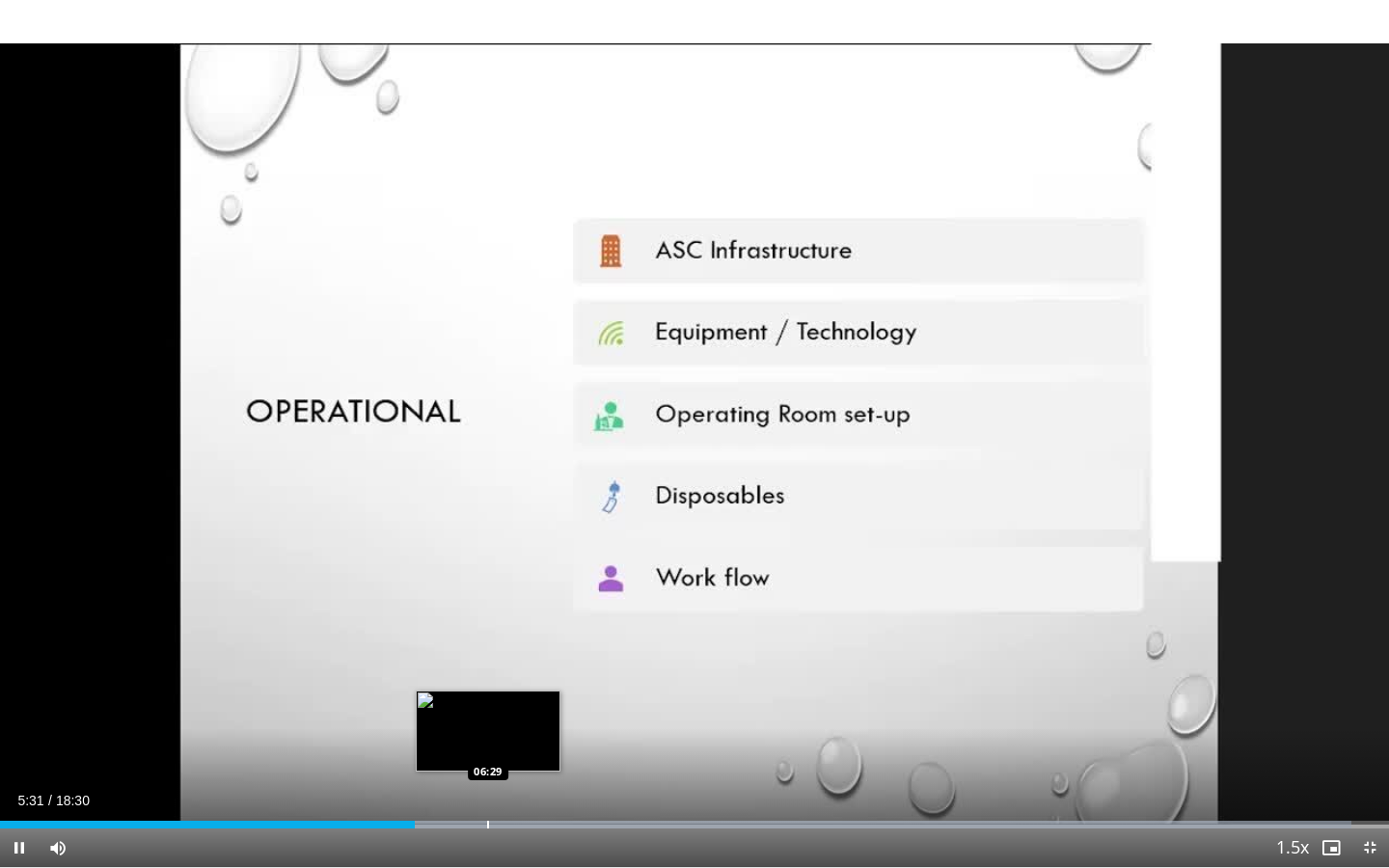 click at bounding box center [488, 825] 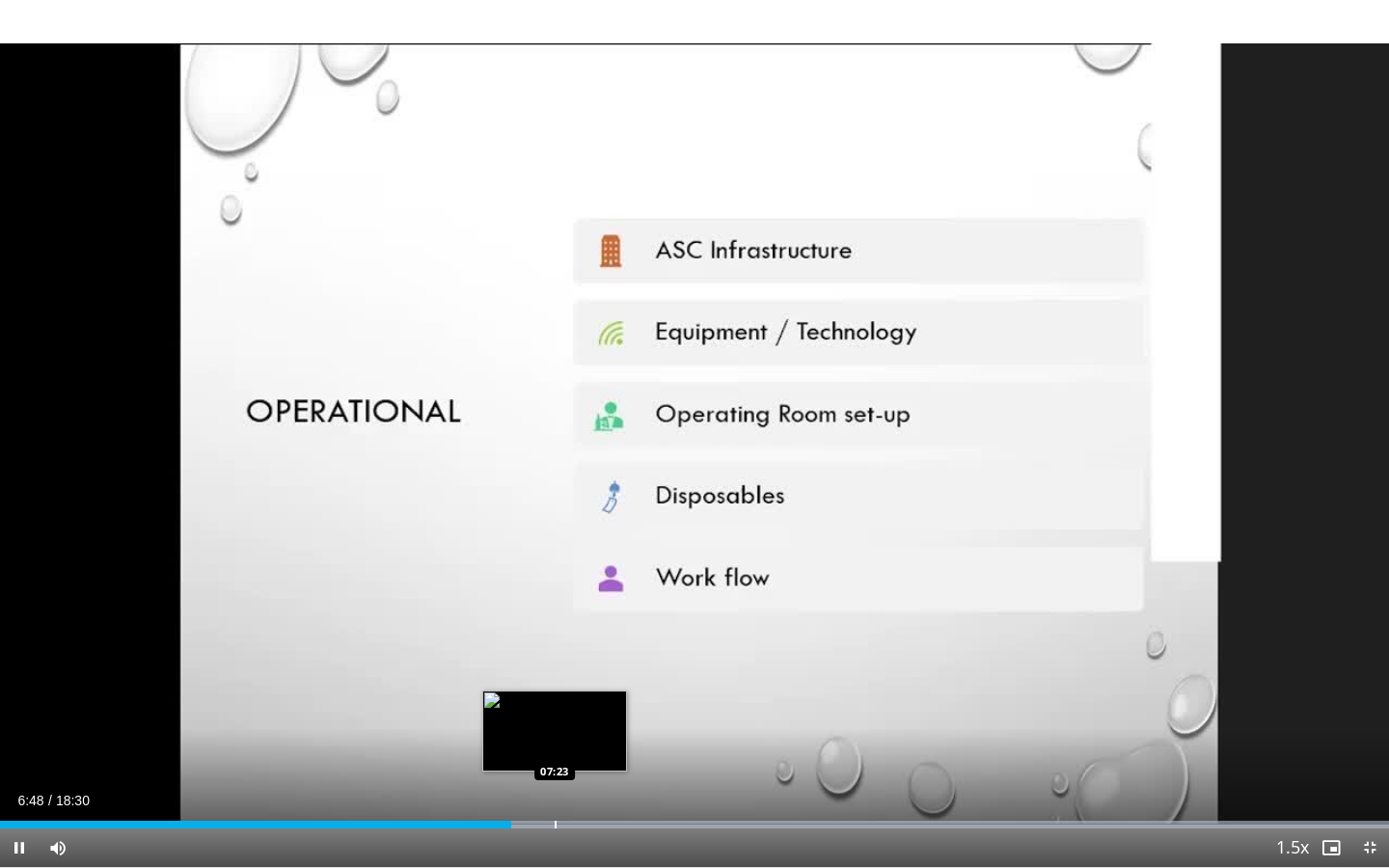 click at bounding box center [556, 825] 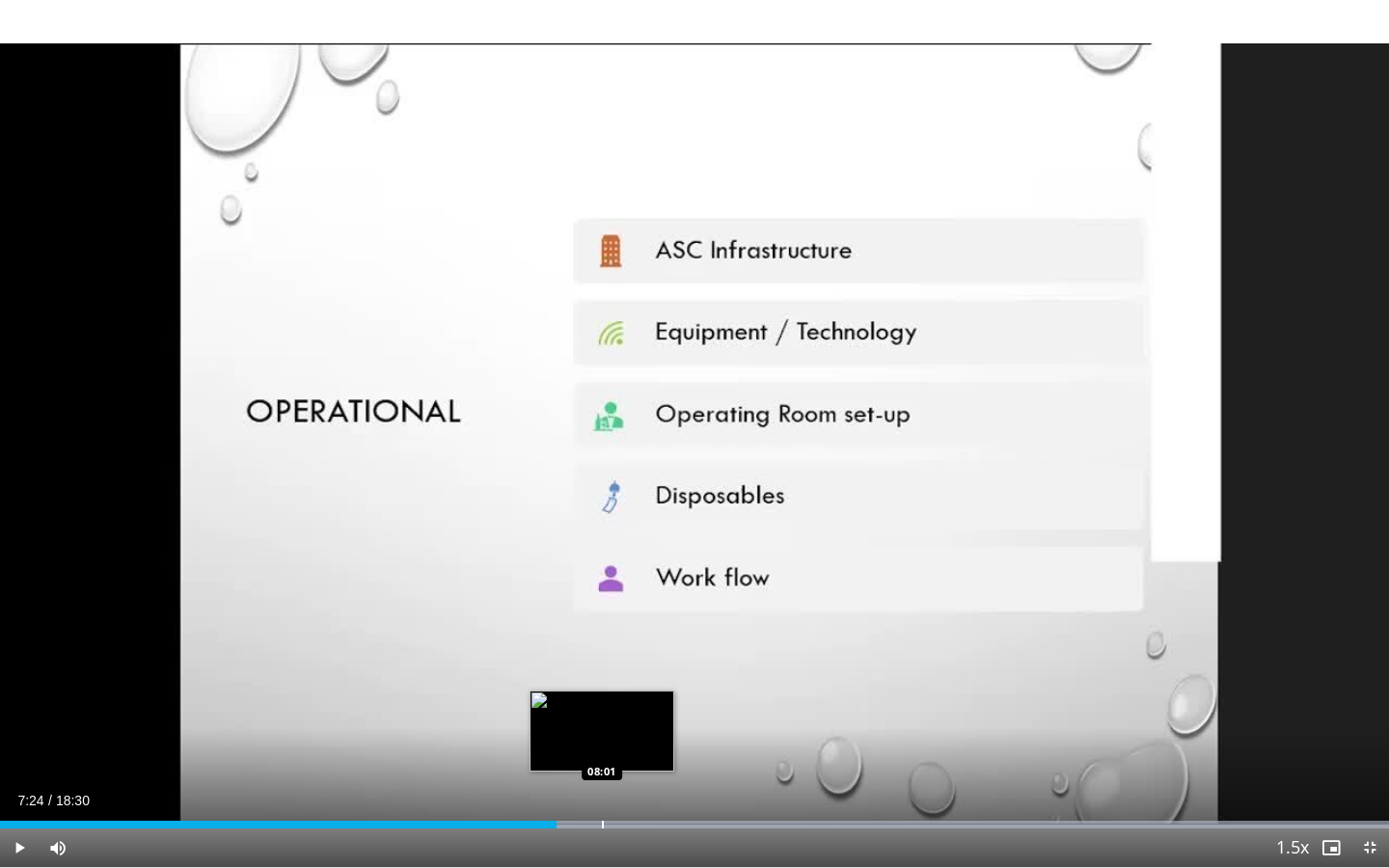click at bounding box center [603, 825] 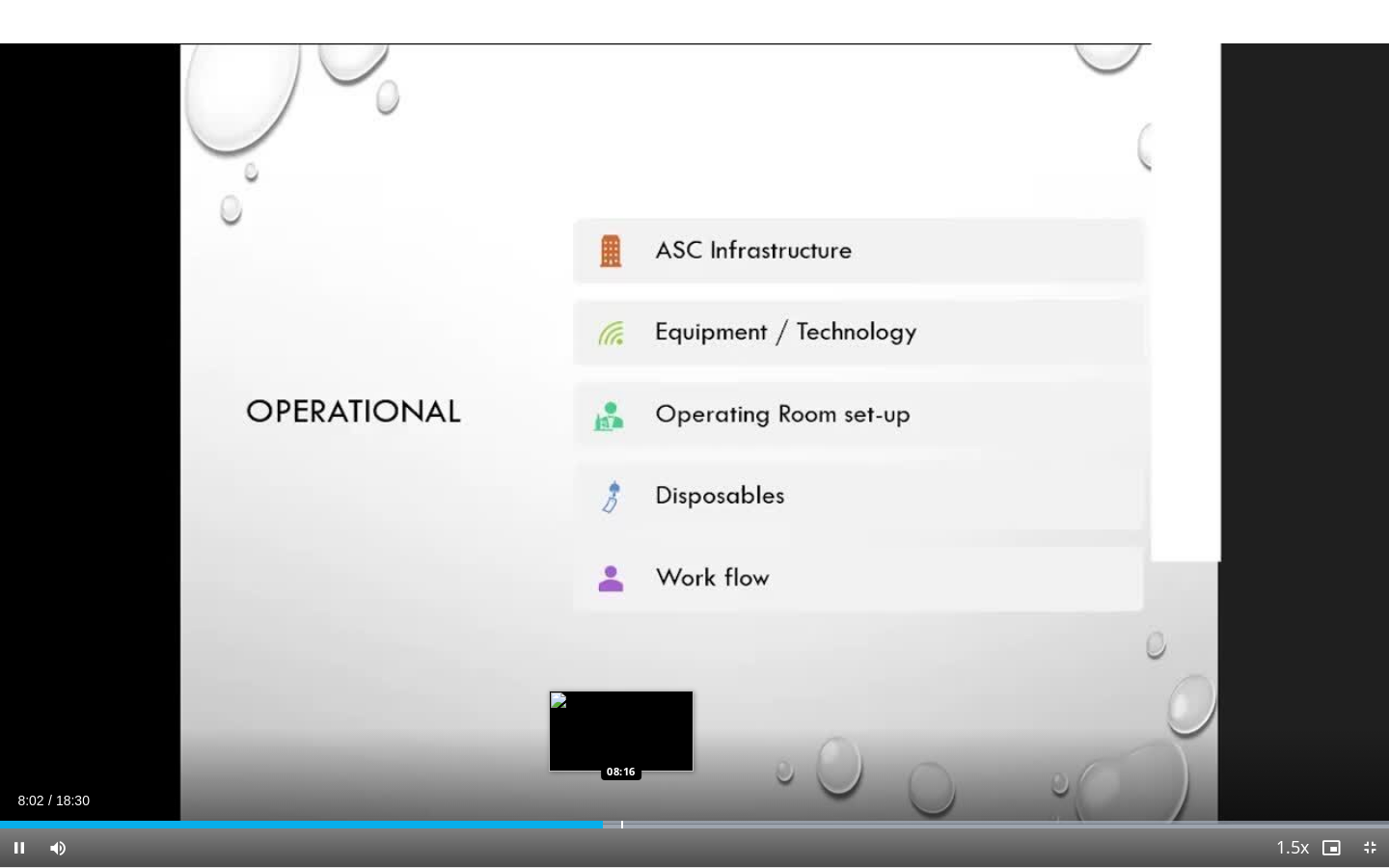 click on "Loaded :  99.99% 08:02 08:16" at bounding box center [694, 819] 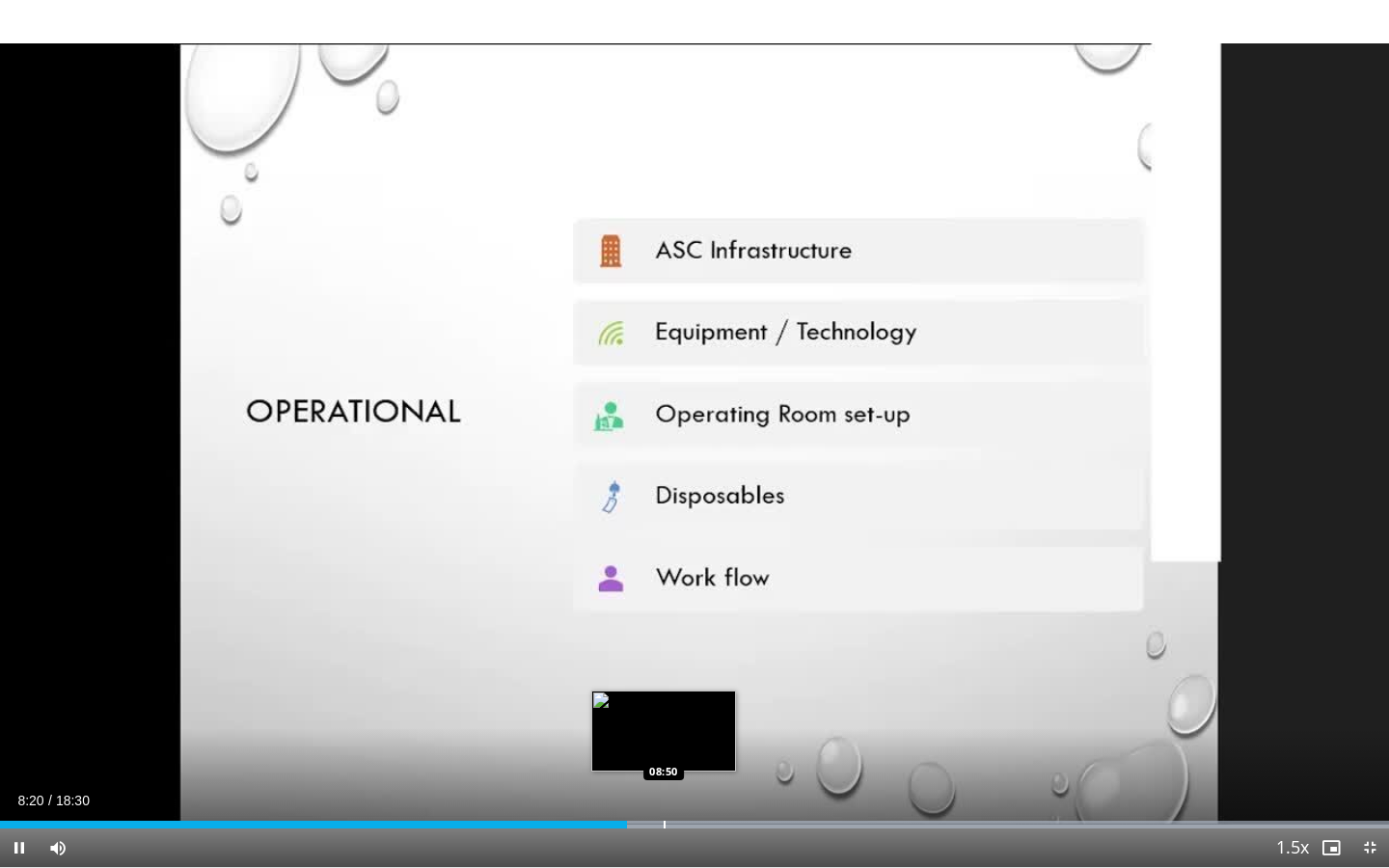 click on "10 seconds
Tap to unmute" at bounding box center [694, 433] 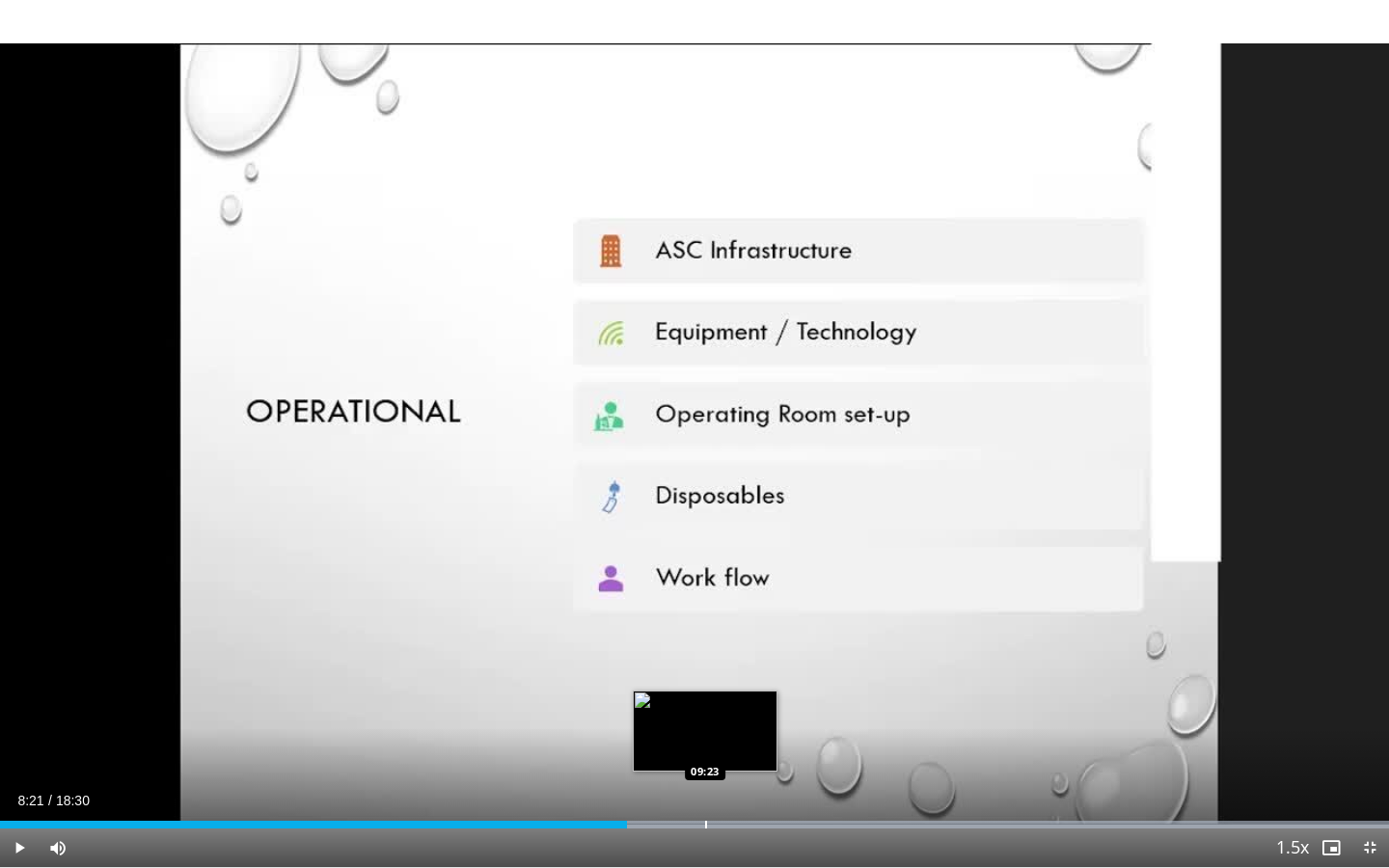 click on "Loaded :  99.99% 08:21 09:23" at bounding box center (694, 819) 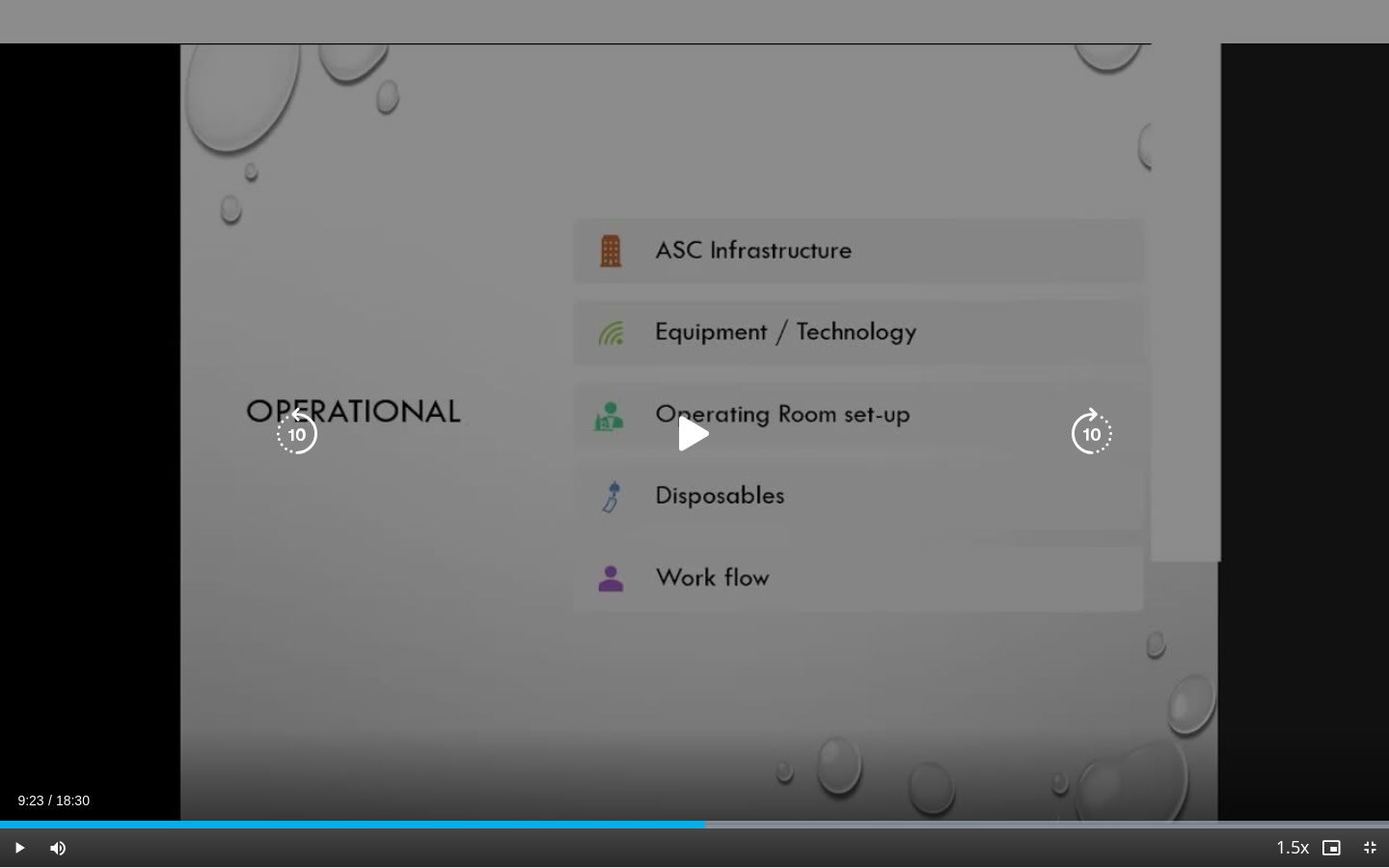 click on "10 seconds
Tap to unmute" at bounding box center [694, 433] 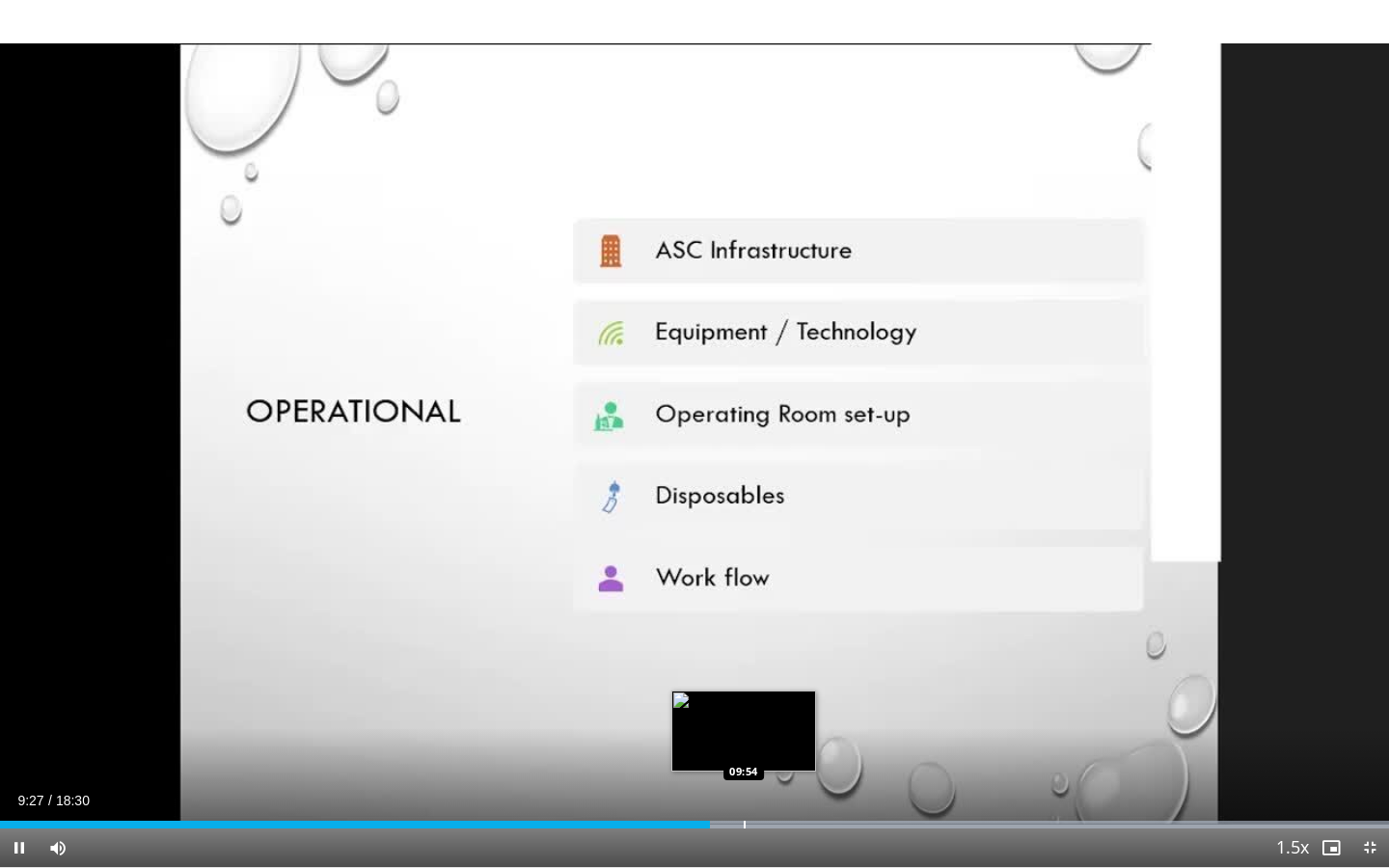 click at bounding box center (745, 825) 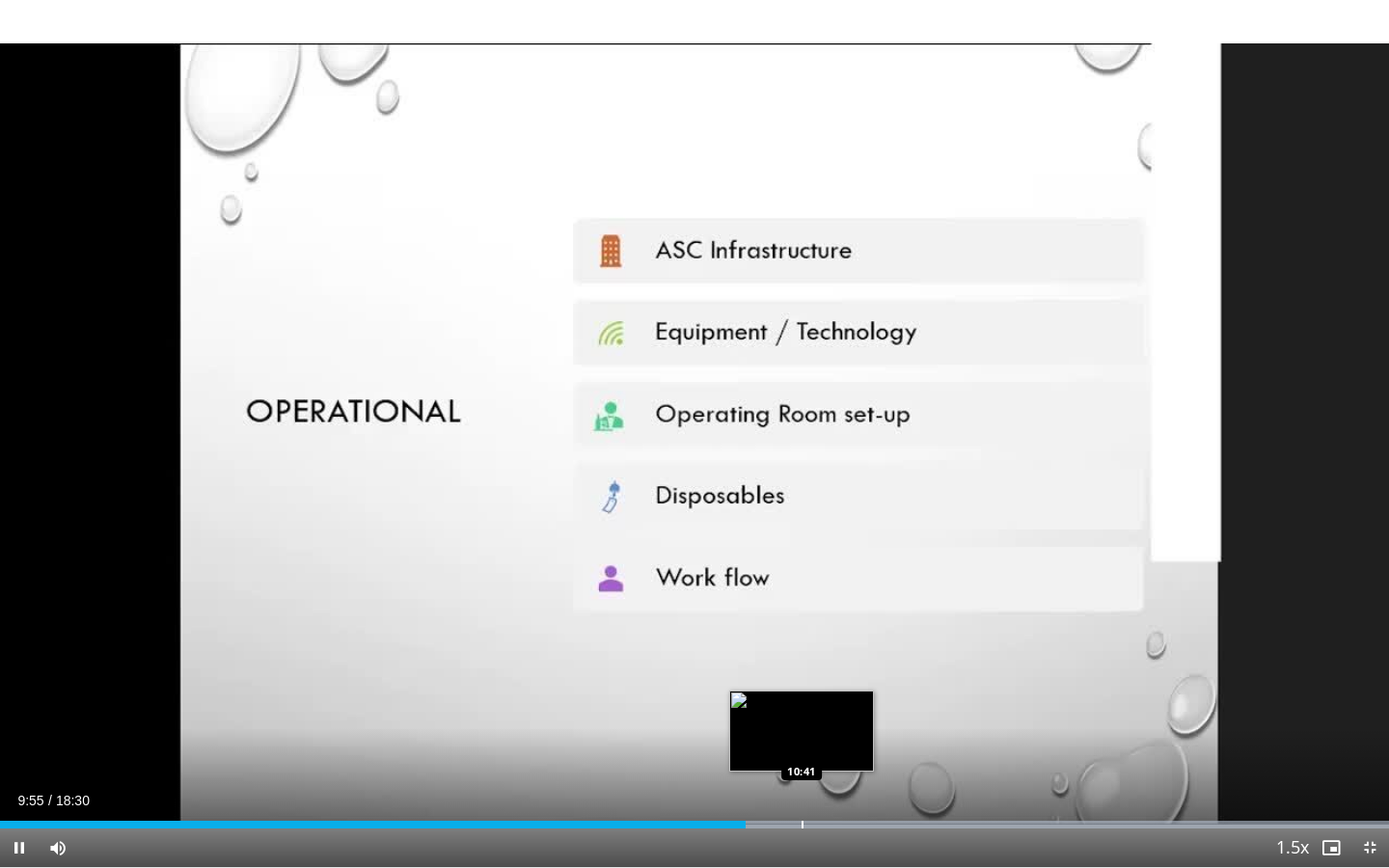 click at bounding box center [803, 825] 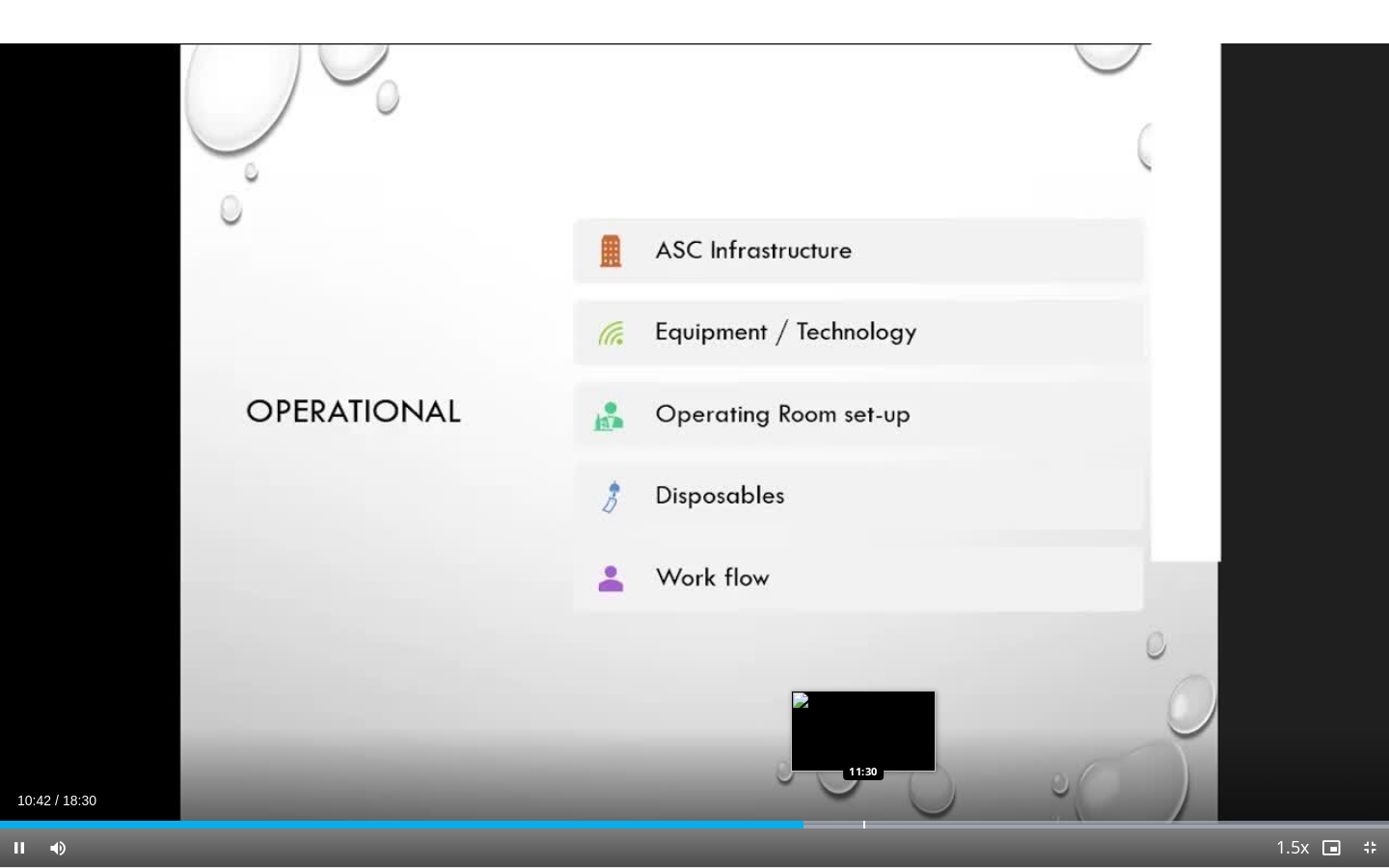 click on "Loaded :  99.99% 10:42 11:30" at bounding box center (694, 819) 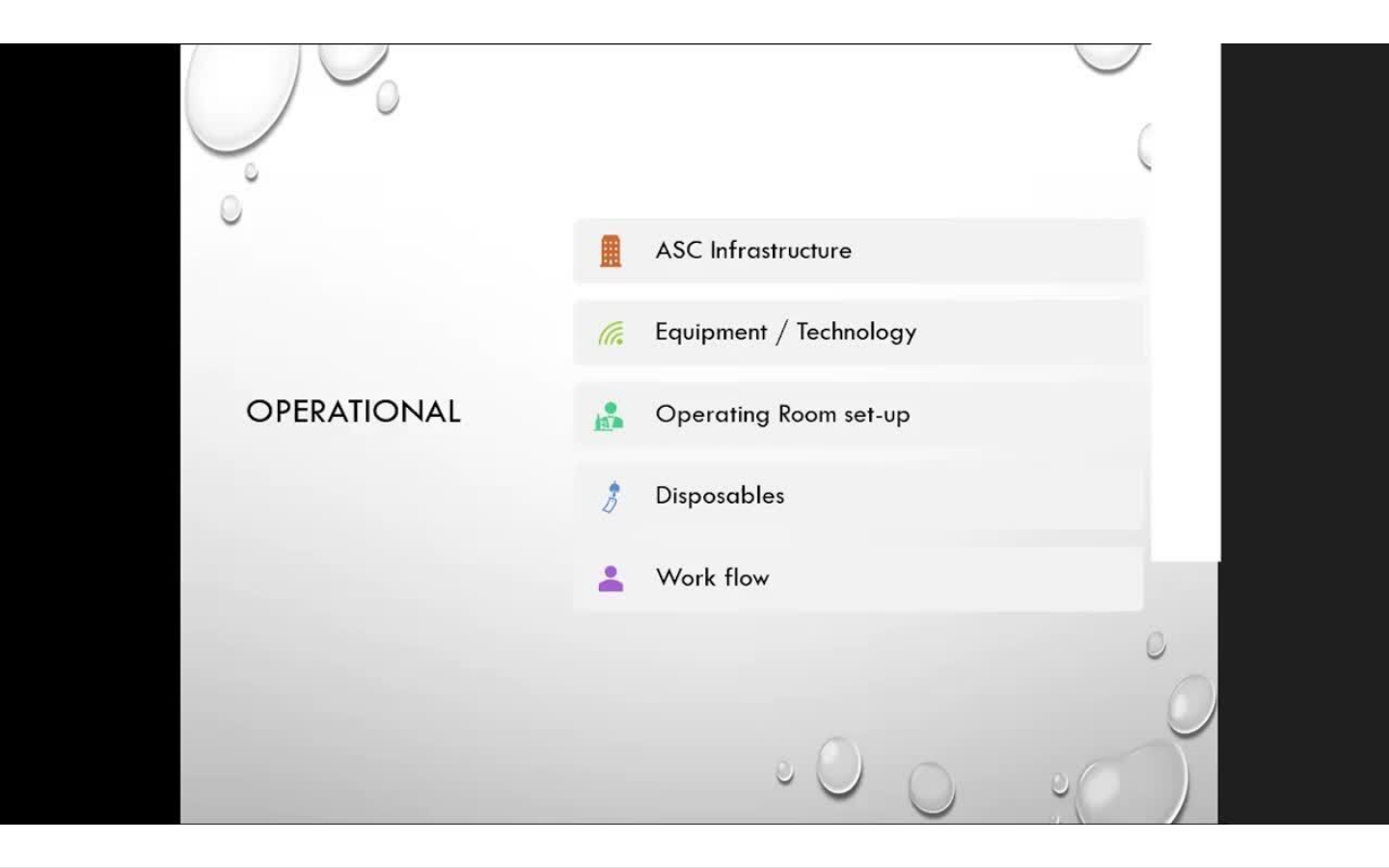 click on "10 seconds
Tap to unmute" at bounding box center [694, 433] 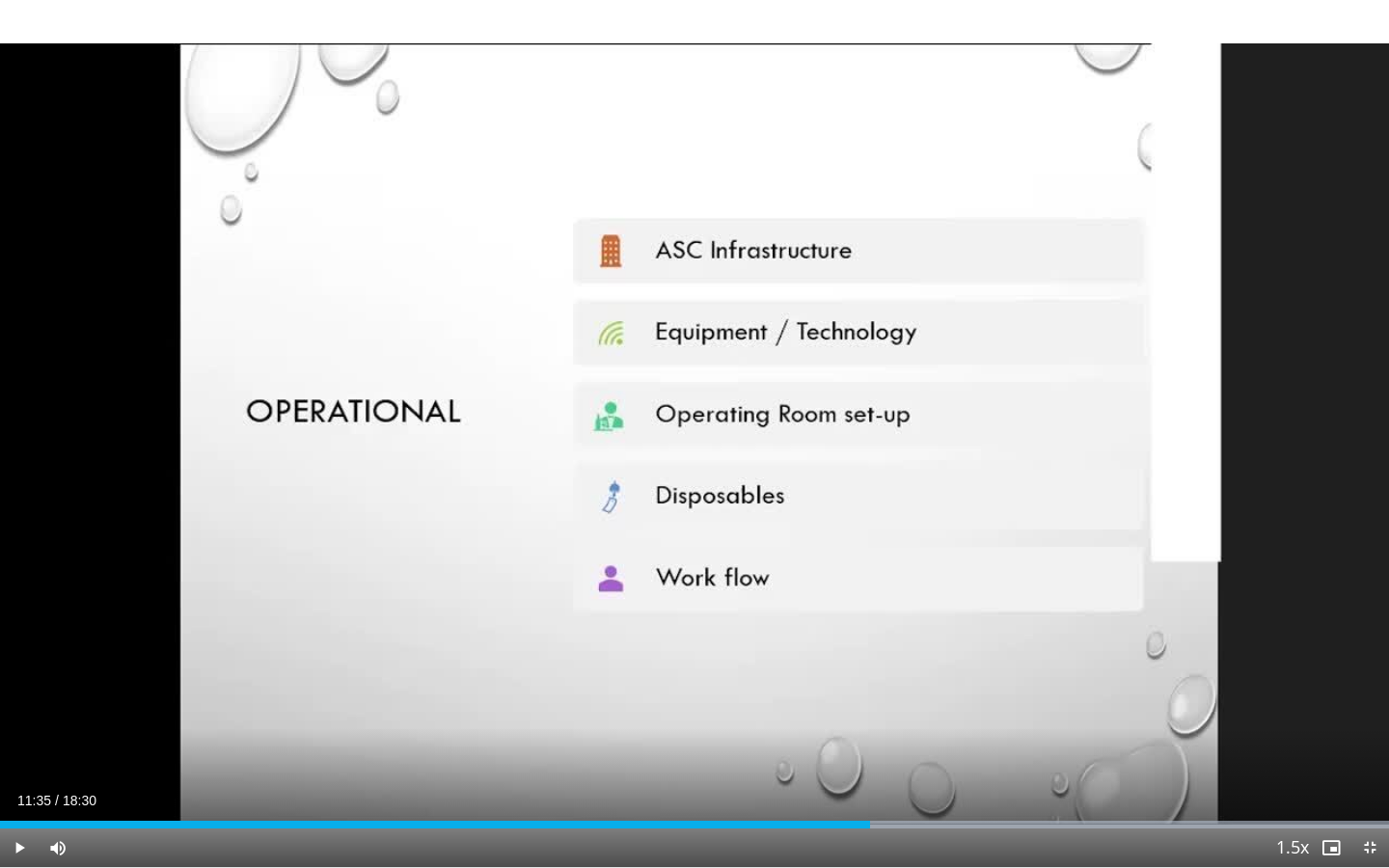 click on "10 seconds
Tap to unmute" at bounding box center [694, 433] 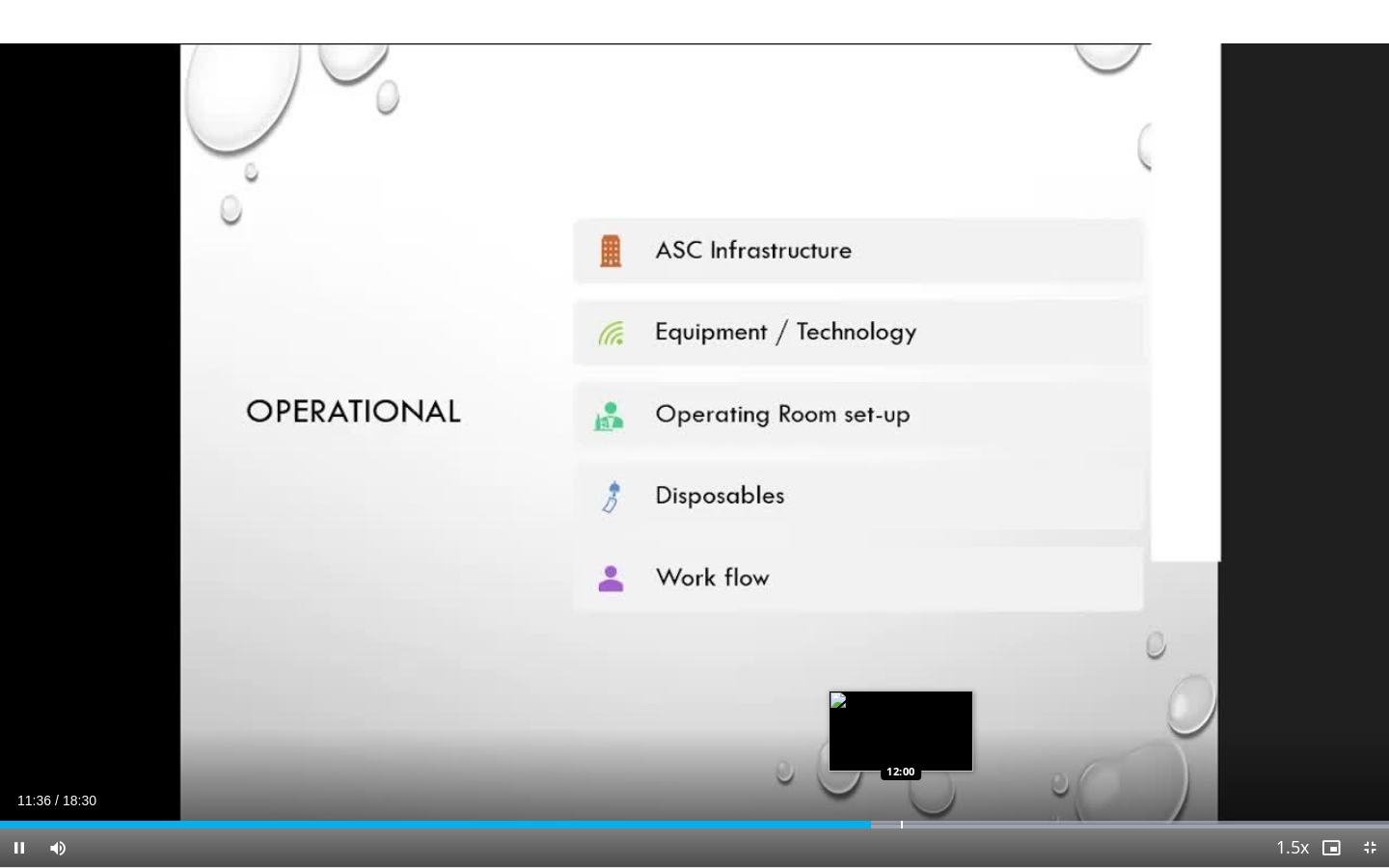 click at bounding box center [902, 825] 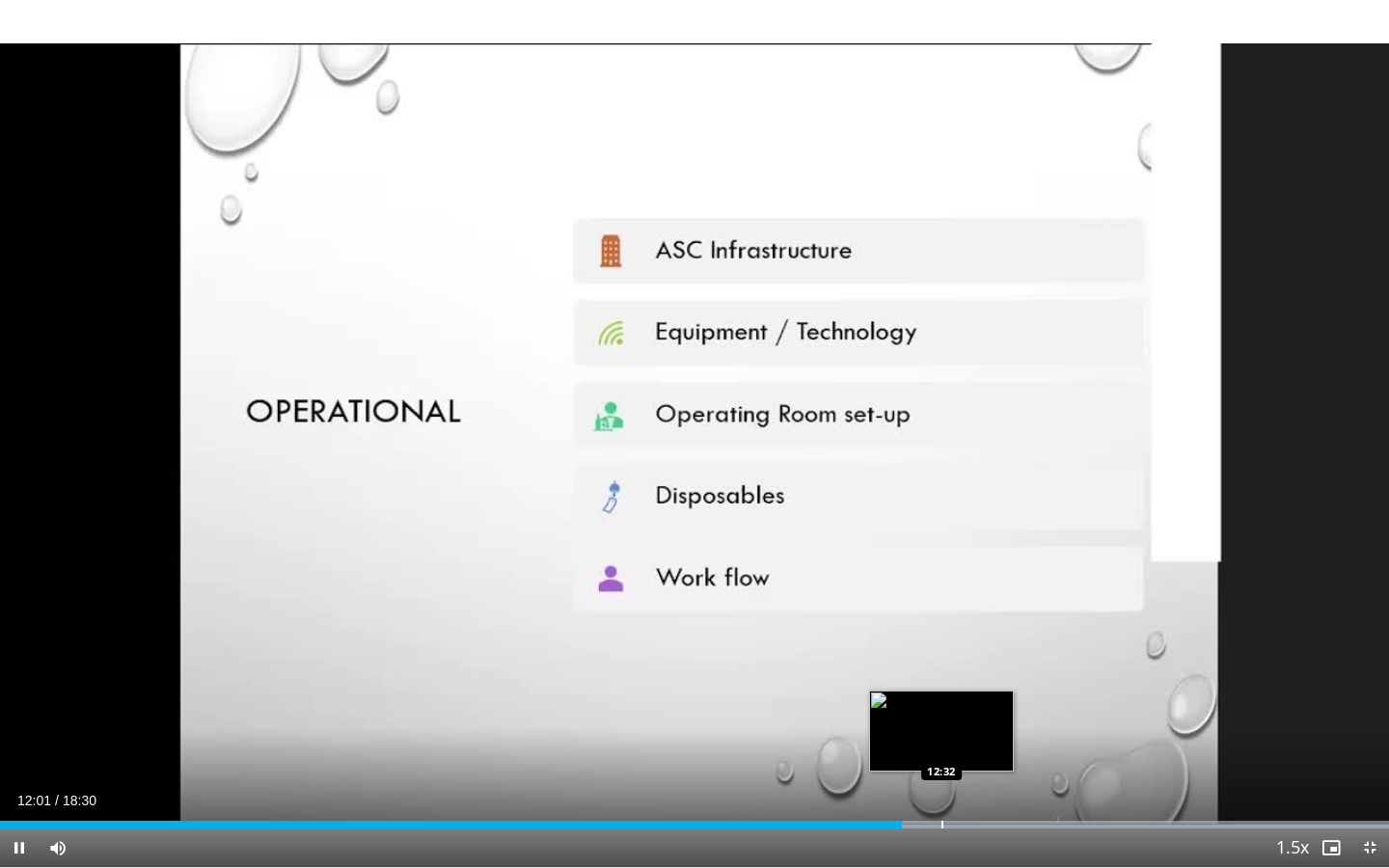 click at bounding box center [942, 825] 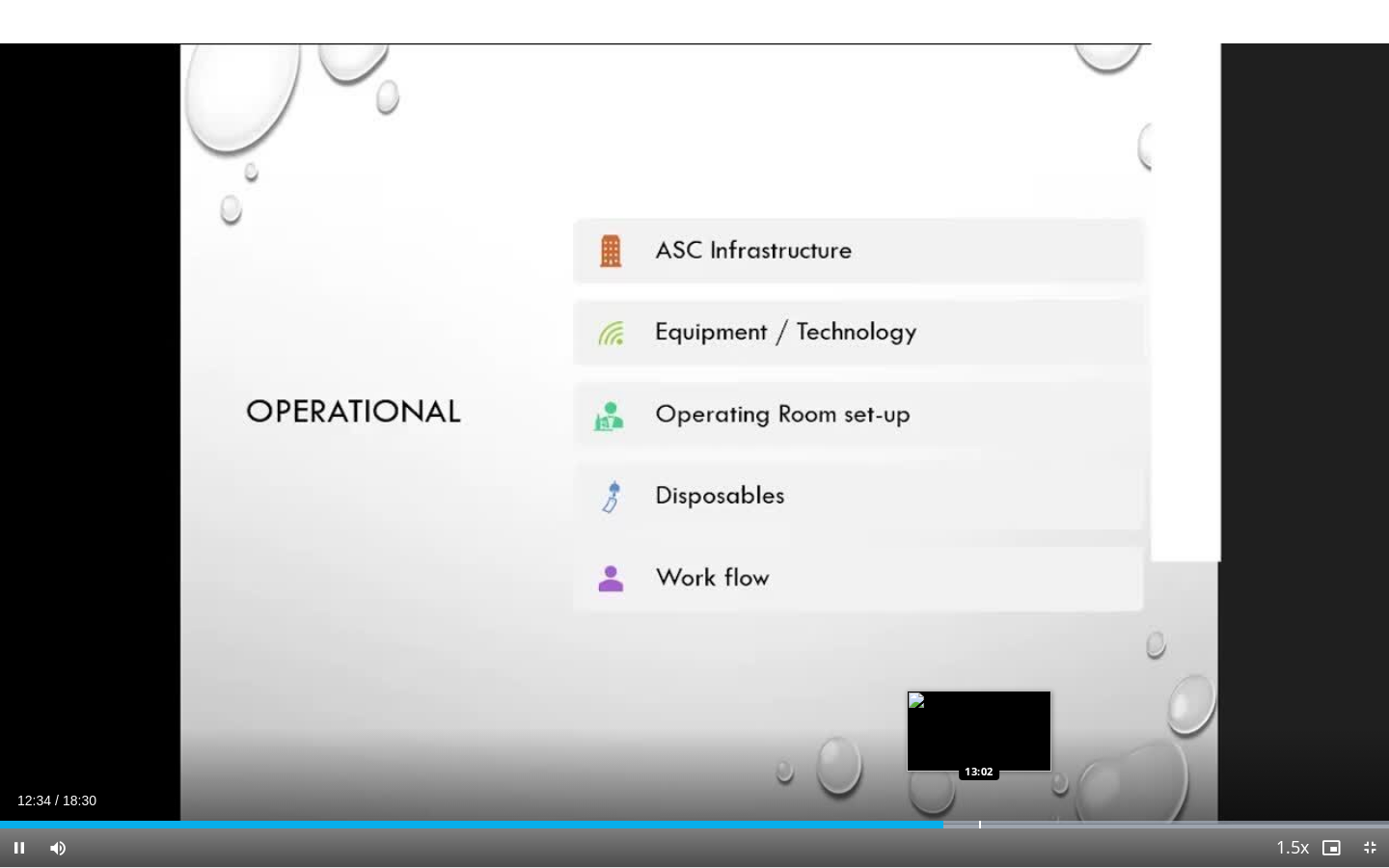click at bounding box center (980, 825) 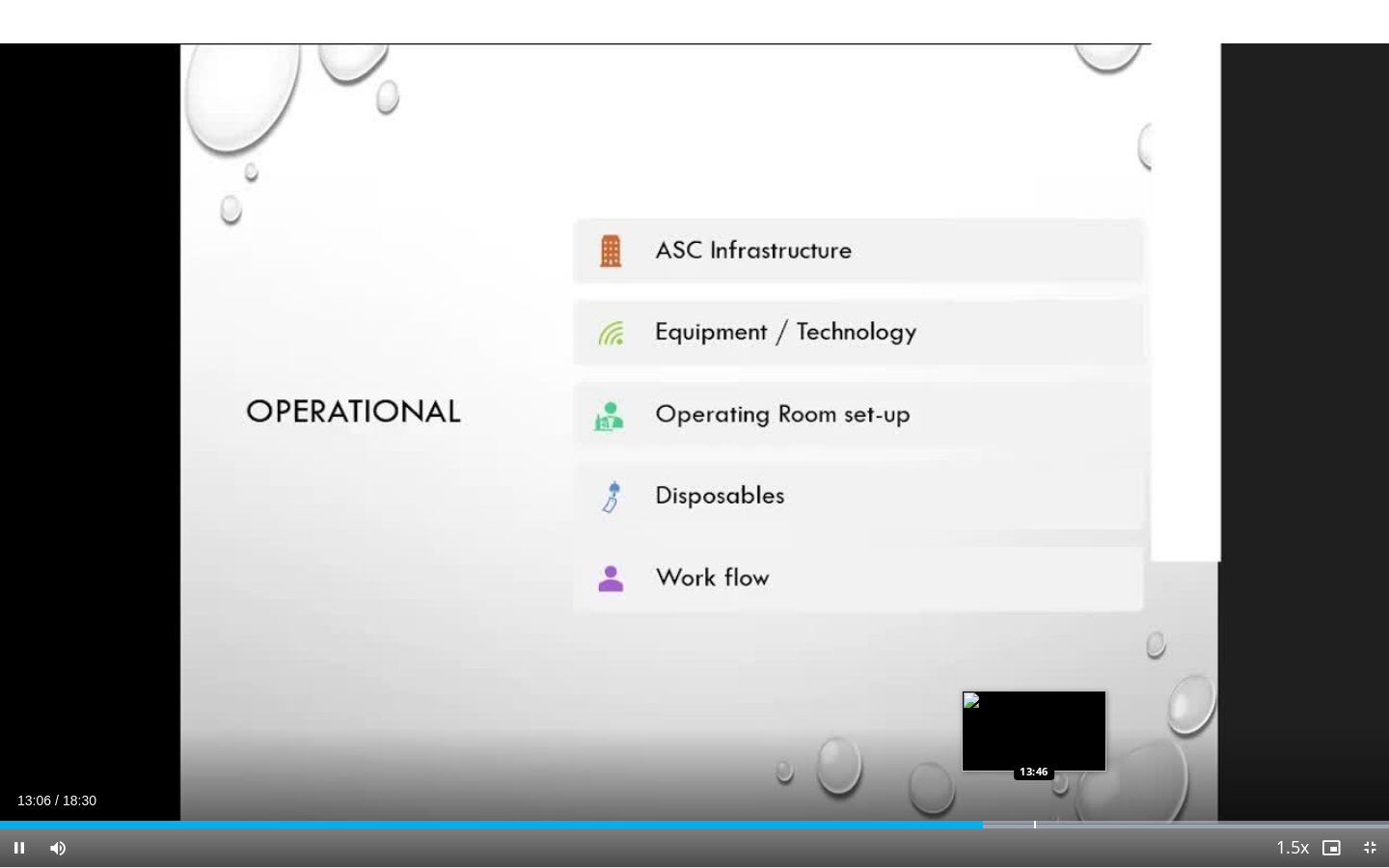 click at bounding box center (1035, 825) 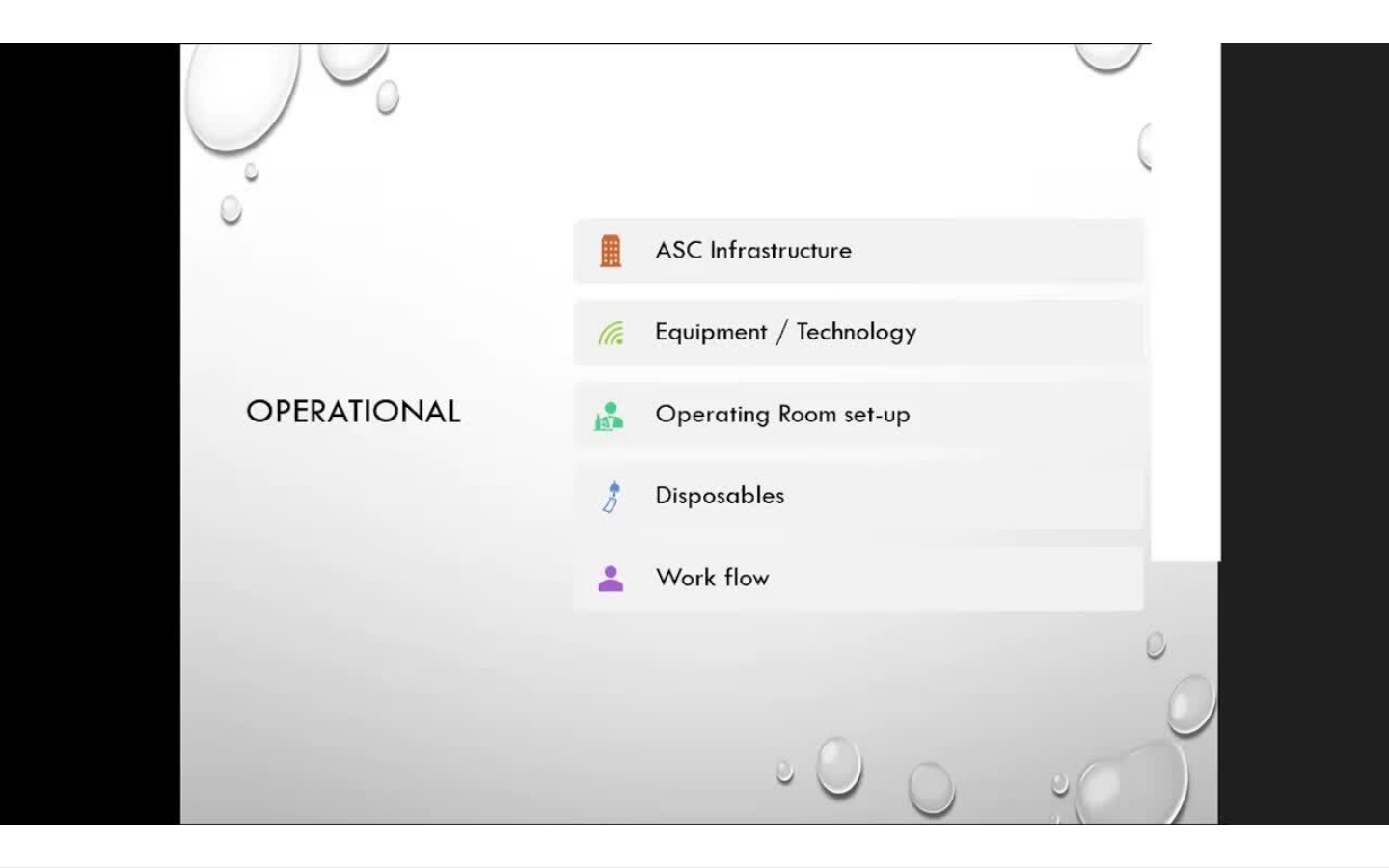 click on "10 seconds
Tap to unmute" at bounding box center [694, 433] 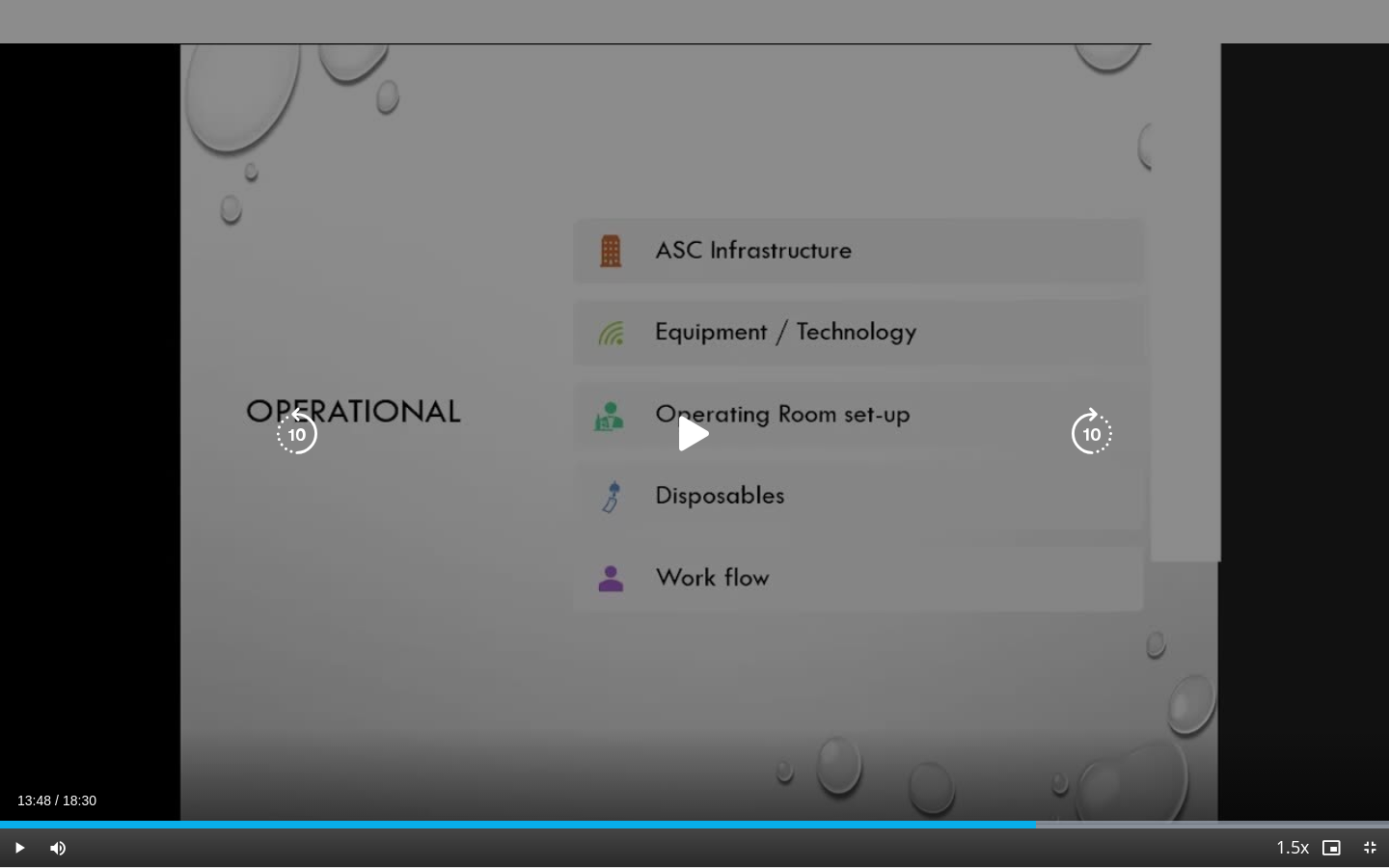 click on "10 seconds
Tap to unmute" at bounding box center [694, 433] 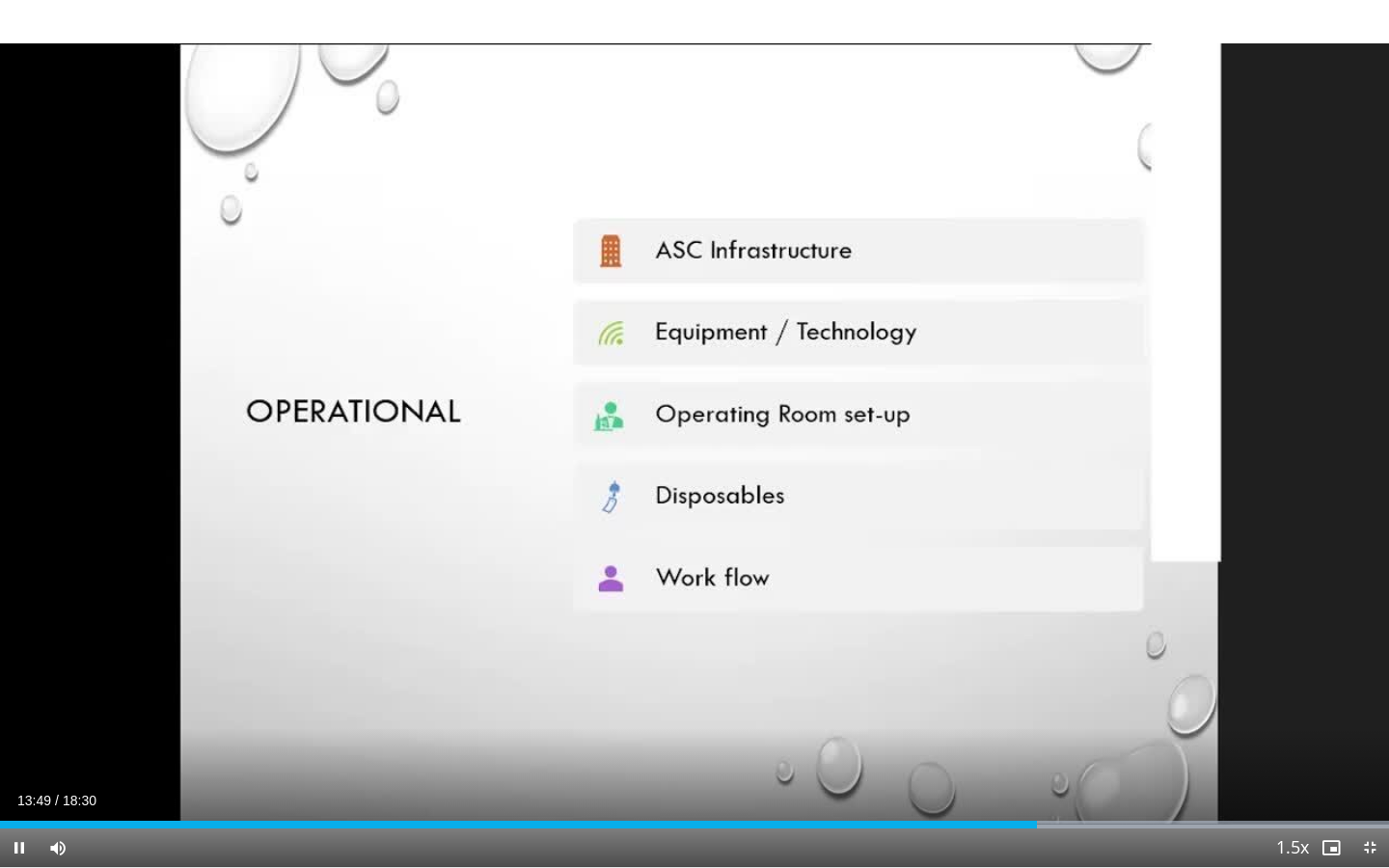 click on "Current Time  13:49 / Duration  18:30 Pause Skip Backward Skip Forward Mute Loaded :  99.99% 13:49 15:01 Stream Type  LIVE Seek to live, currently behind live LIVE   1.5x Playback Rate 0.5x 0.75x 1x 1.25x 1.5x , selected 1.75x 2x Chapters Chapters Descriptions descriptions off , selected Captions captions off , selected Audio Track en (Main) , selected Exit Fullscreen Enable picture-in-picture mode" at bounding box center (694, 848) 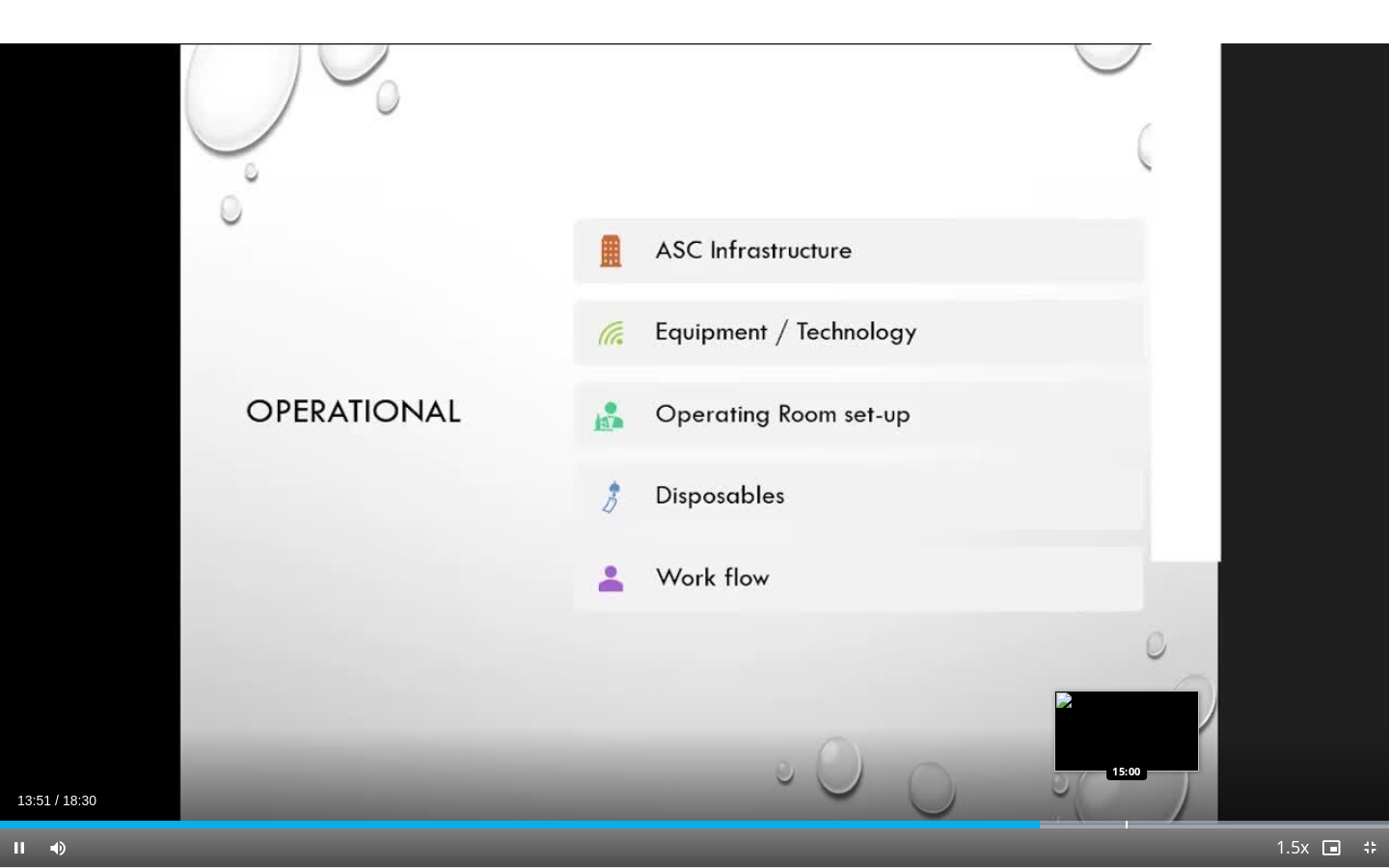 click at bounding box center [1127, 825] 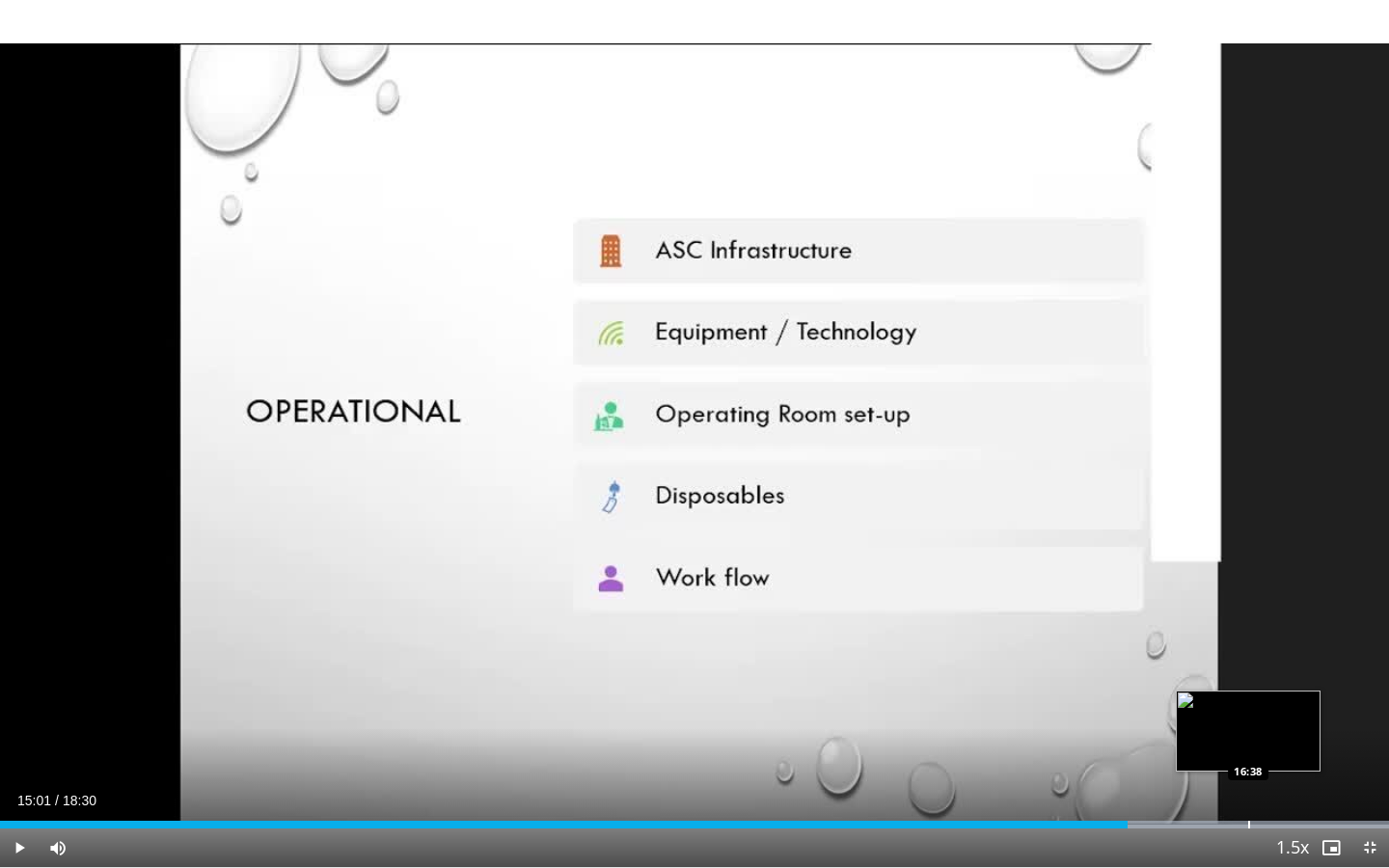 click at bounding box center (1249, 825) 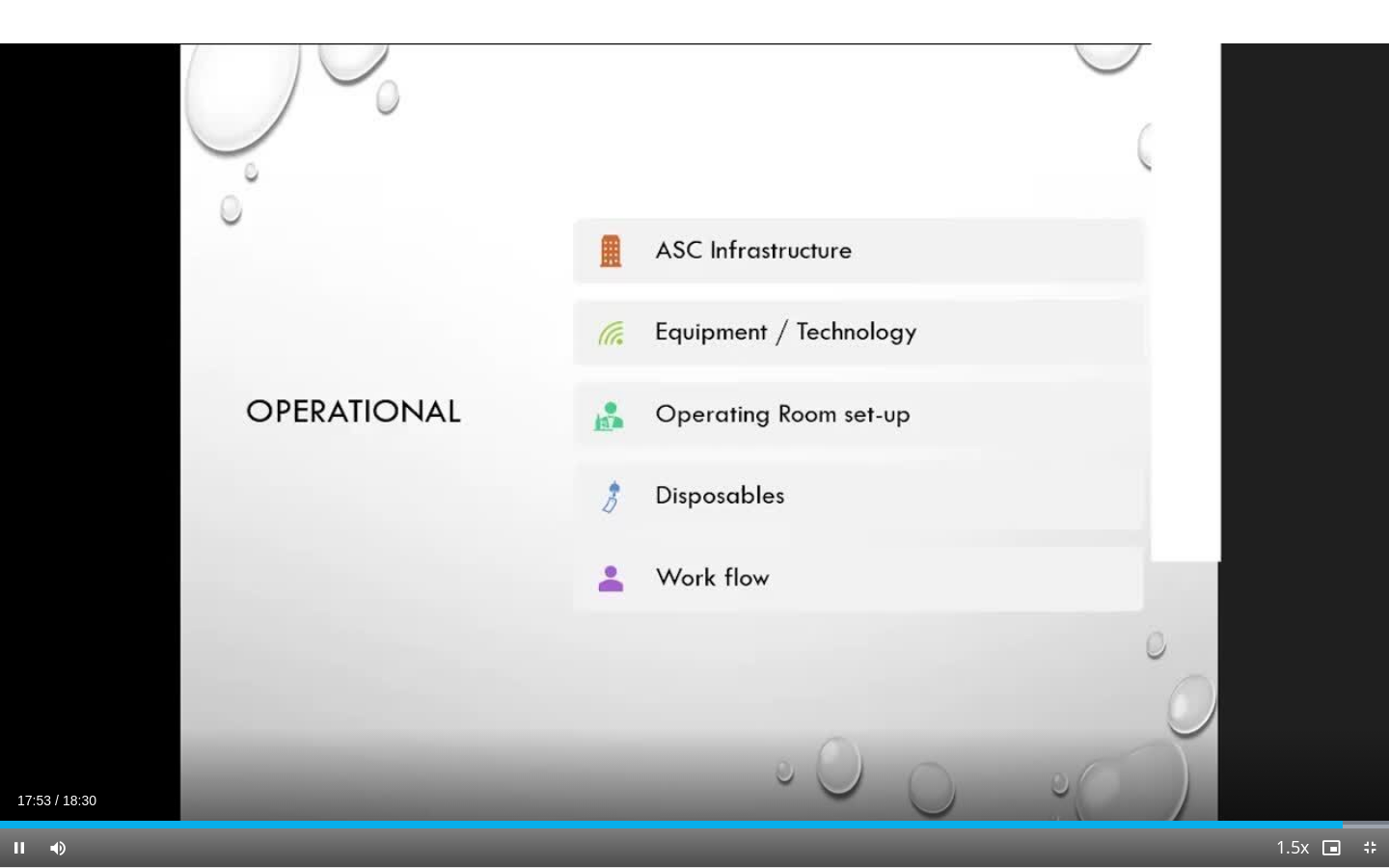 click at bounding box center [1370, 848] 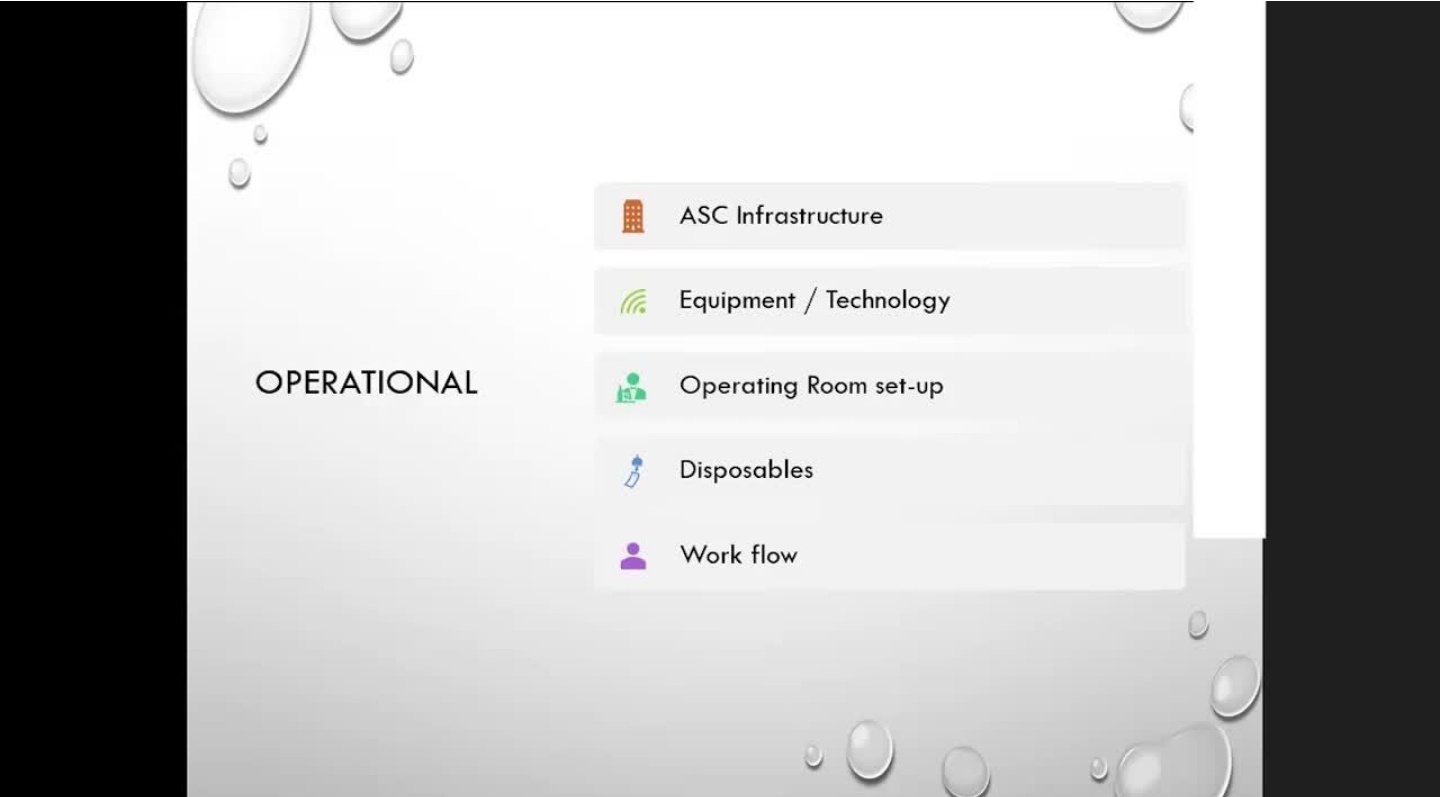 scroll, scrollTop: 0, scrollLeft: 0, axis: both 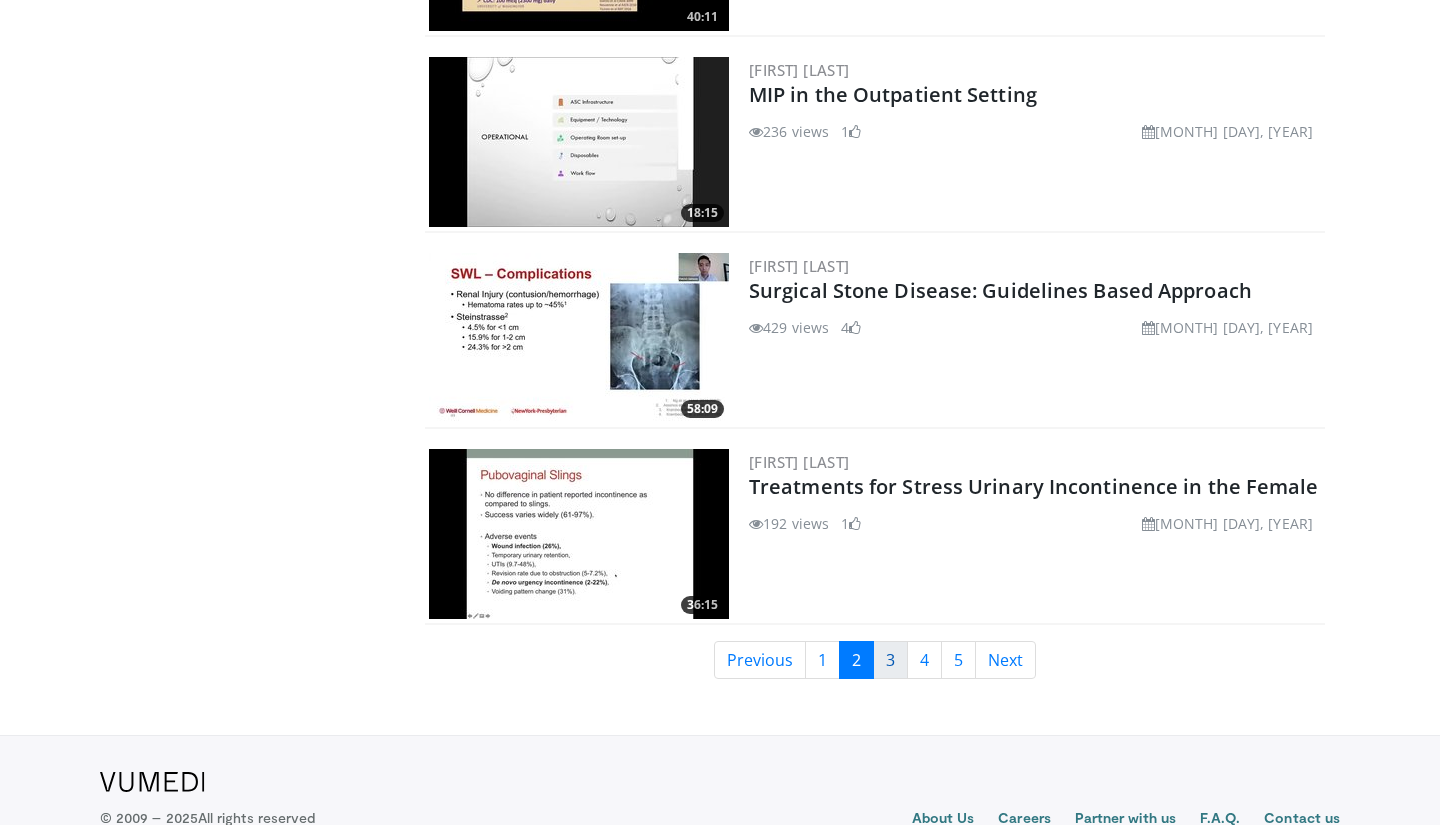 click on "3" at bounding box center (890, 660) 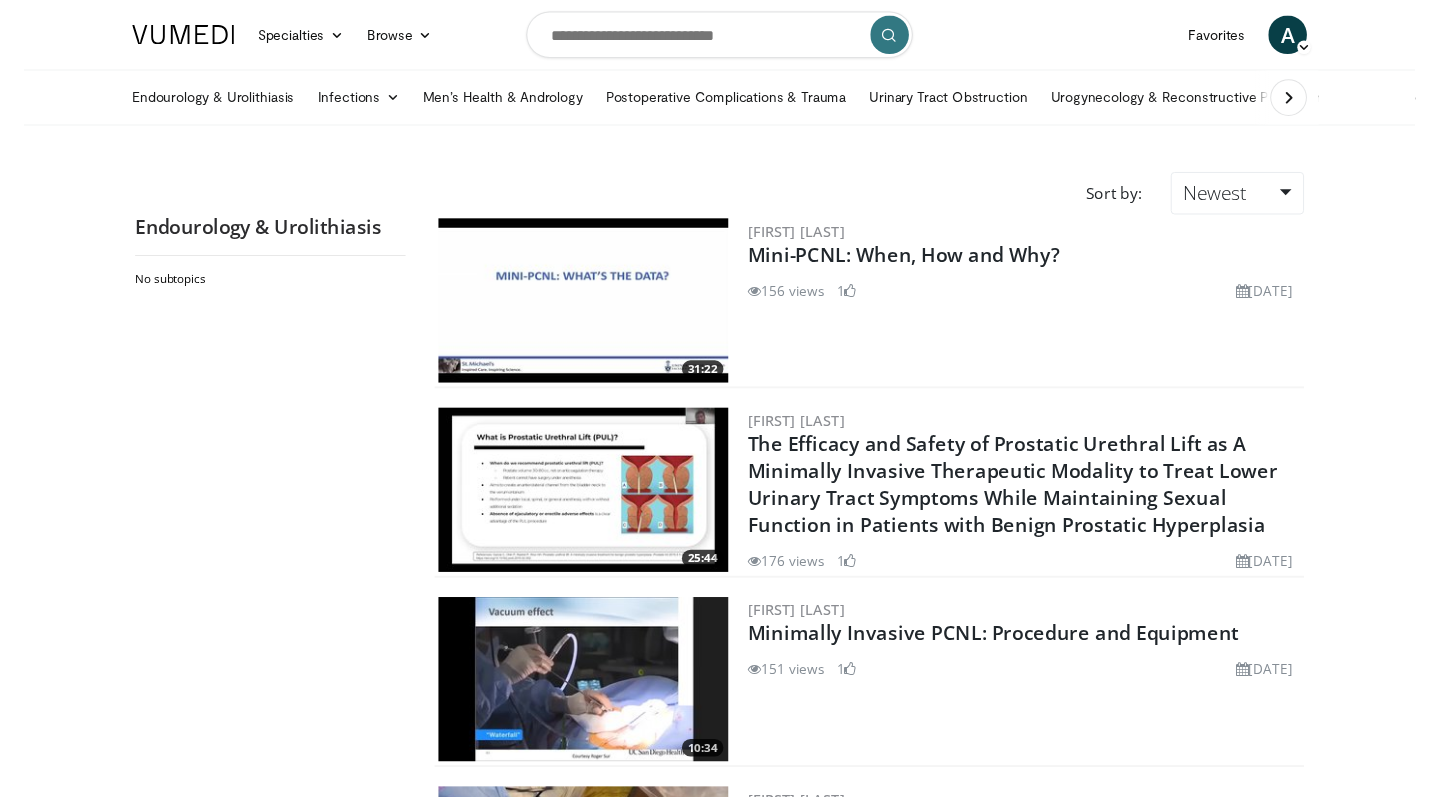 scroll, scrollTop: 0, scrollLeft: 0, axis: both 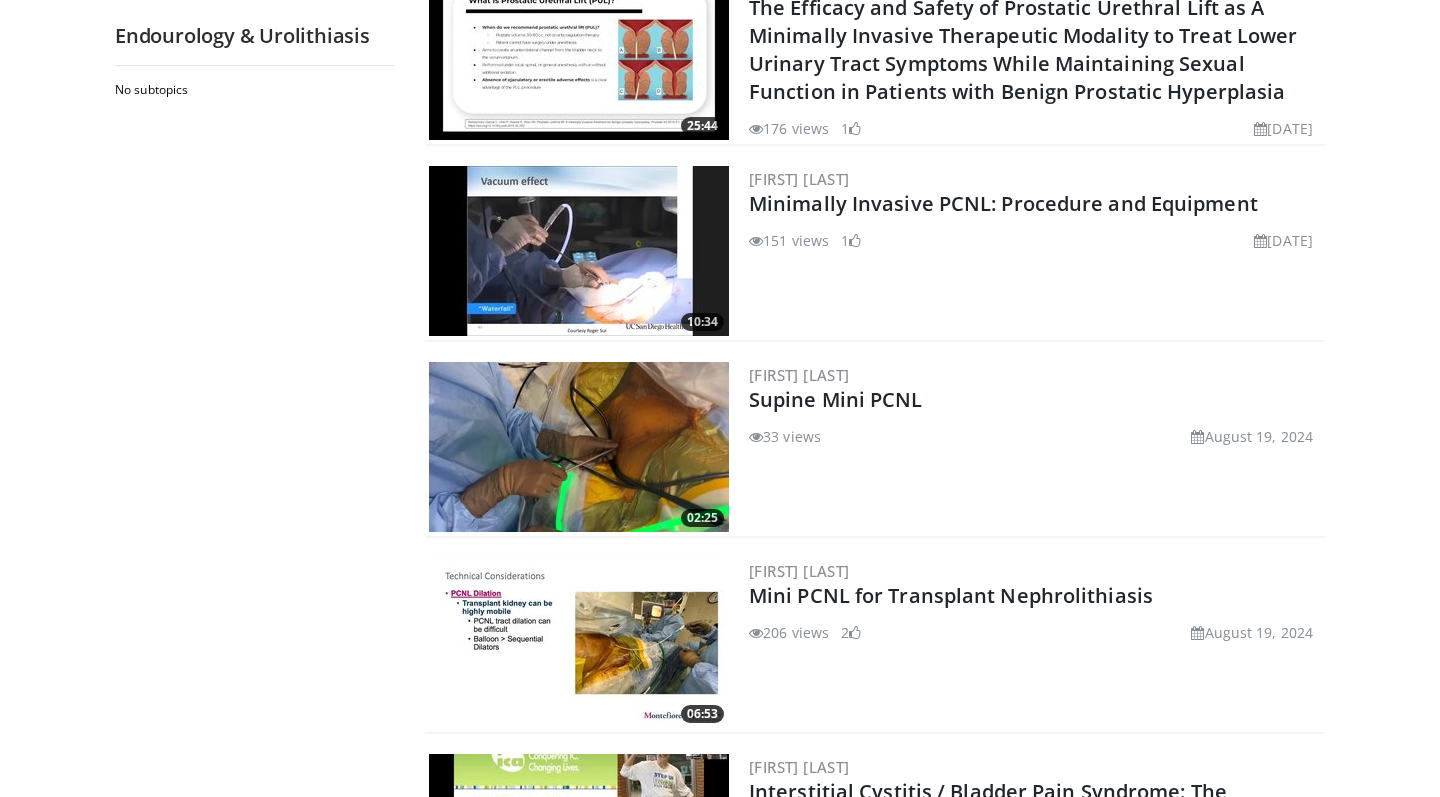 click on "Seth Bechis
Minimally Invasive PCNL: Procedure and Equipment
151 views
August 22, 2024
1" at bounding box center (1035, 251) 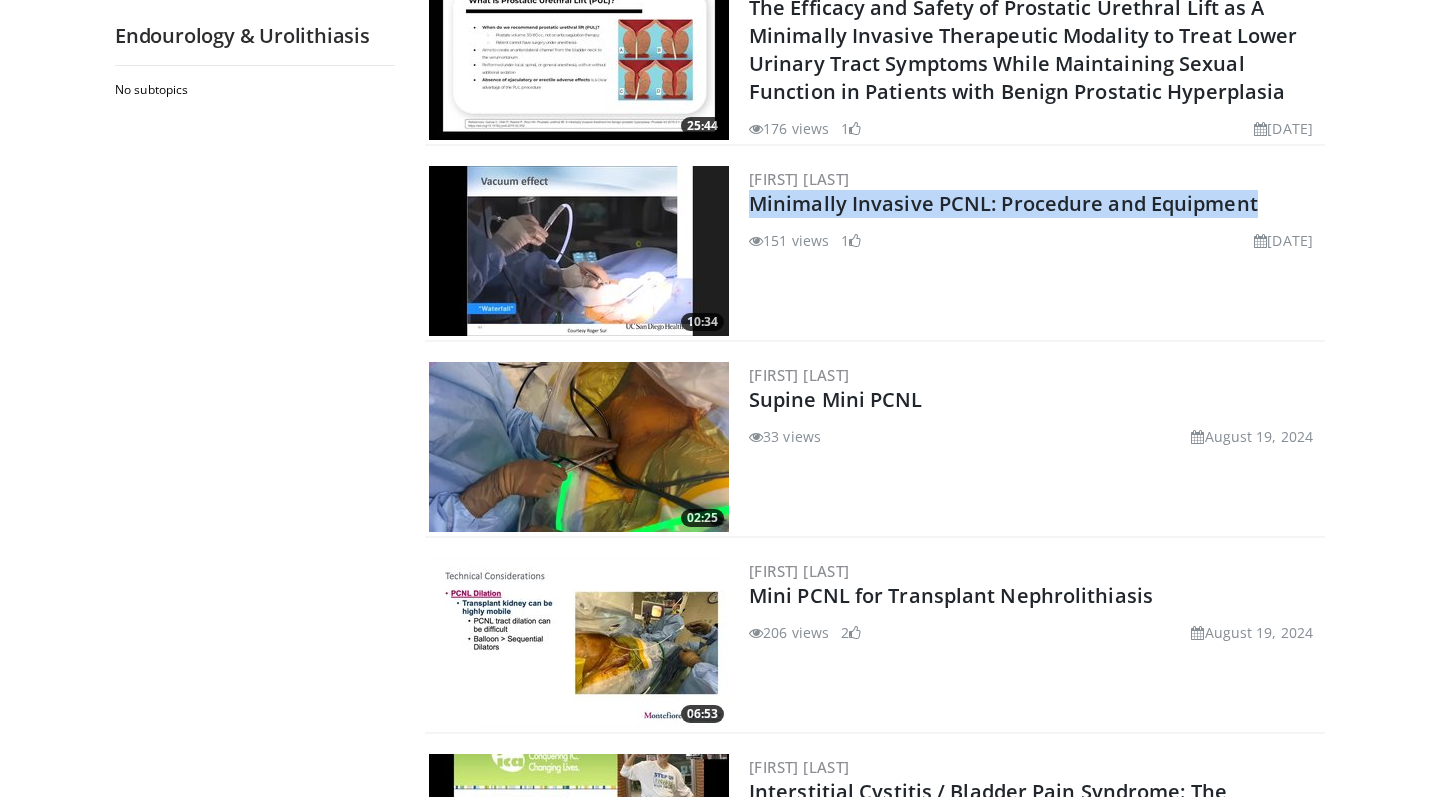 click on "Seth Bechis
Minimally Invasive PCNL: Procedure and Equipment
151 views
August 22, 2024
1" at bounding box center (1035, 251) 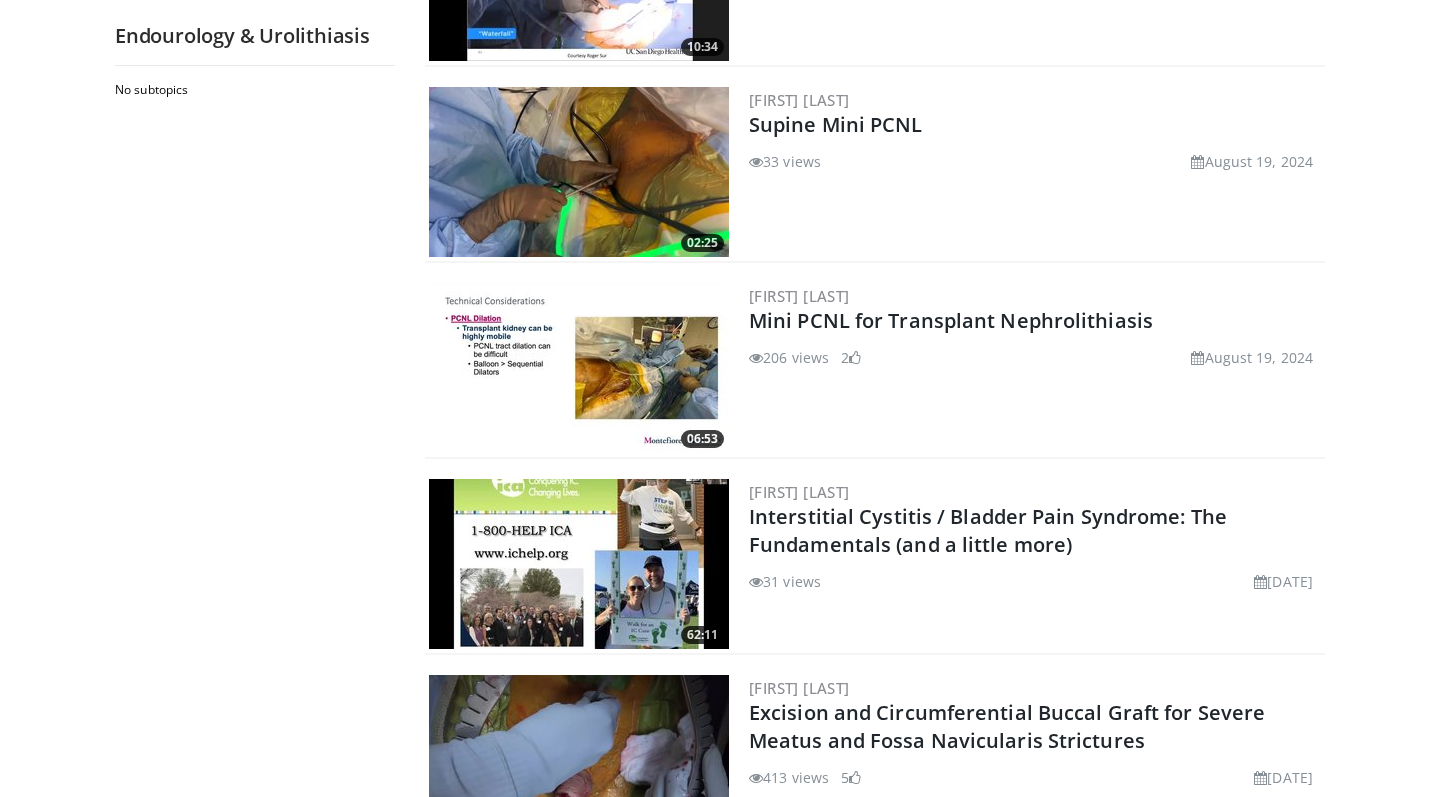 scroll, scrollTop: 729, scrollLeft: 0, axis: vertical 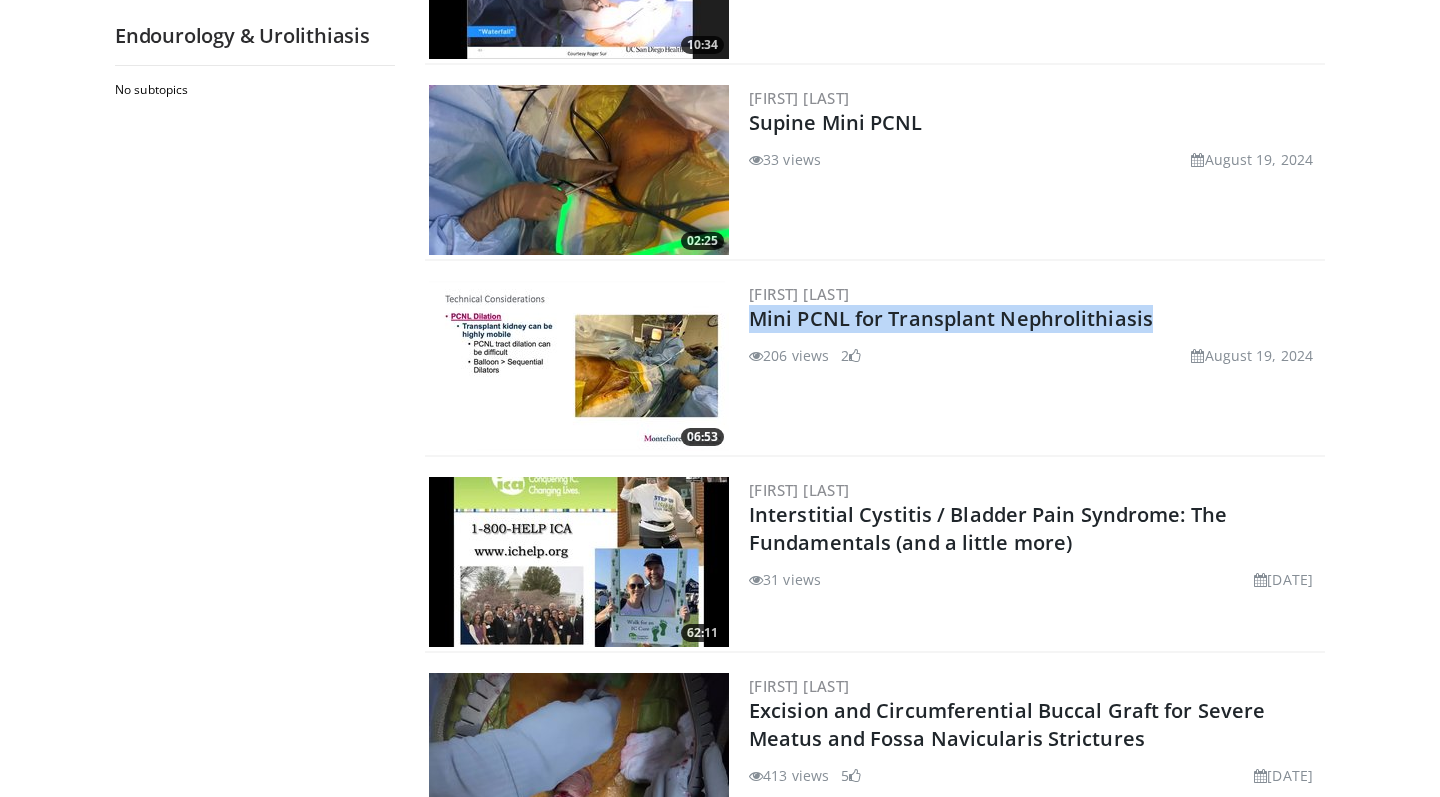 click on "Alexander Small
Mini PCNL for Transplant Nephrolithiasis
206 views
August 19, 2024
2" at bounding box center (1035, 366) 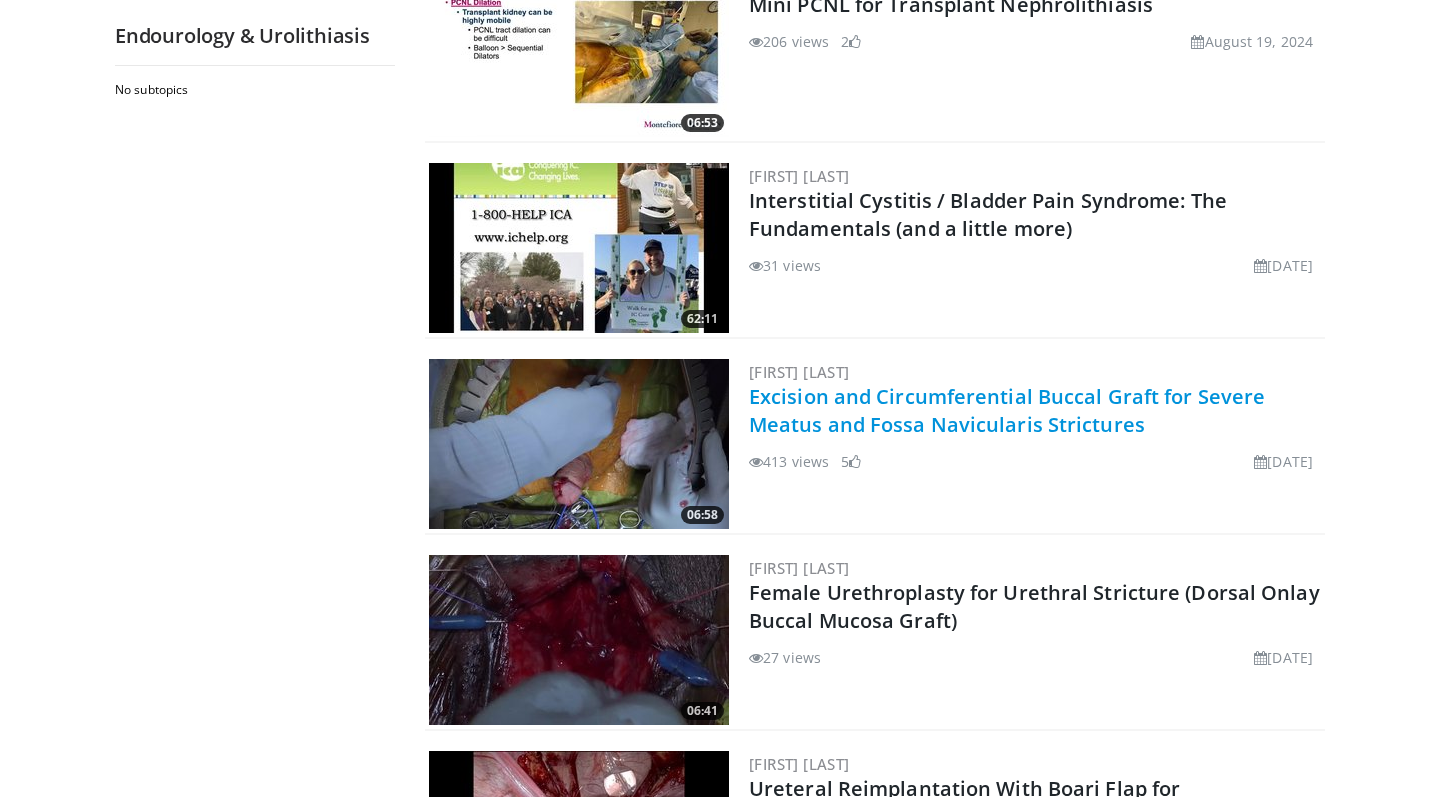 scroll, scrollTop: 1044, scrollLeft: 0, axis: vertical 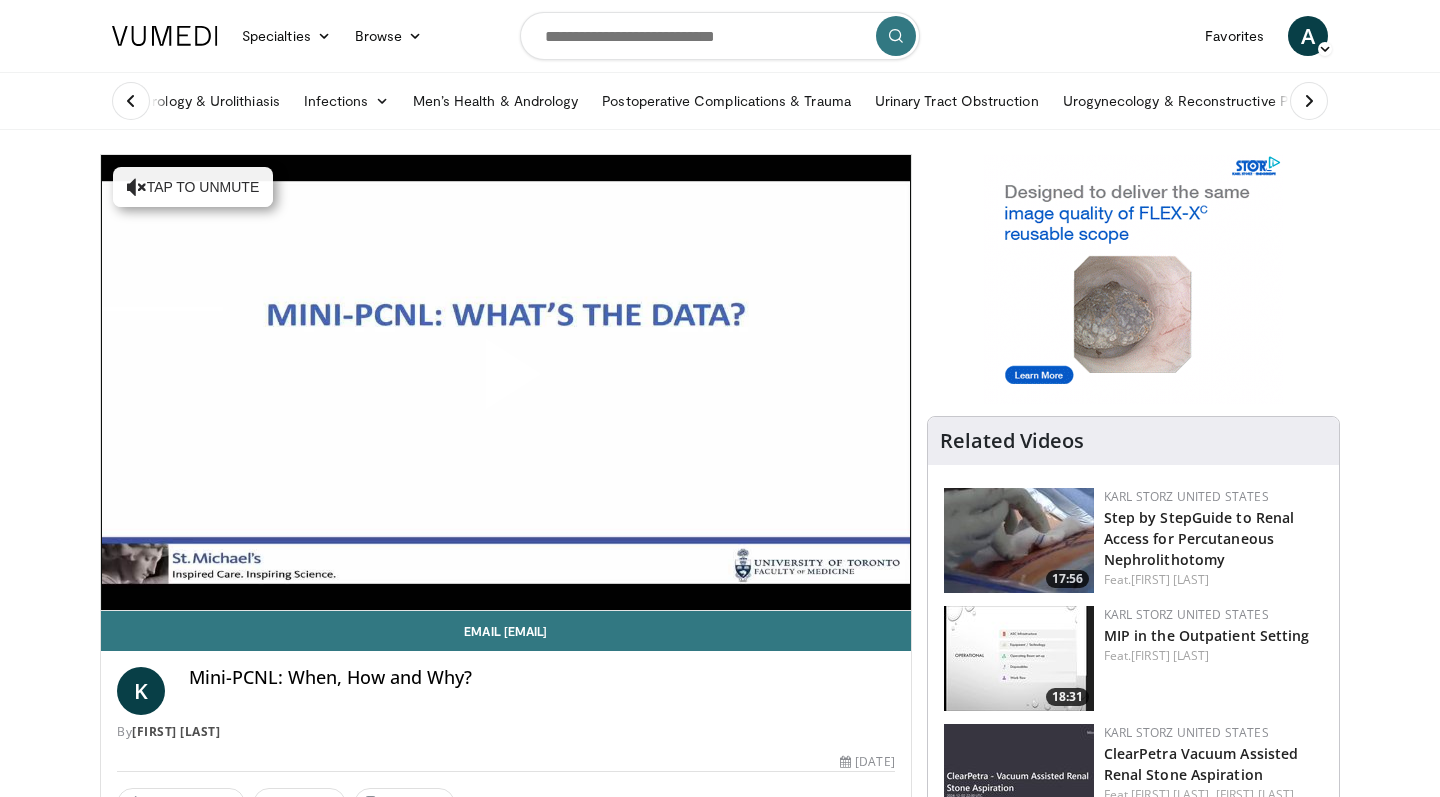 click at bounding box center [506, 382] 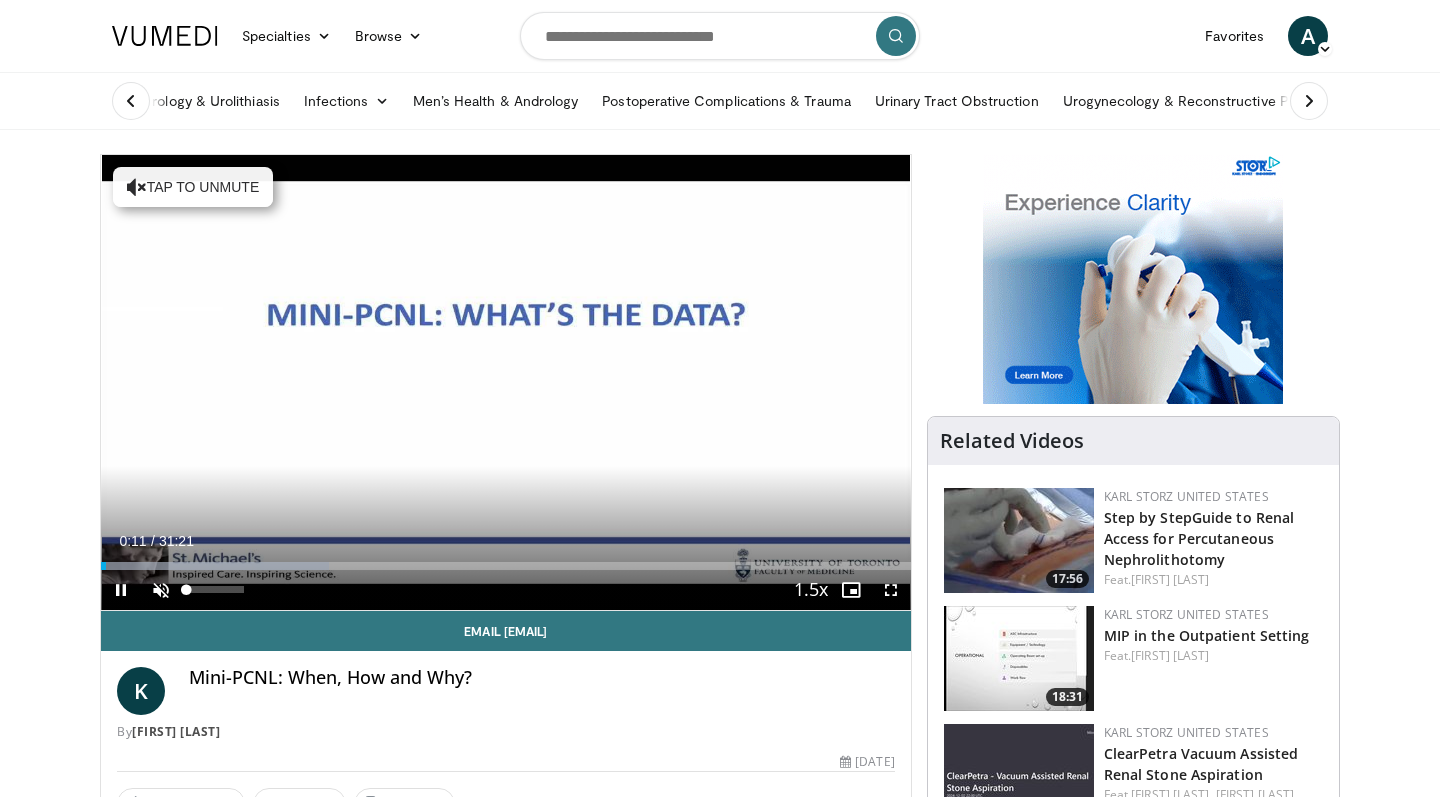 click at bounding box center [161, 590] 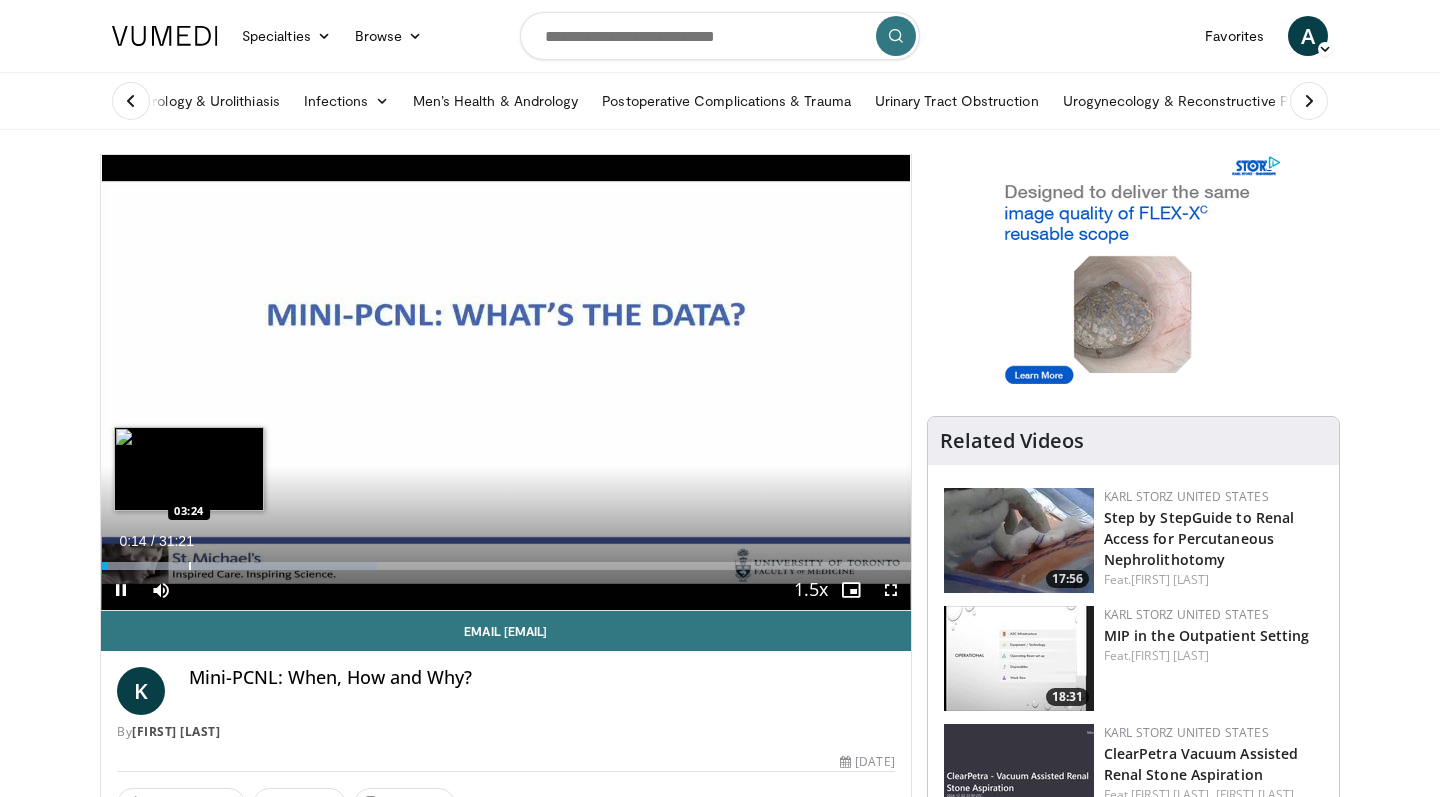 click on "Loaded :  34.05% 00:15 03:24" at bounding box center (506, 560) 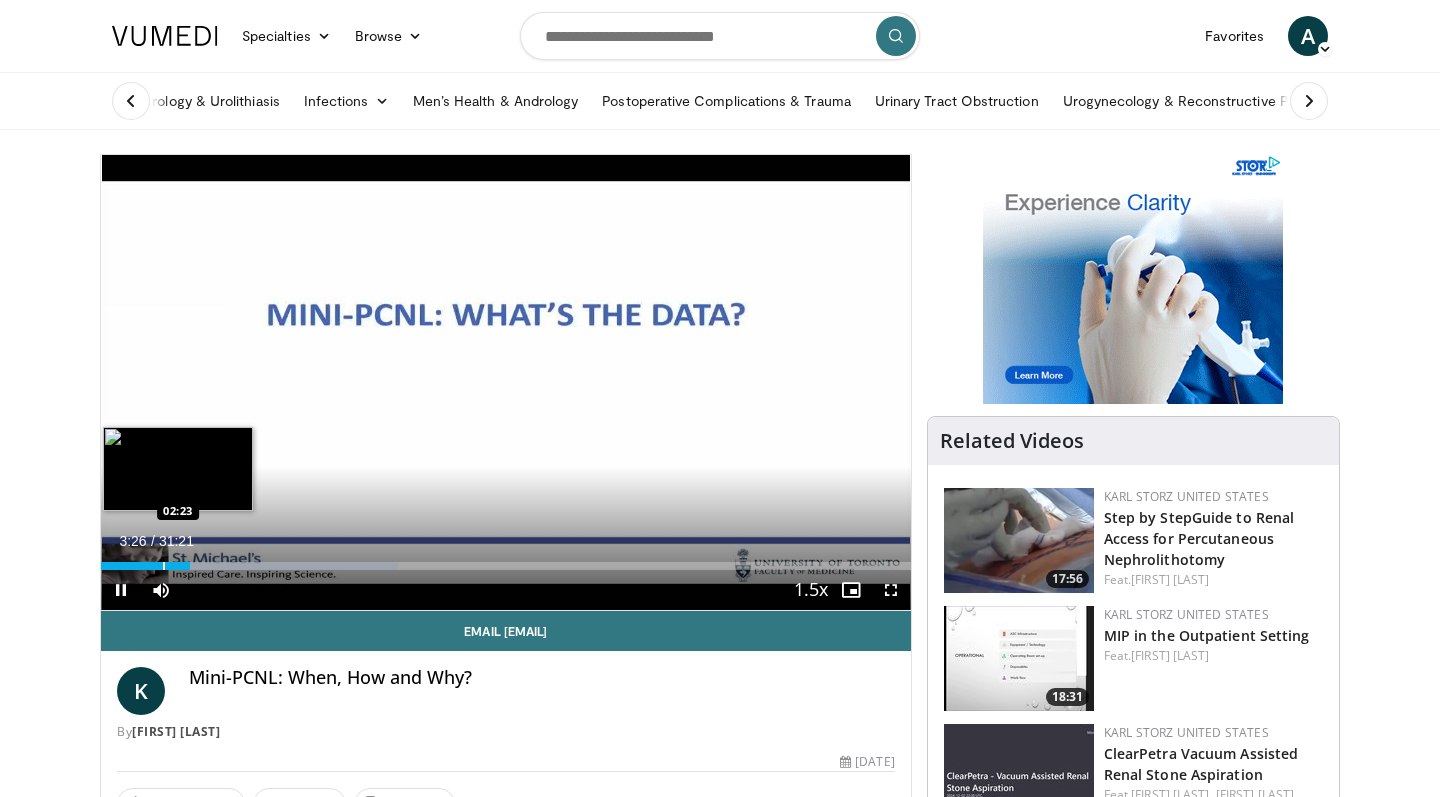 click on "Loaded :  36.71% 03:26 02:23" at bounding box center [506, 560] 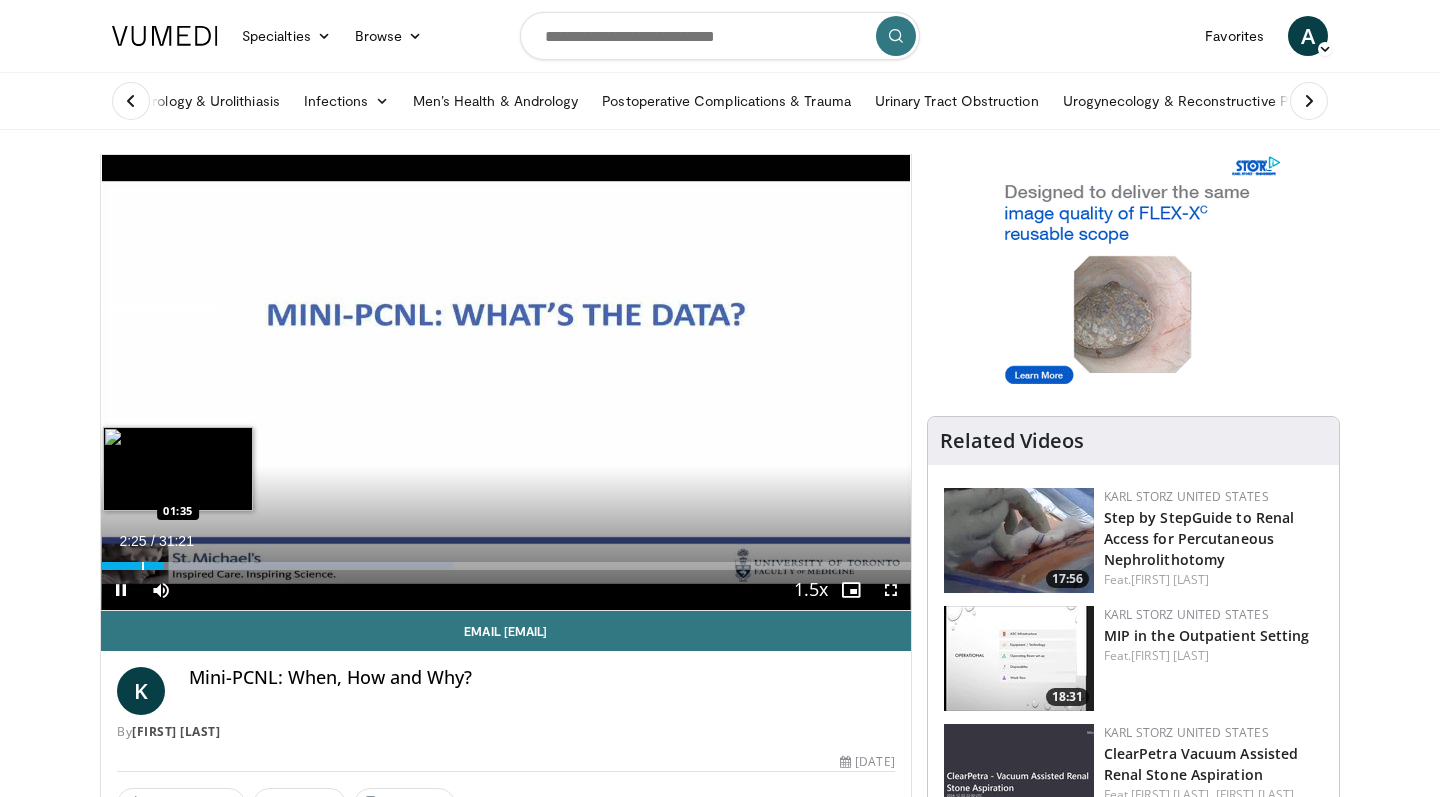 click at bounding box center (143, 566) 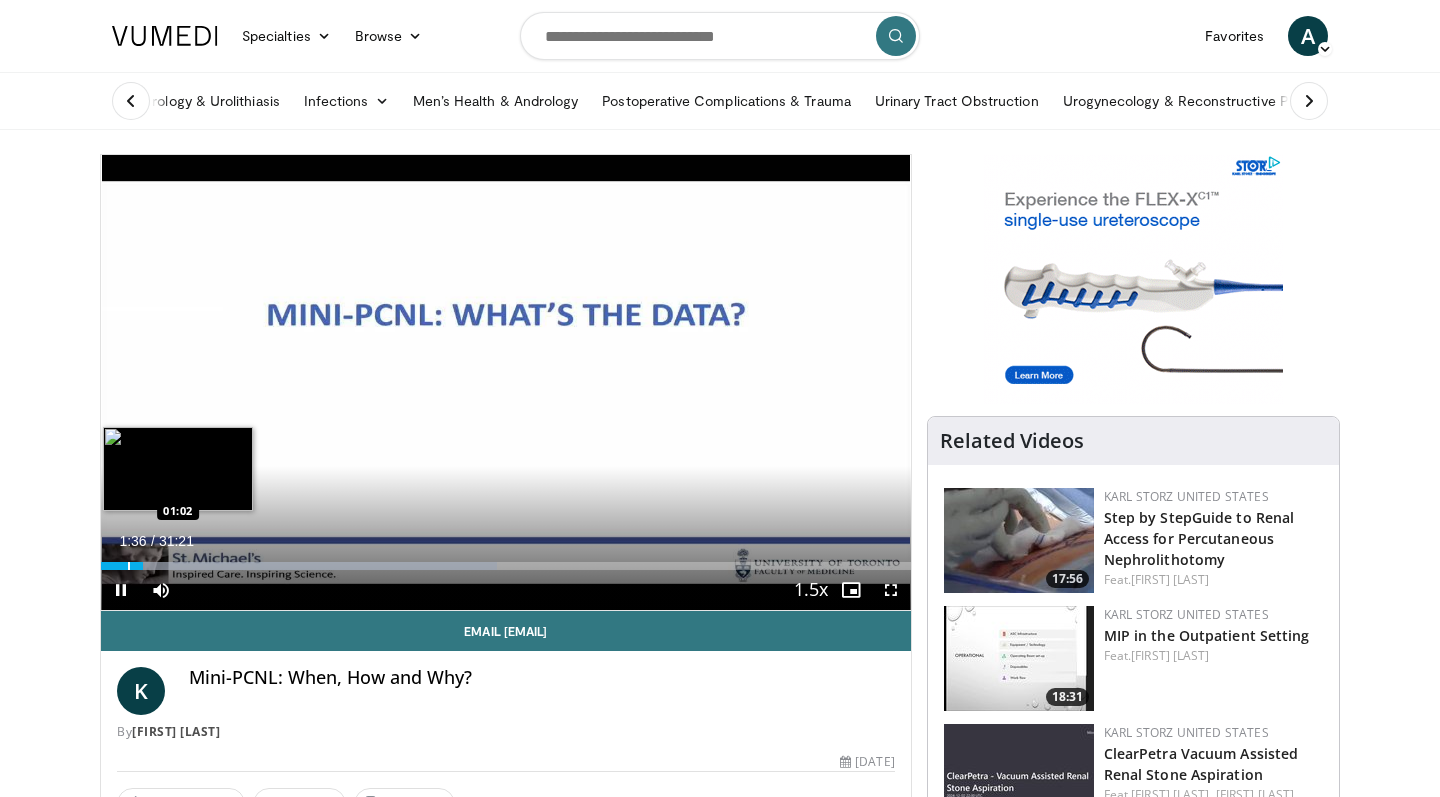 click at bounding box center (129, 566) 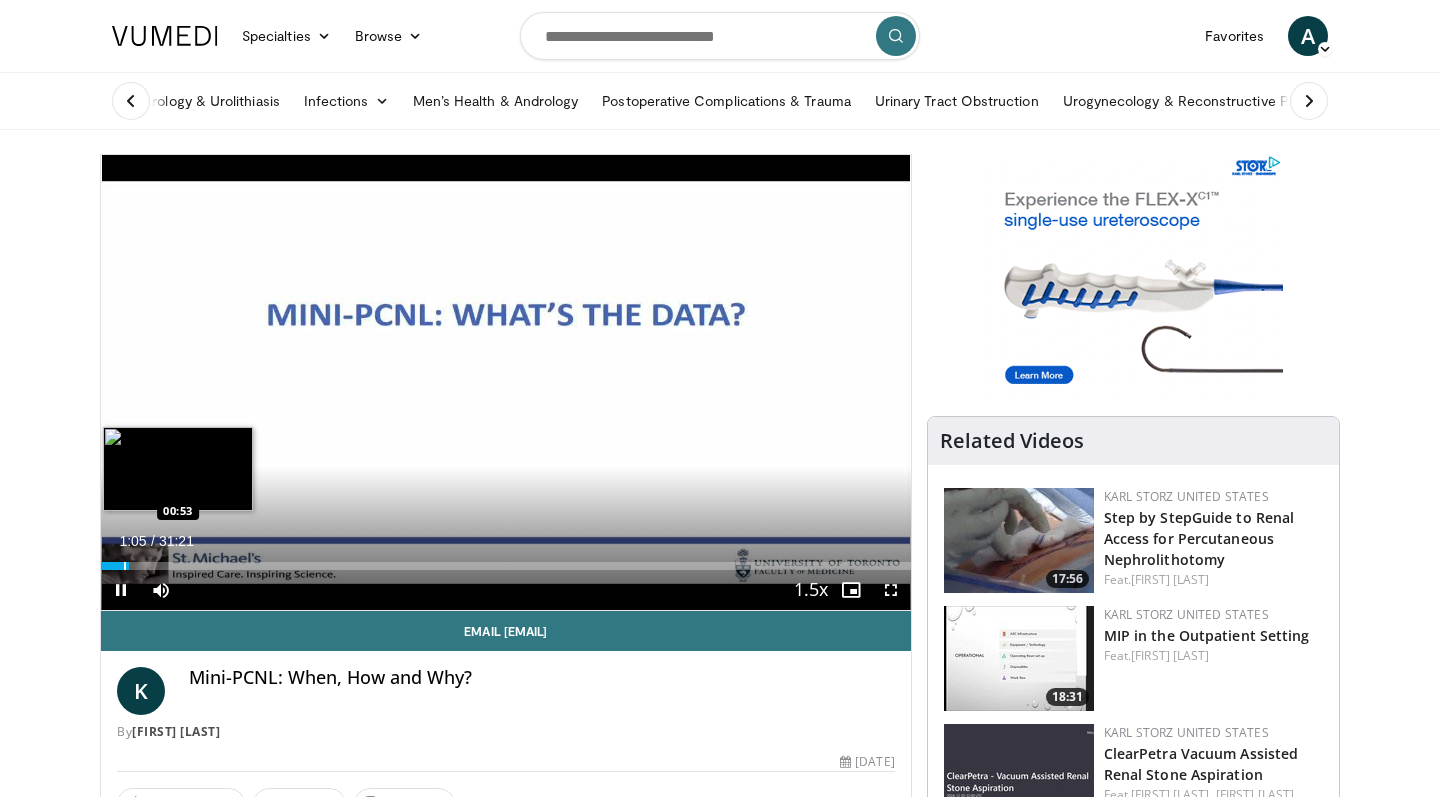 click on "01:05" at bounding box center (115, 566) 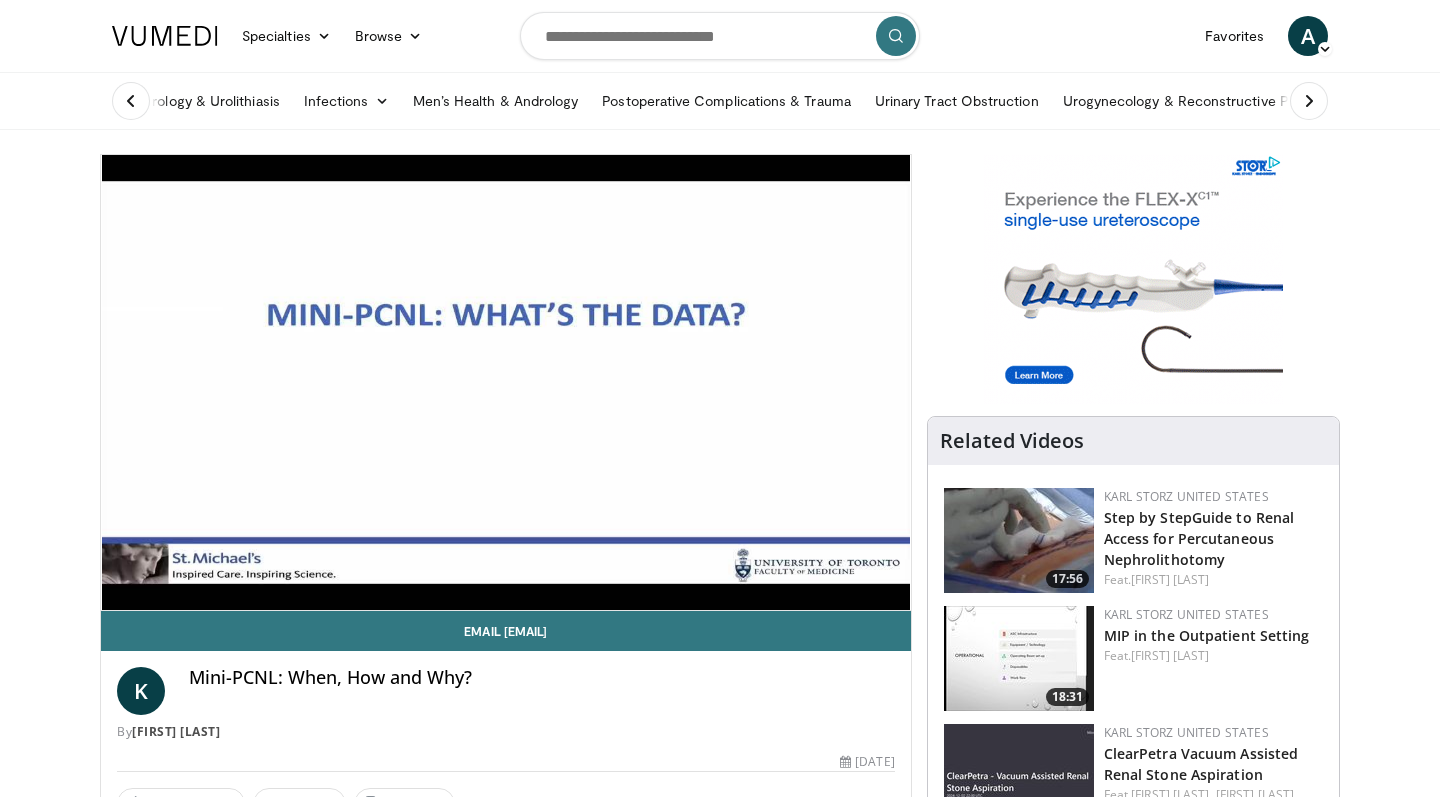 click on "10 seconds
Tap to unmute" at bounding box center (506, 382) 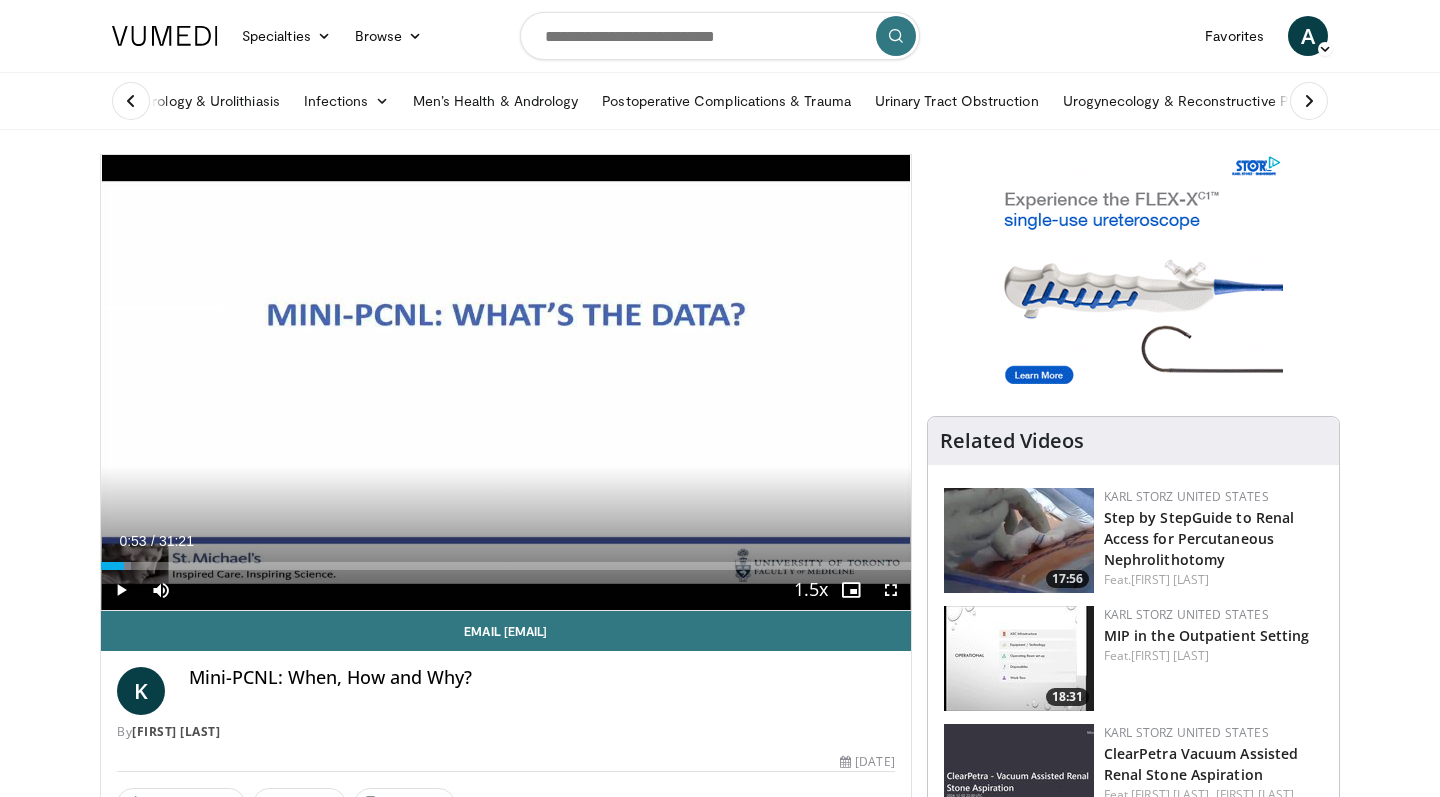 click at bounding box center (891, 590) 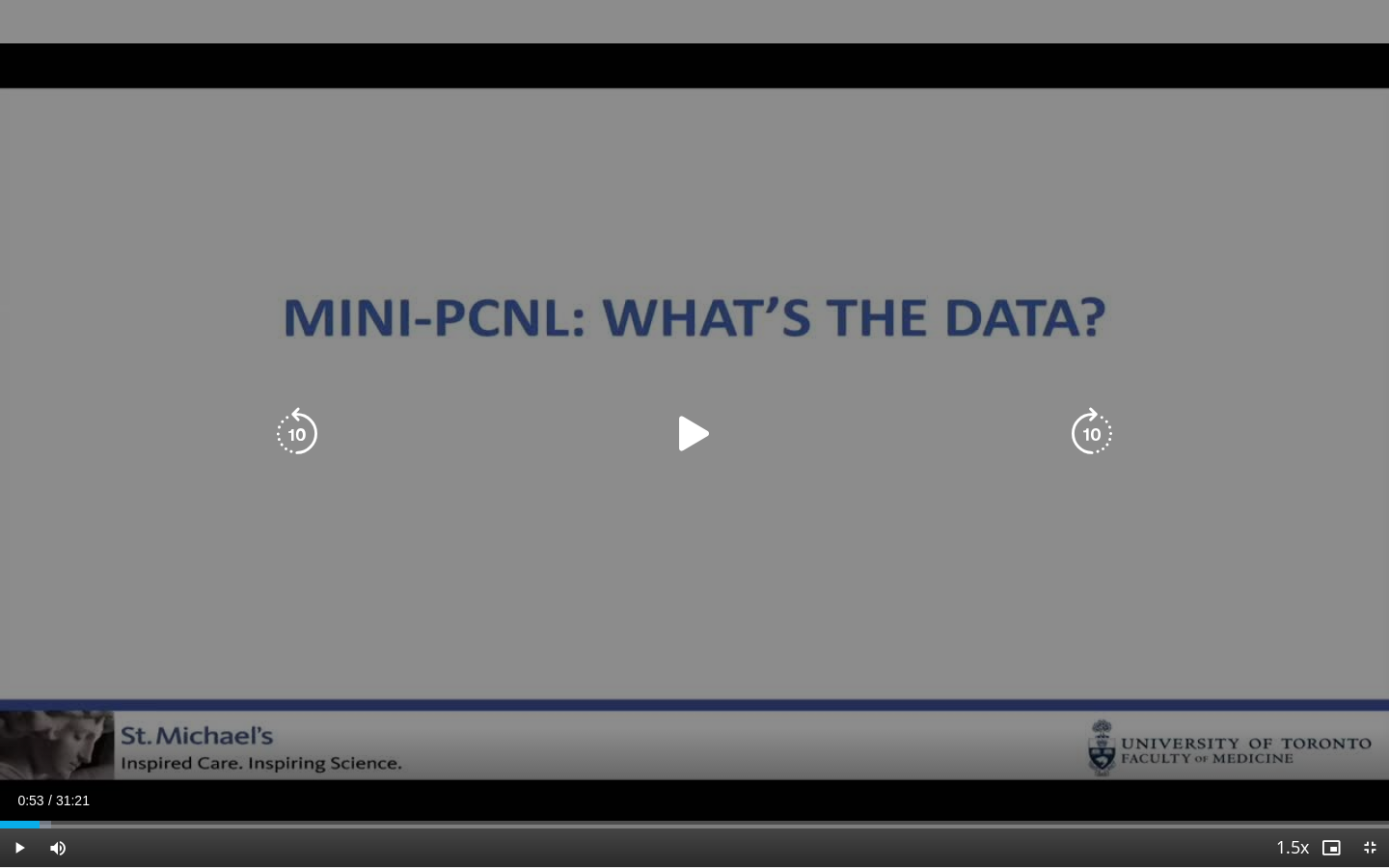 click on "10 seconds
Tap to unmute" at bounding box center (694, 433) 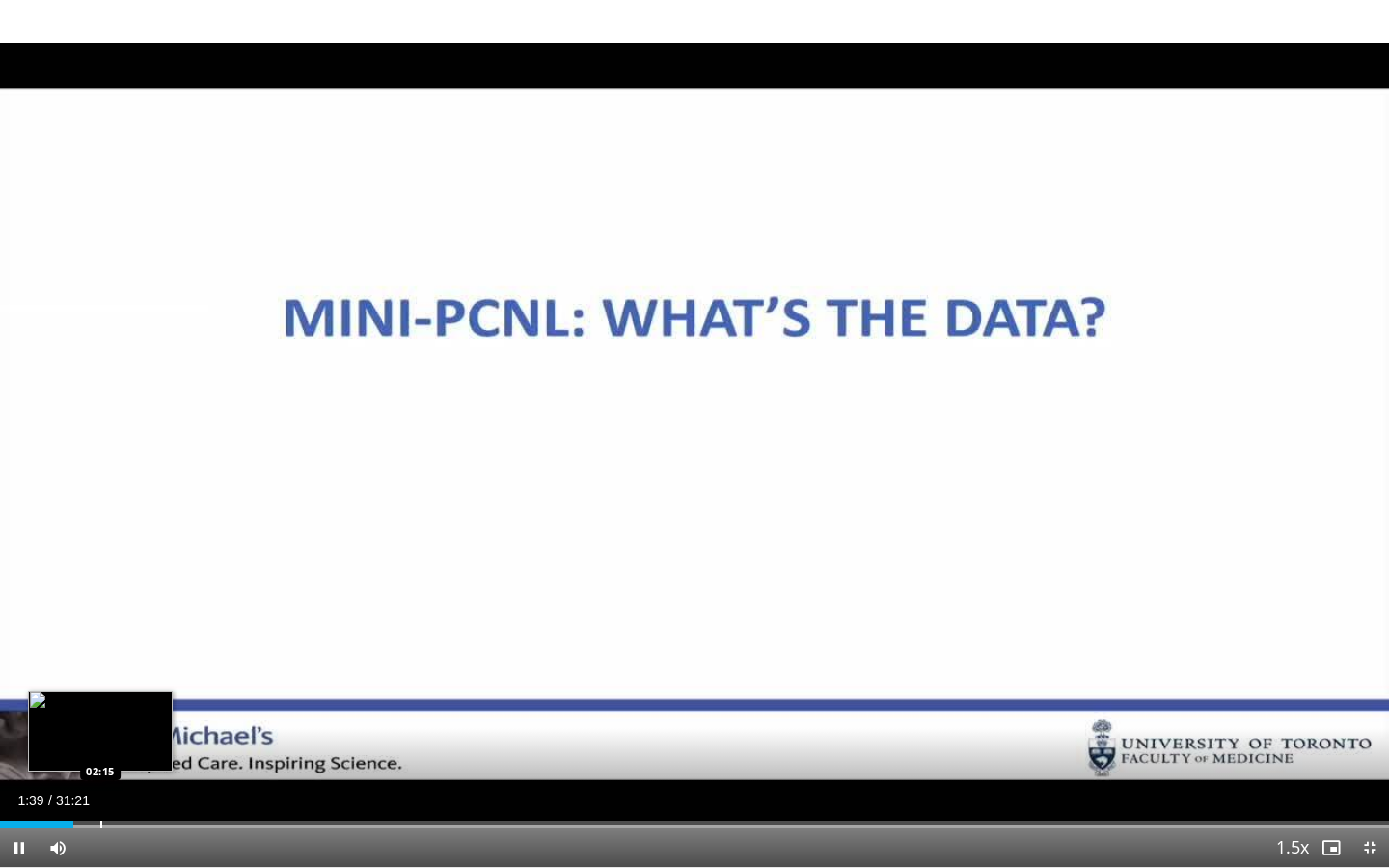 click at bounding box center [101, 825] 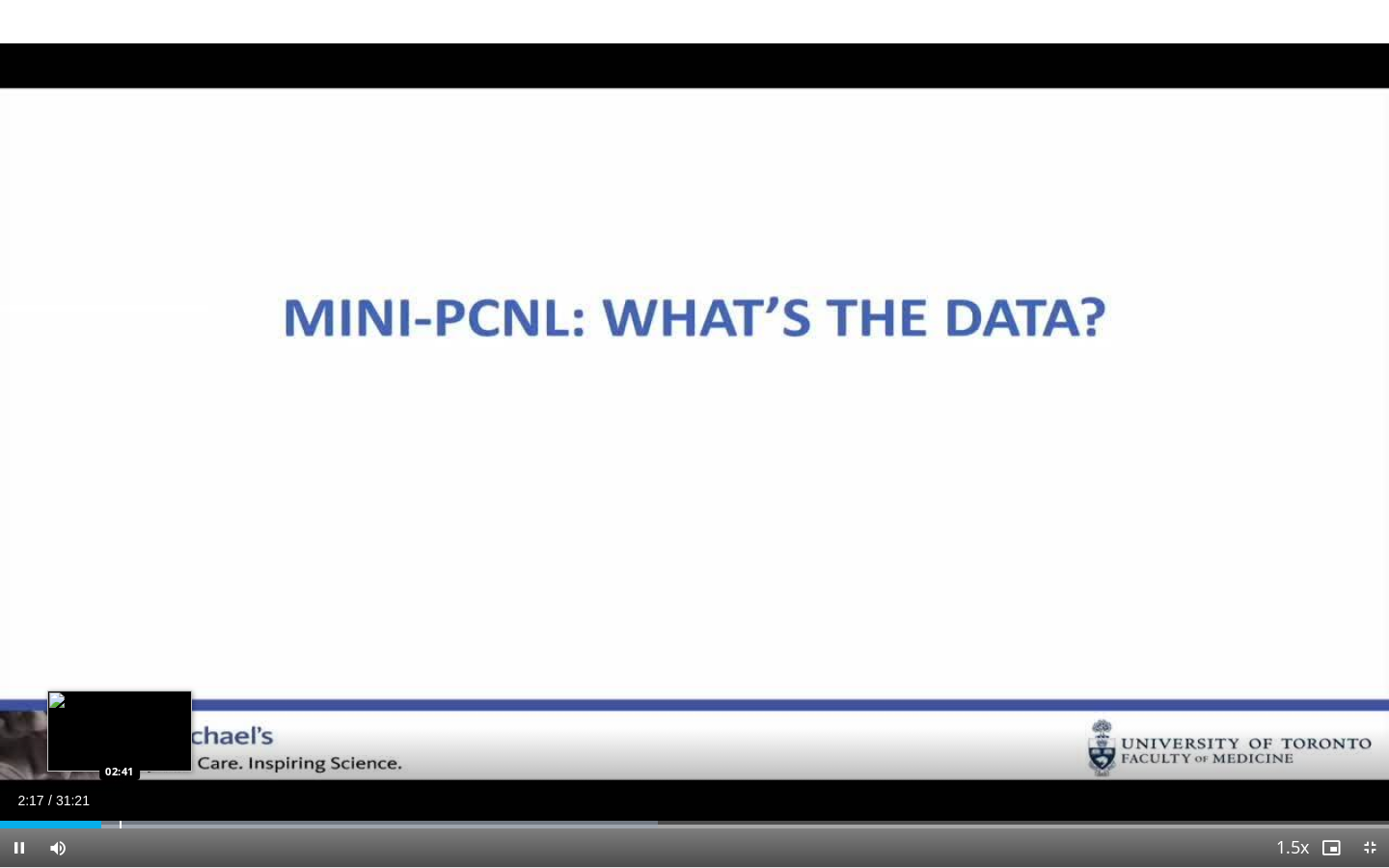 click at bounding box center [121, 825] 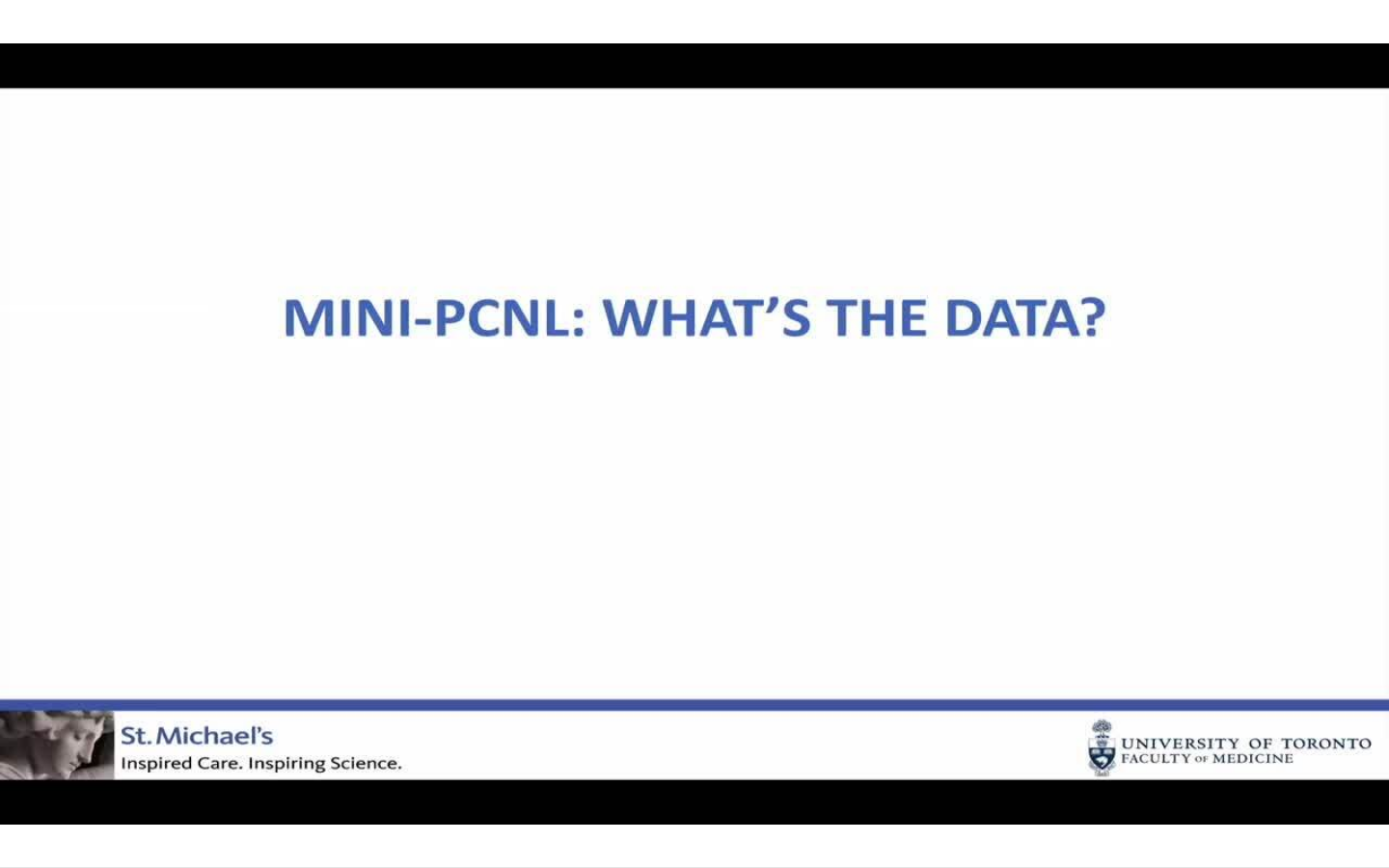 click on "10 seconds
Tap to unmute" at bounding box center (694, 433) 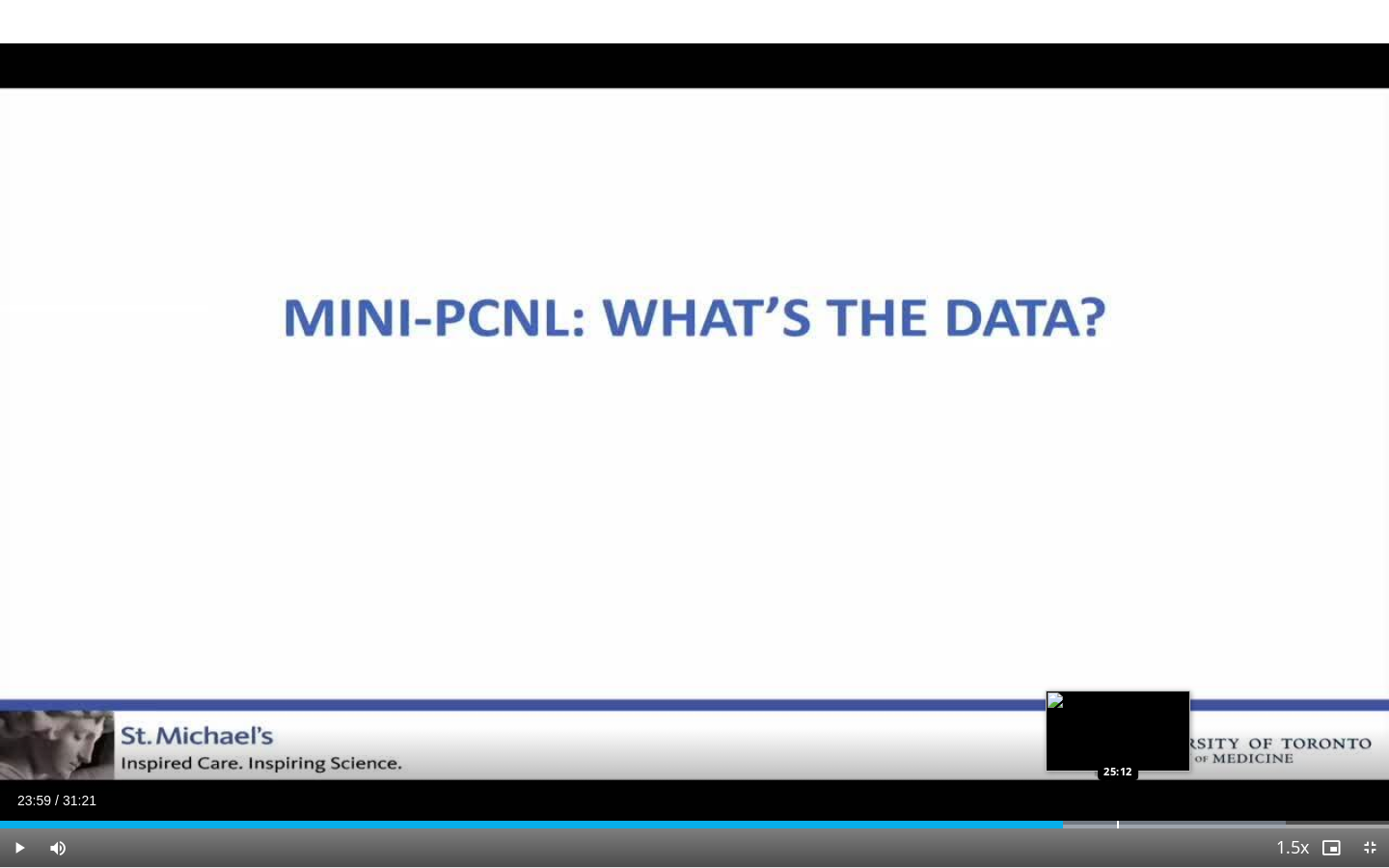 click on "Loaded :  92.59% 23:59 25:12" at bounding box center (694, 819) 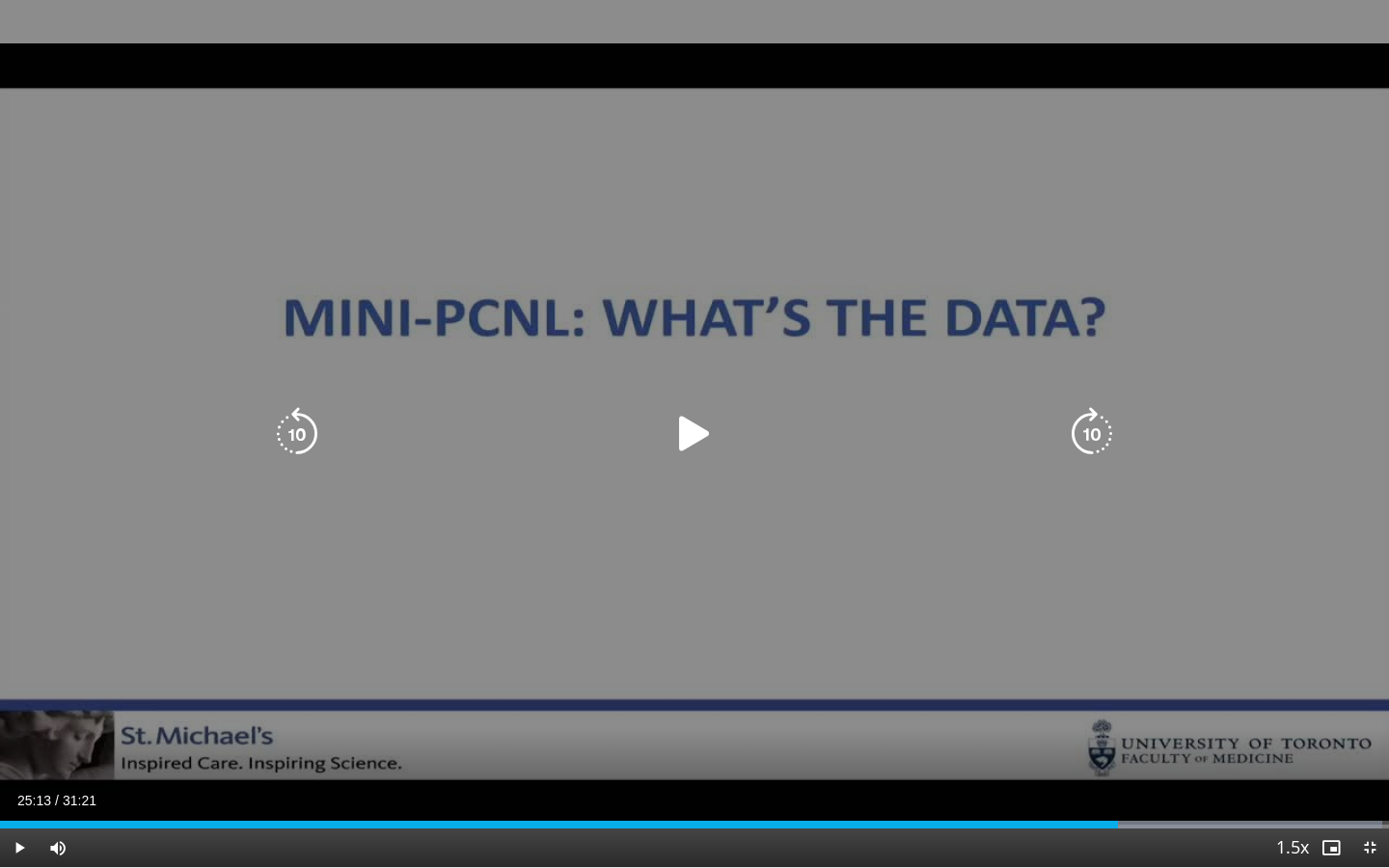 click on "10 seconds
Tap to unmute" at bounding box center (694, 433) 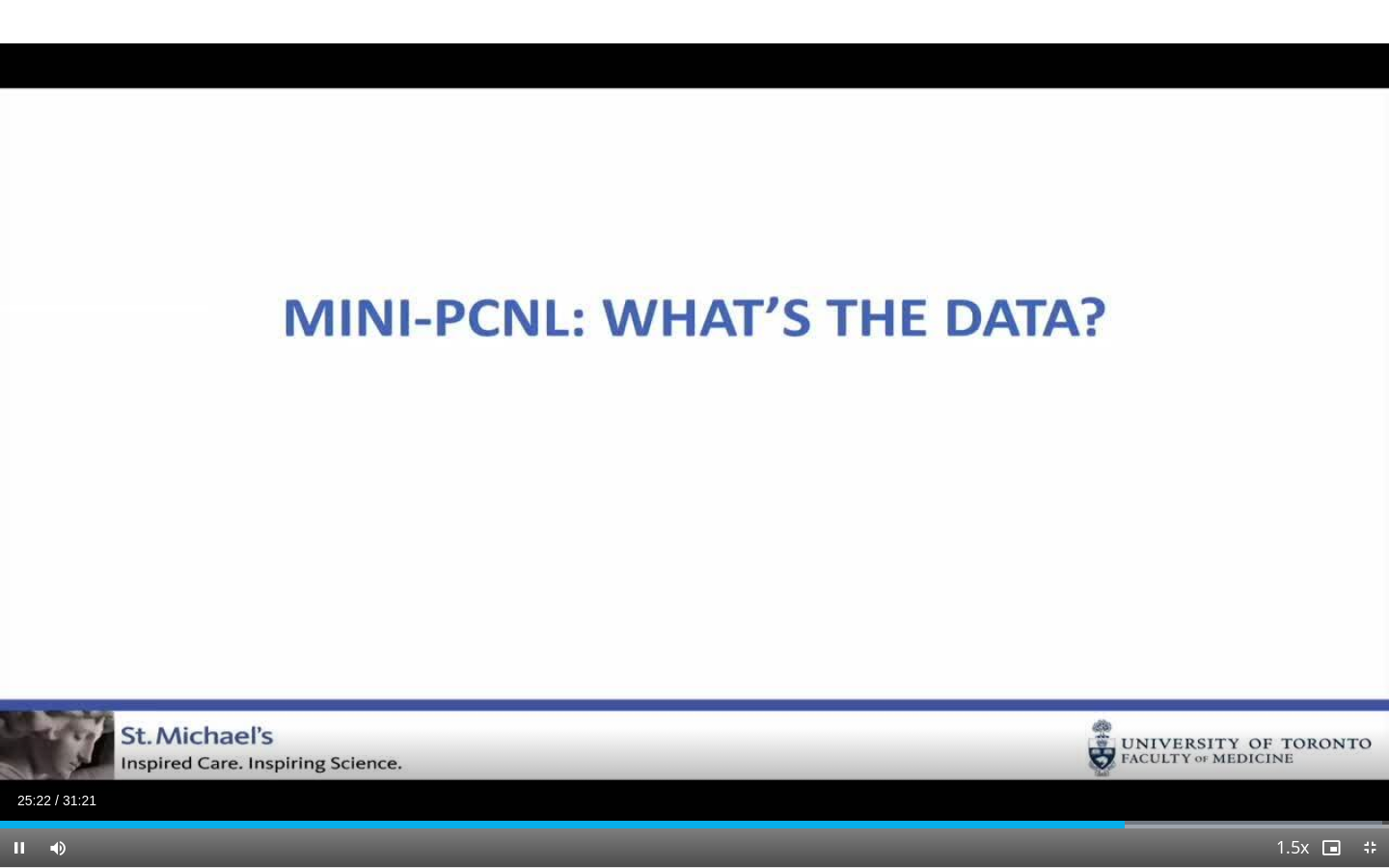 click at bounding box center [1370, 848] 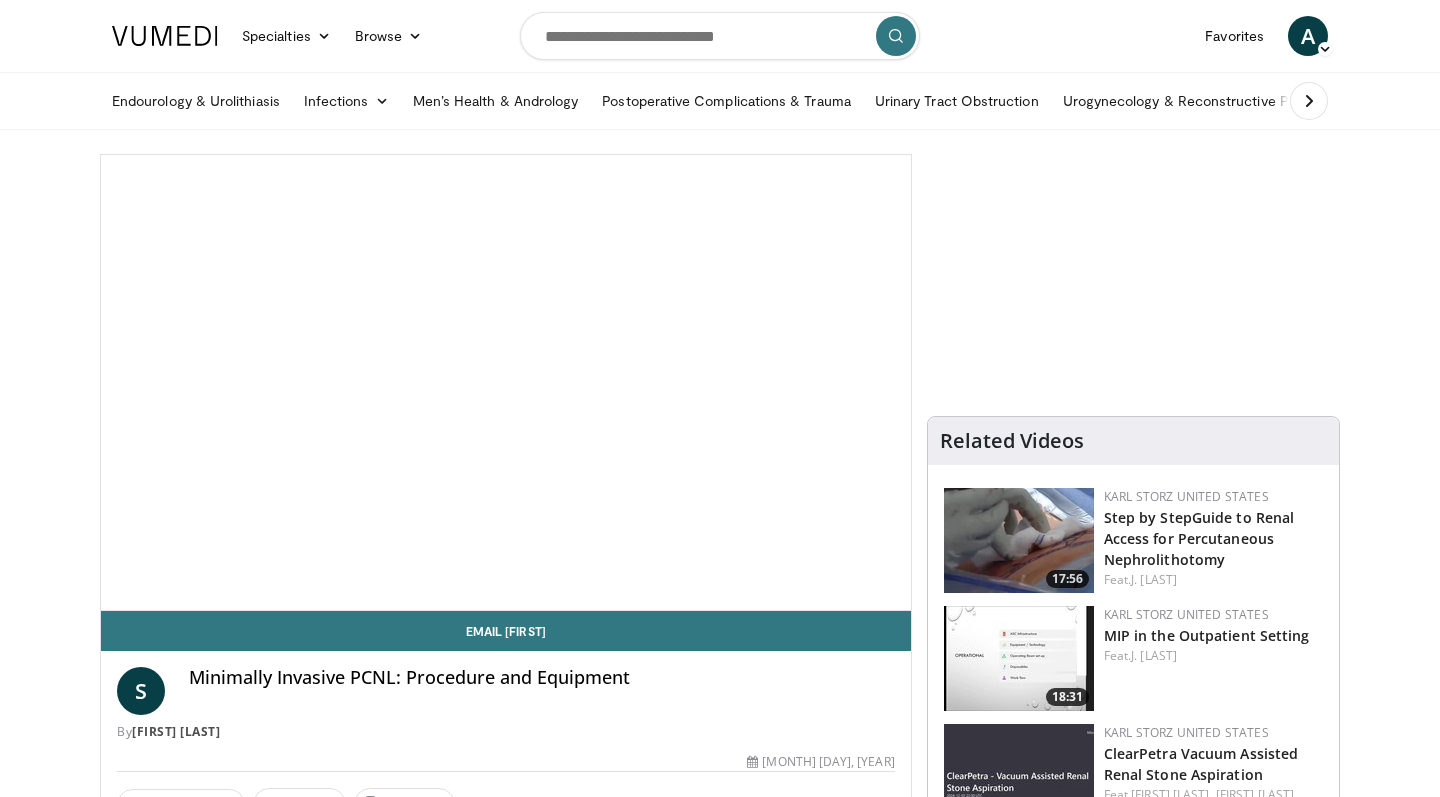 scroll, scrollTop: 0, scrollLeft: 0, axis: both 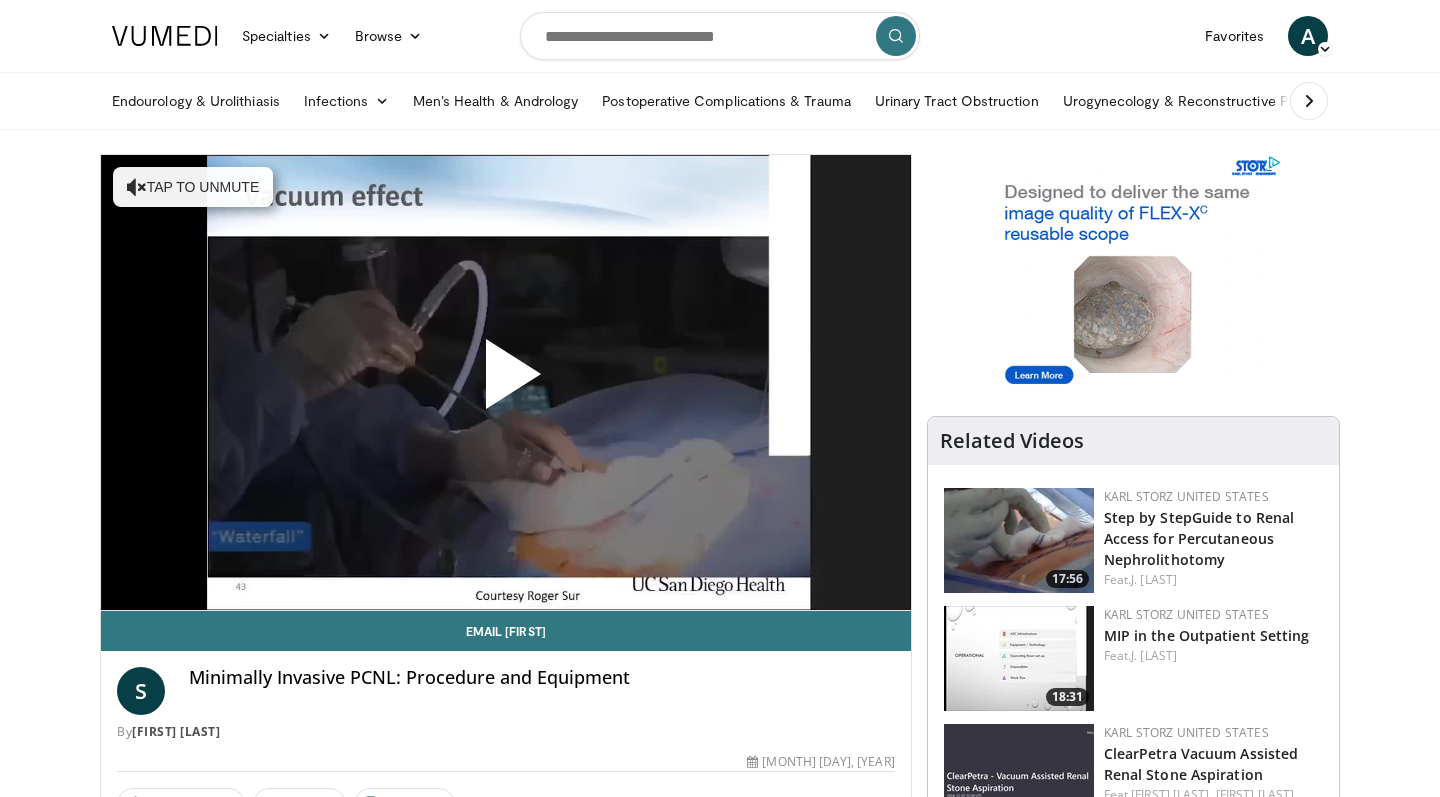 click at bounding box center (506, 382) 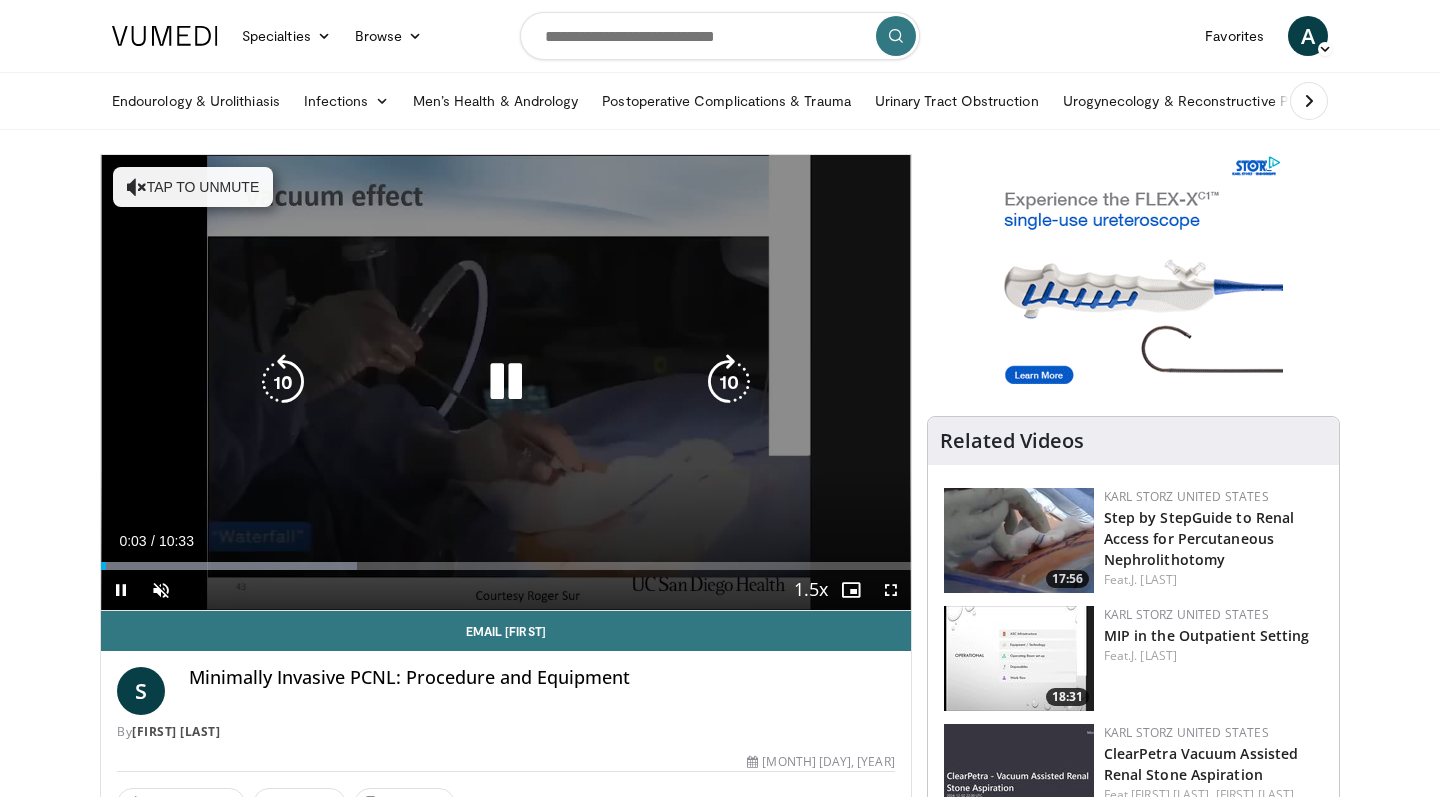 click at bounding box center [137, 187] 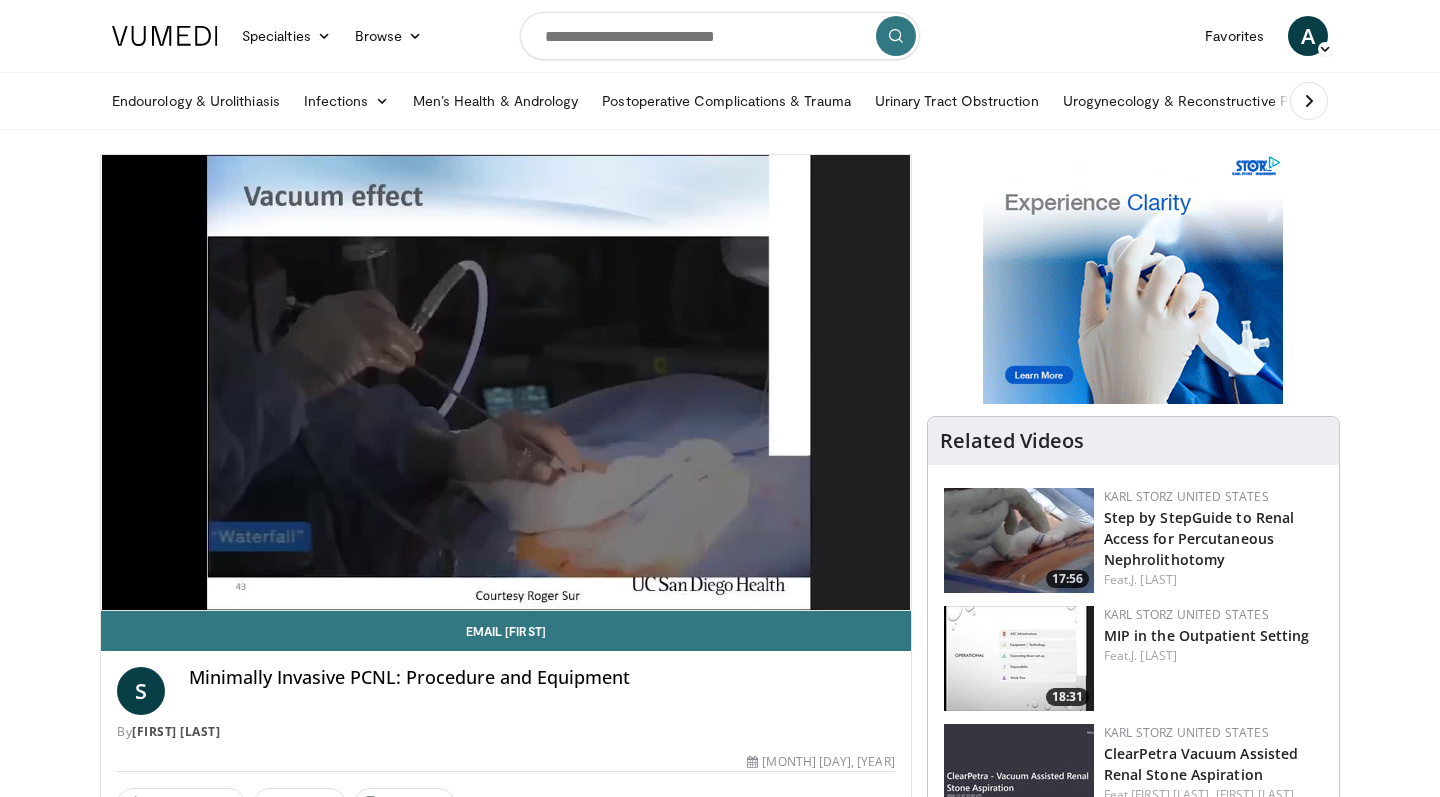 click on "Specialties
Adult & Family Medicine
Allergy, Asthma, Immunology
Anesthesiology
Cardiology
Dental
Dermatology
Endocrinology
Gastroenterology & Hepatology
General Surgery
Hematology & Oncology
Infectious Disease
Nephrology
Neurology
Neurosurgery
Obstetrics & Gynecology
Ophthalmology
Oral Maxillofacial
Orthopaedics
Otolaryngology
Pediatrics
Plastic Surgery
Podiatry
Psychiatry
Pulmonology
Radiation Oncology
Radiology
Rheumatology
Urology" at bounding box center (720, 1609) 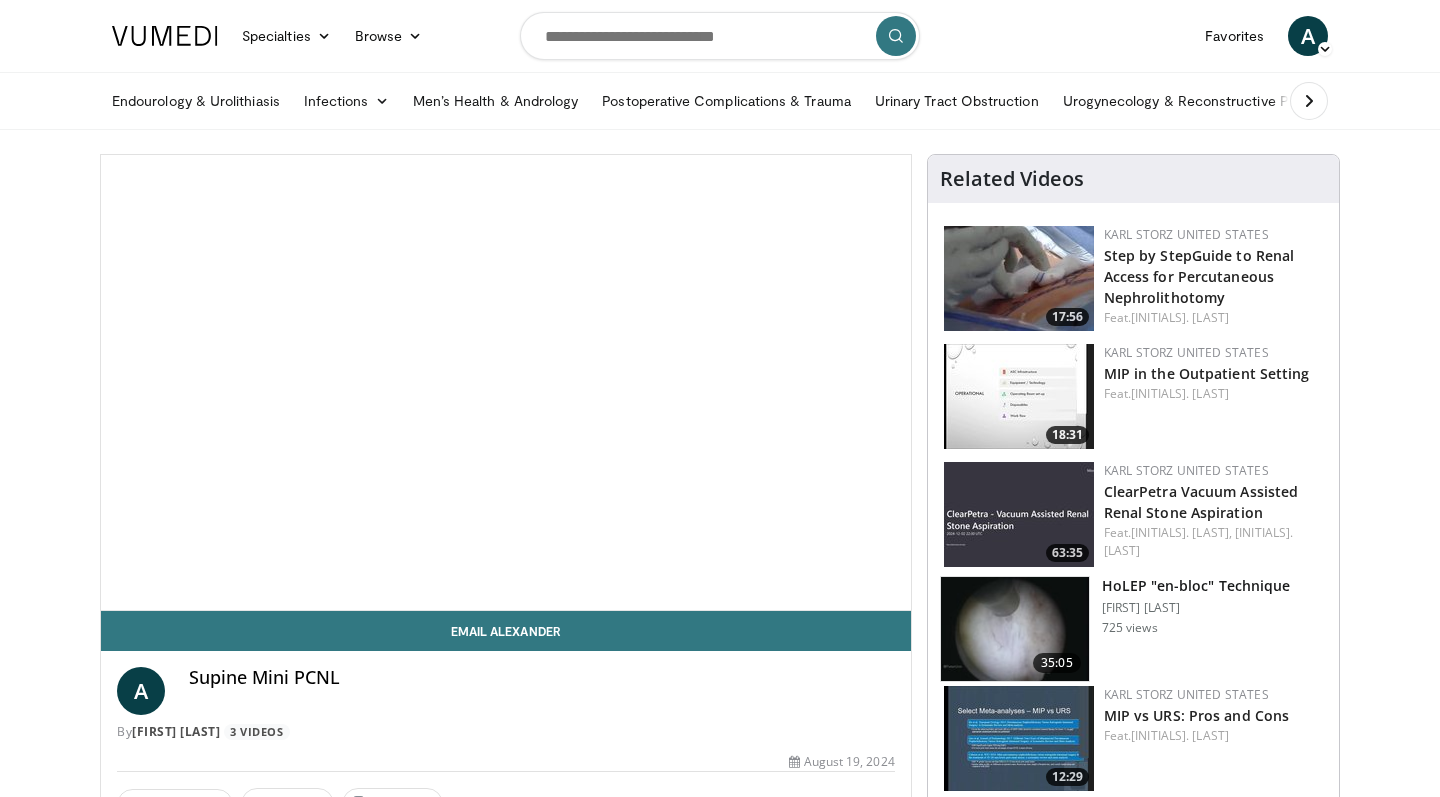 scroll, scrollTop: 0, scrollLeft: 0, axis: both 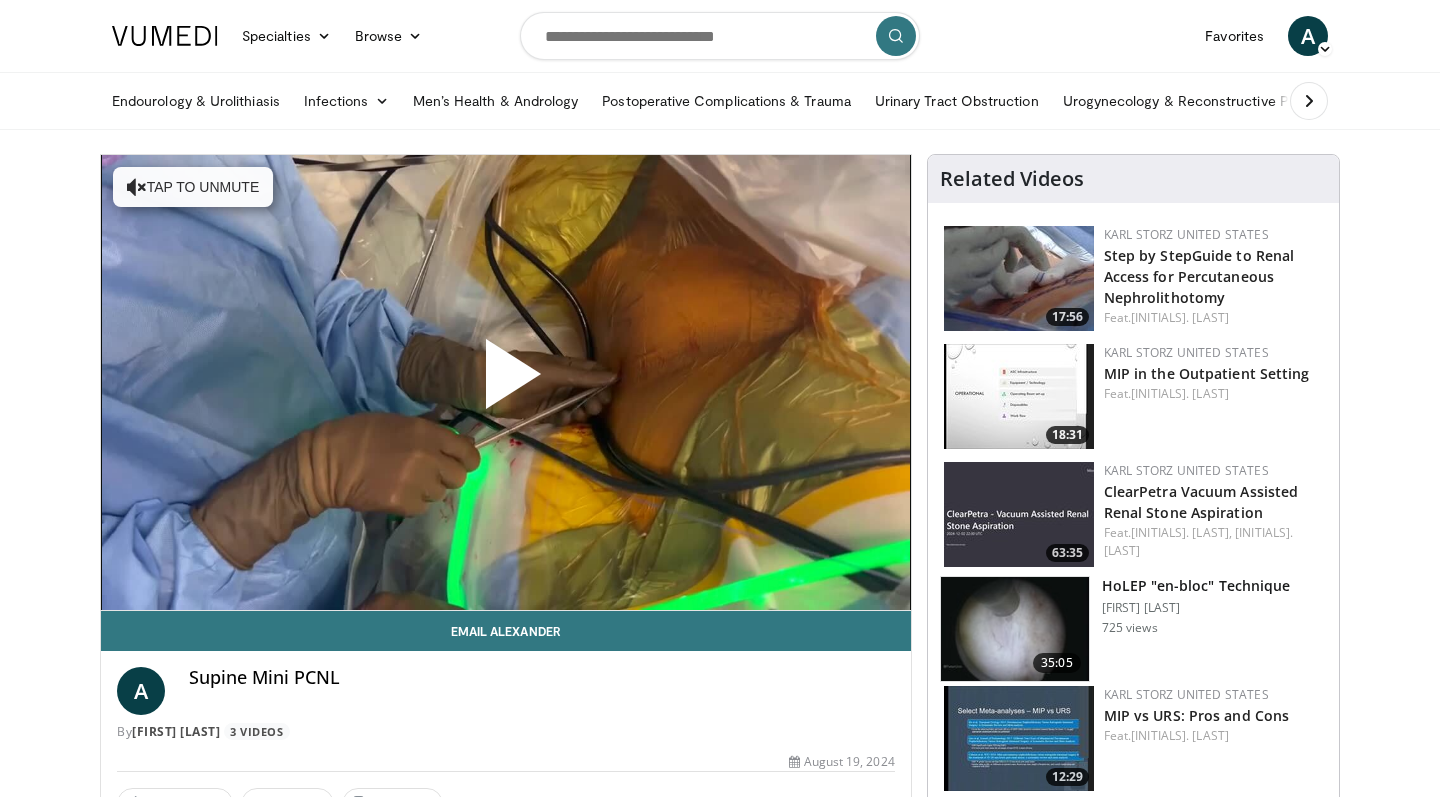 click at bounding box center [506, 382] 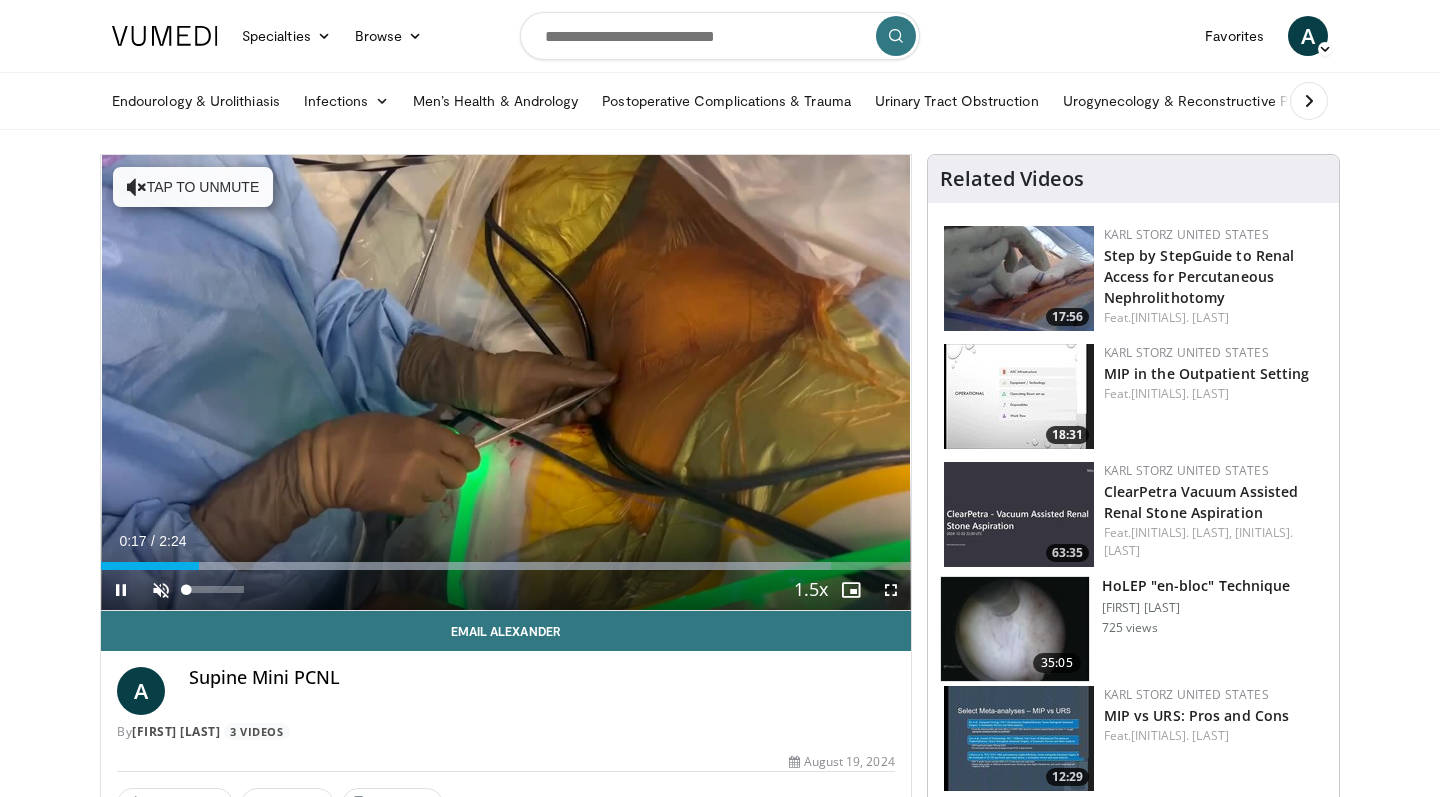 click at bounding box center (161, 590) 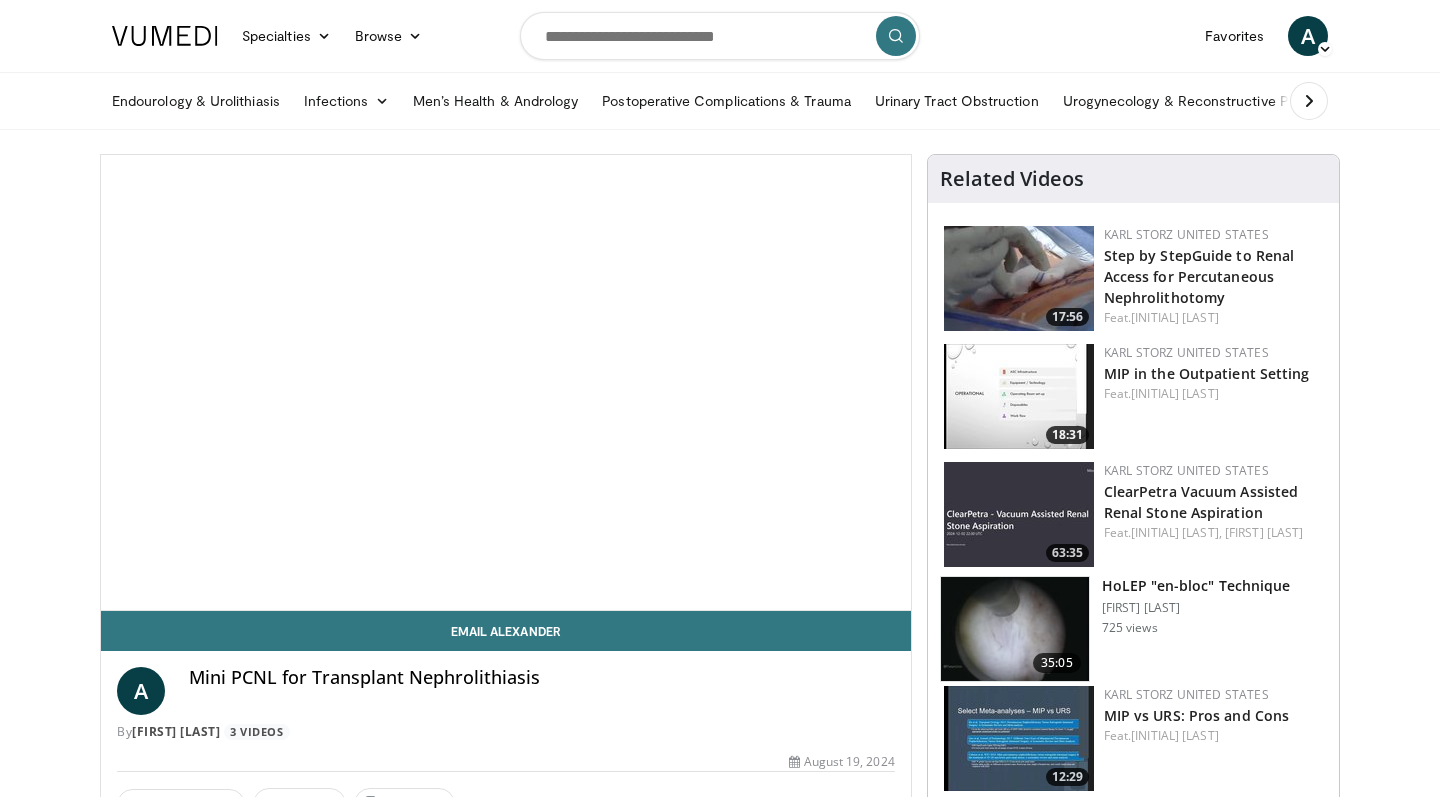 scroll, scrollTop: 0, scrollLeft: 0, axis: both 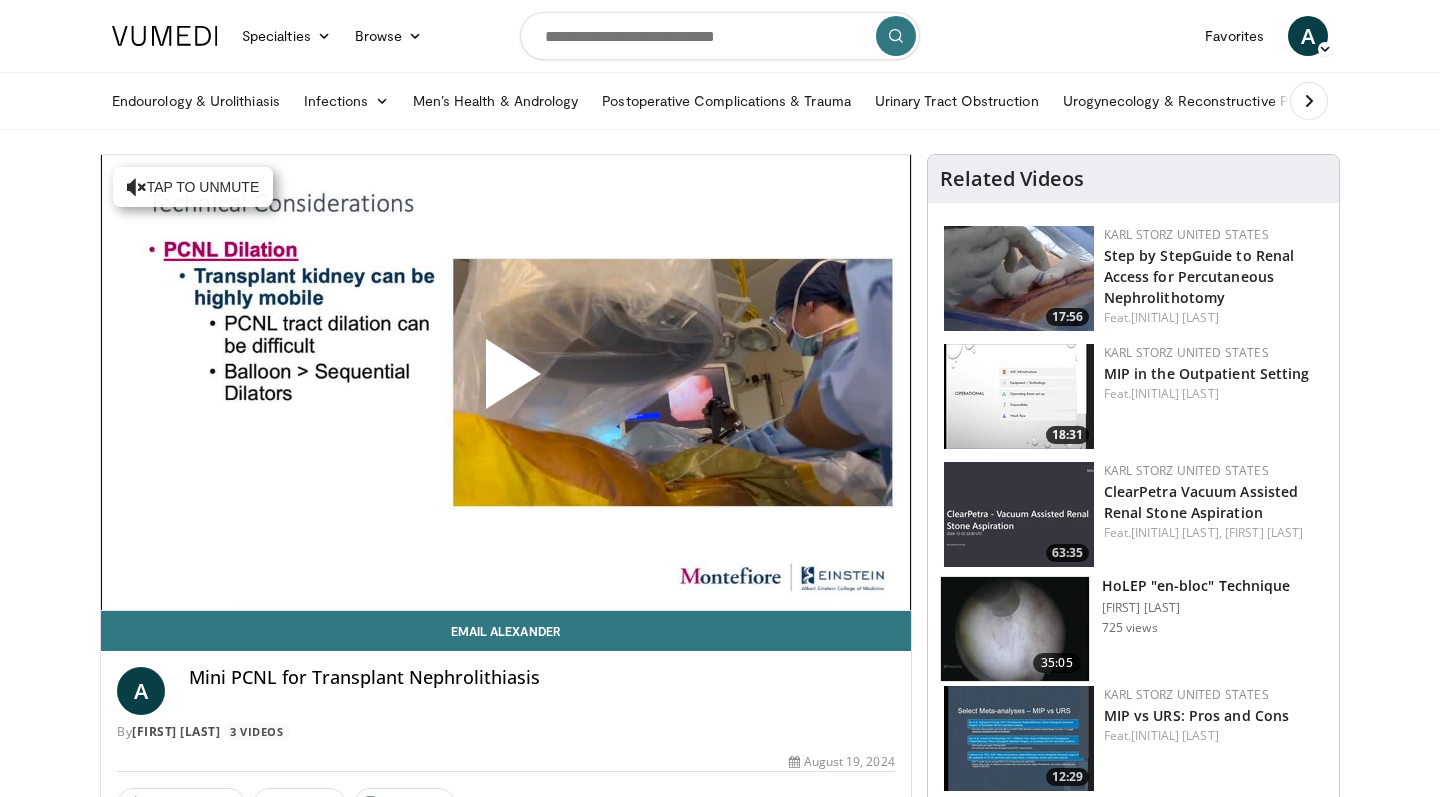 click at bounding box center [506, 382] 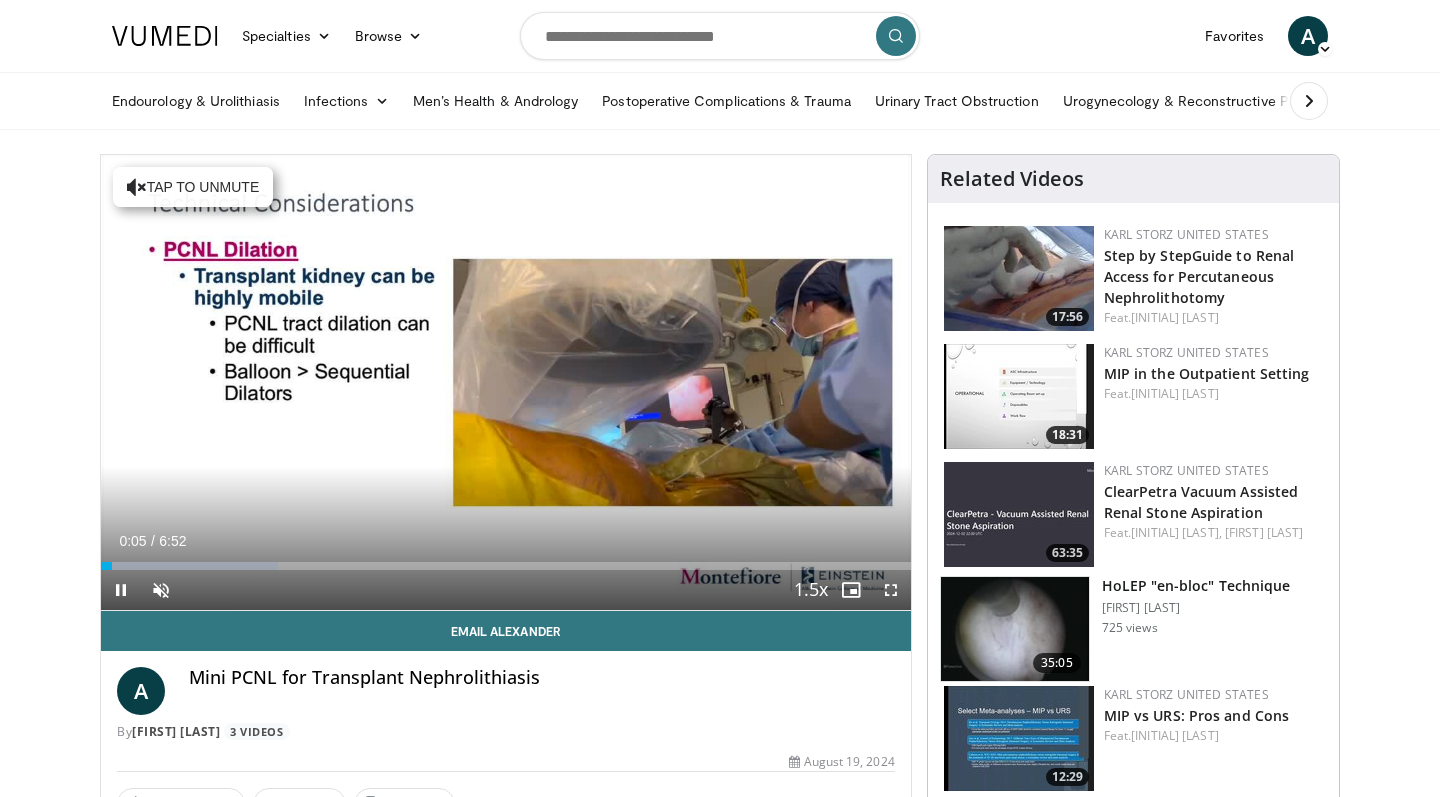 click at bounding box center (891, 590) 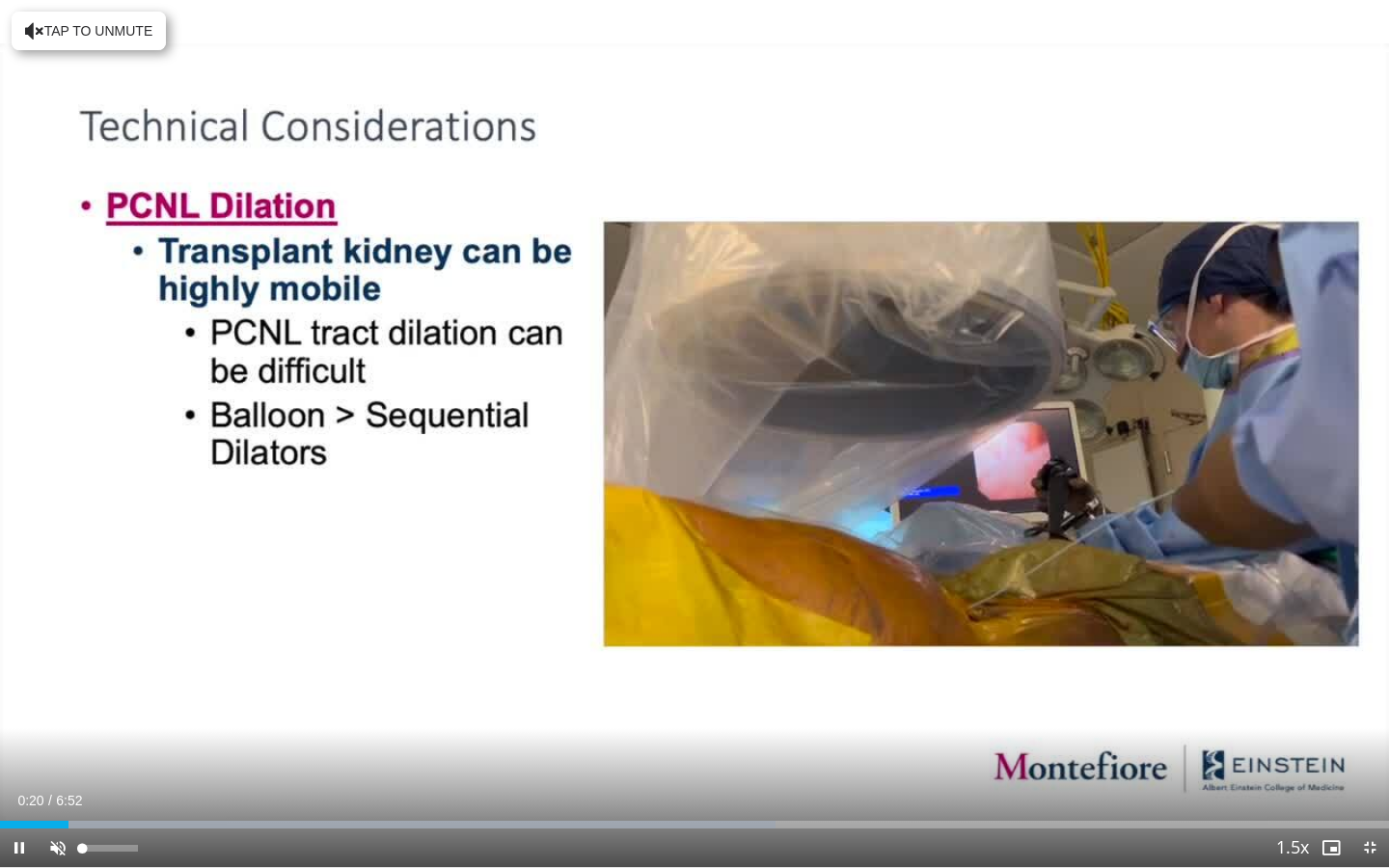 click at bounding box center (58, 848) 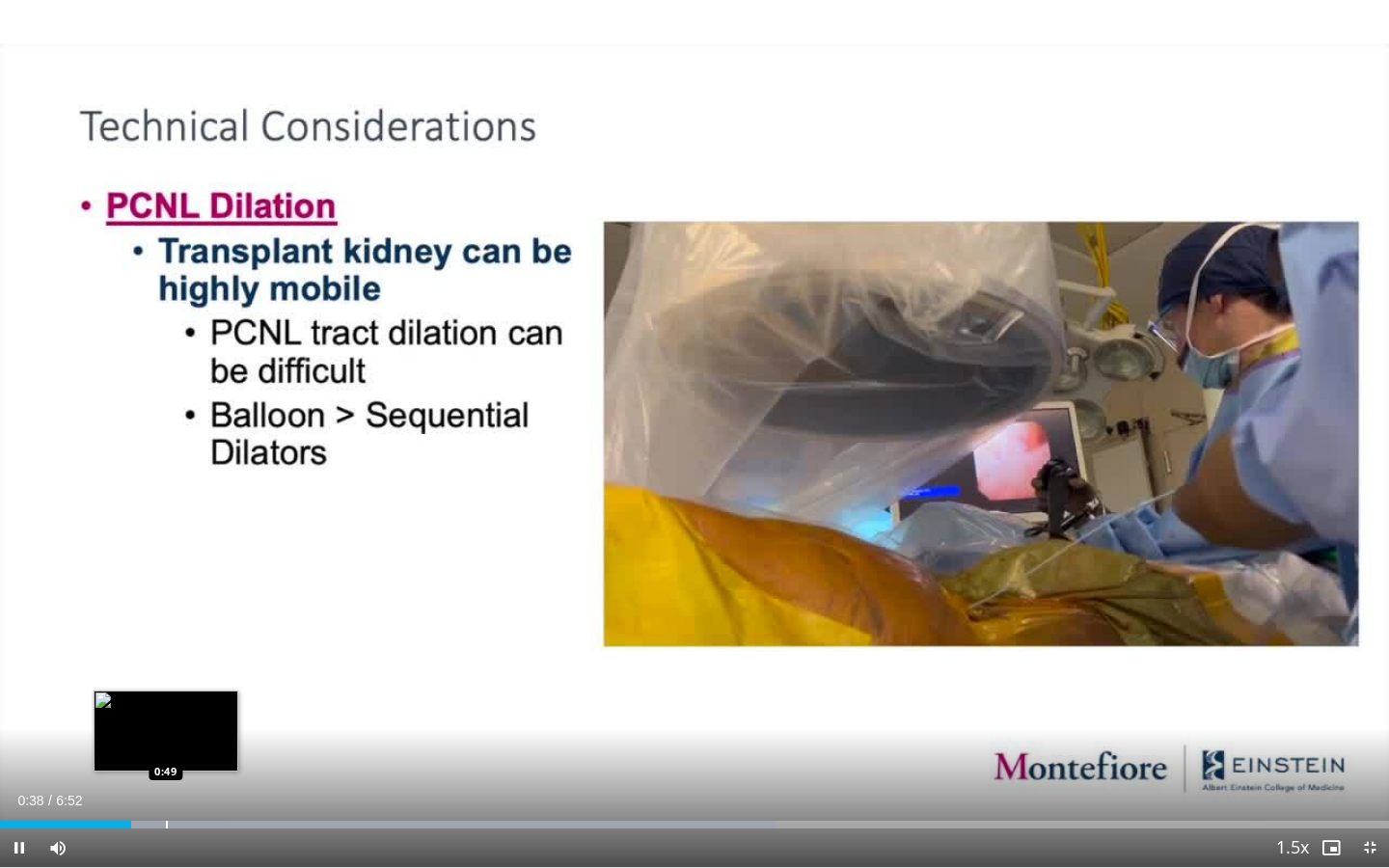 click on "Loaded :  55.84% 0:38 0:49" at bounding box center [694, 819] 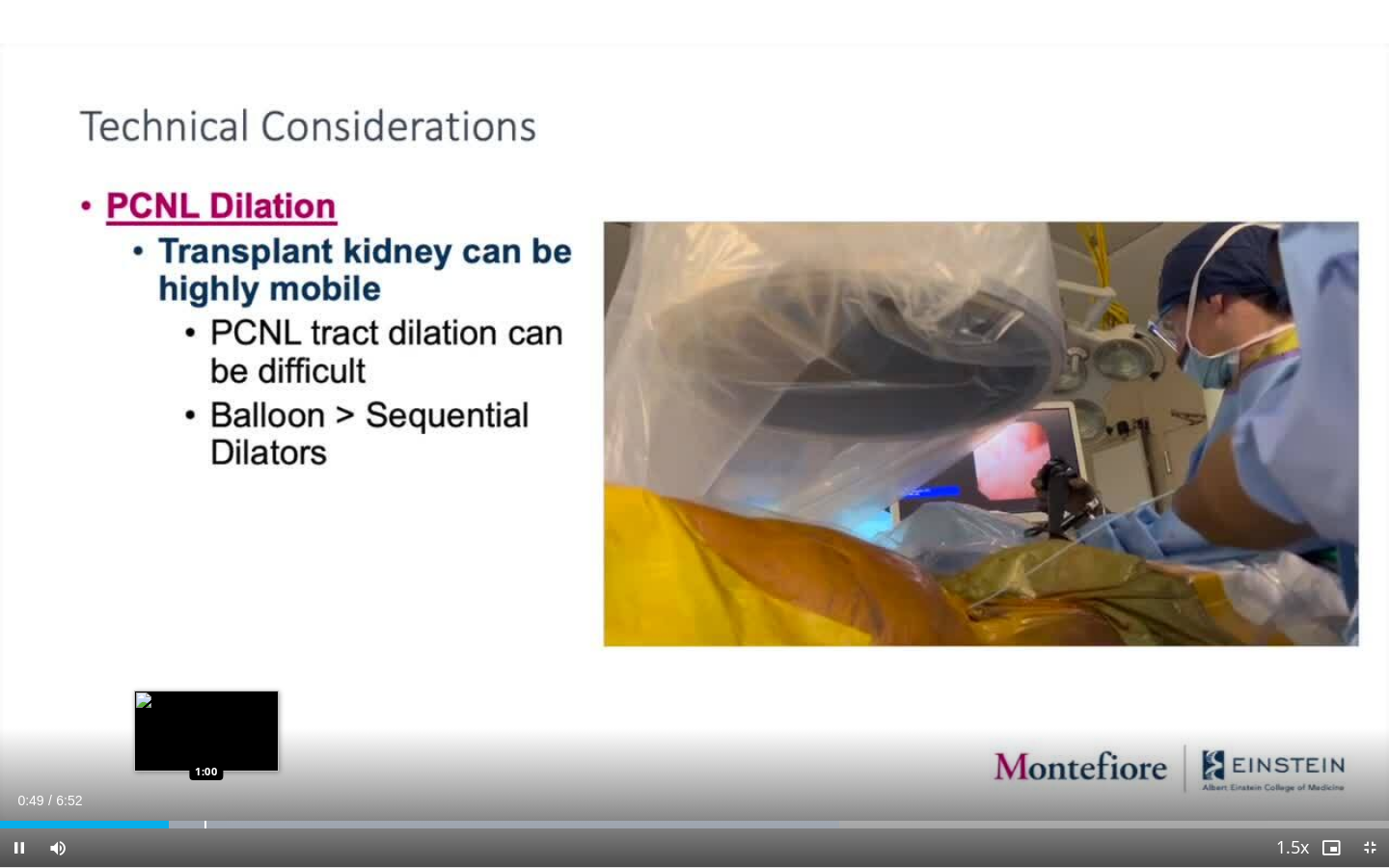 click at bounding box center (205, 825) 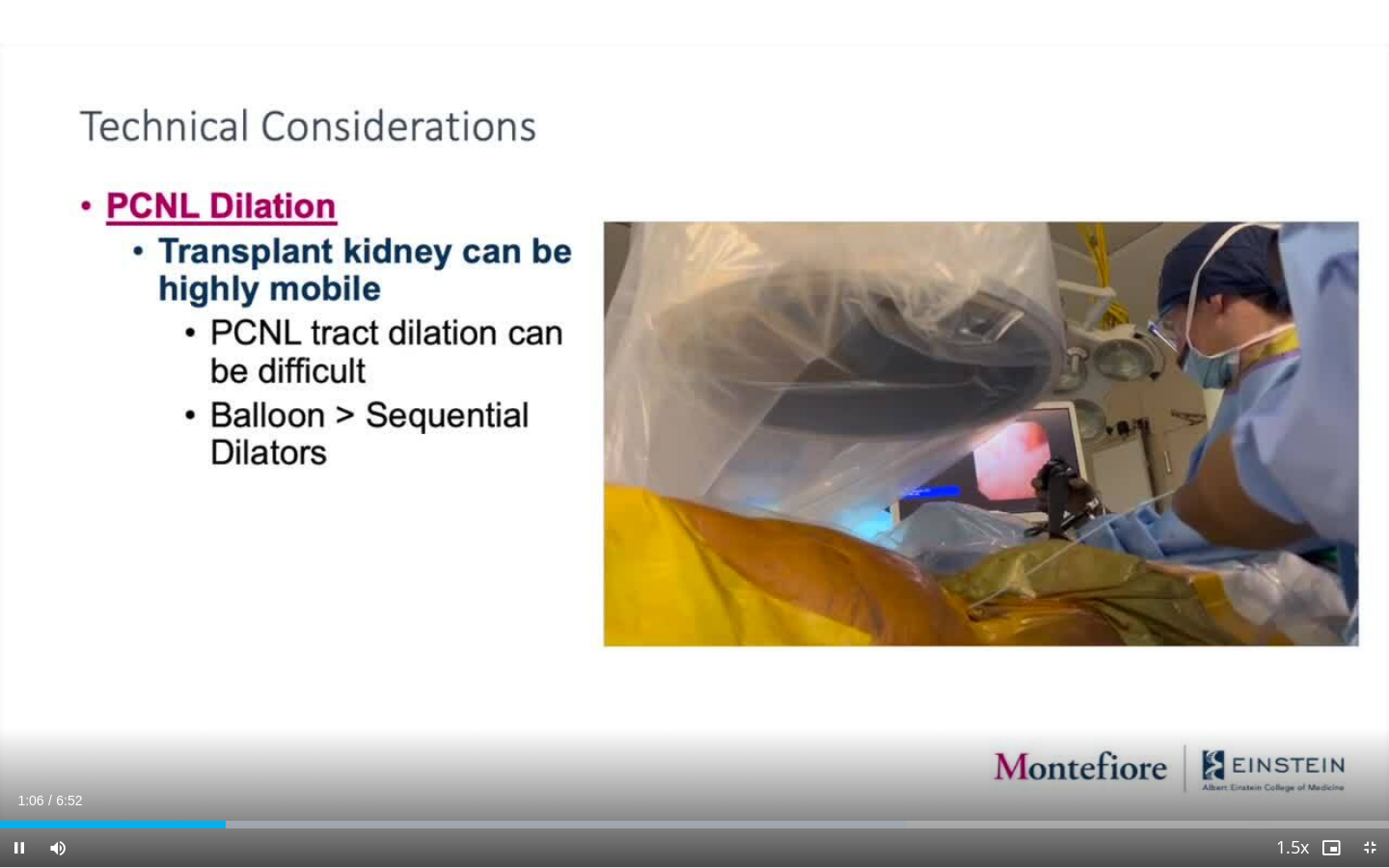 click on "Current Time  1:06 / Duration  6:52 Pause Skip Backward Skip Forward Mute Loaded :  65.29% 1:06 1:20 Stream Type  LIVE Seek to live, currently behind live LIVE   1.5x Playback Rate 0.5x 0.75x 1x 1.25x 1.5x , selected 1.75x 2x Chapters Chapters Descriptions descriptions off , selected Captions captions off , selected Audio Track en (Main) , selected Exit Fullscreen Enable picture-in-picture mode" at bounding box center [694, 848] 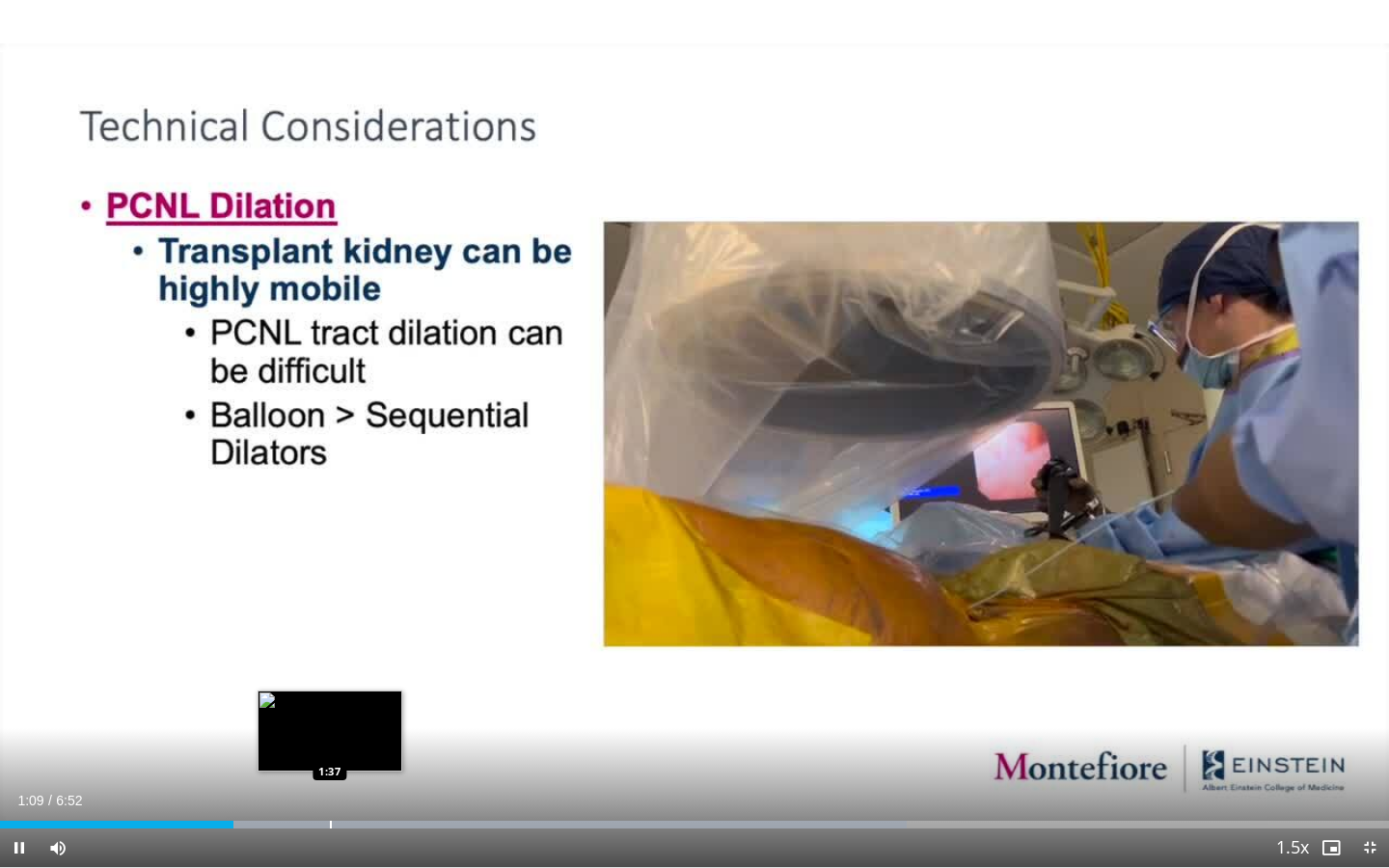 click on "Loaded :  65.29% 1:09 1:37" at bounding box center [694, 819] 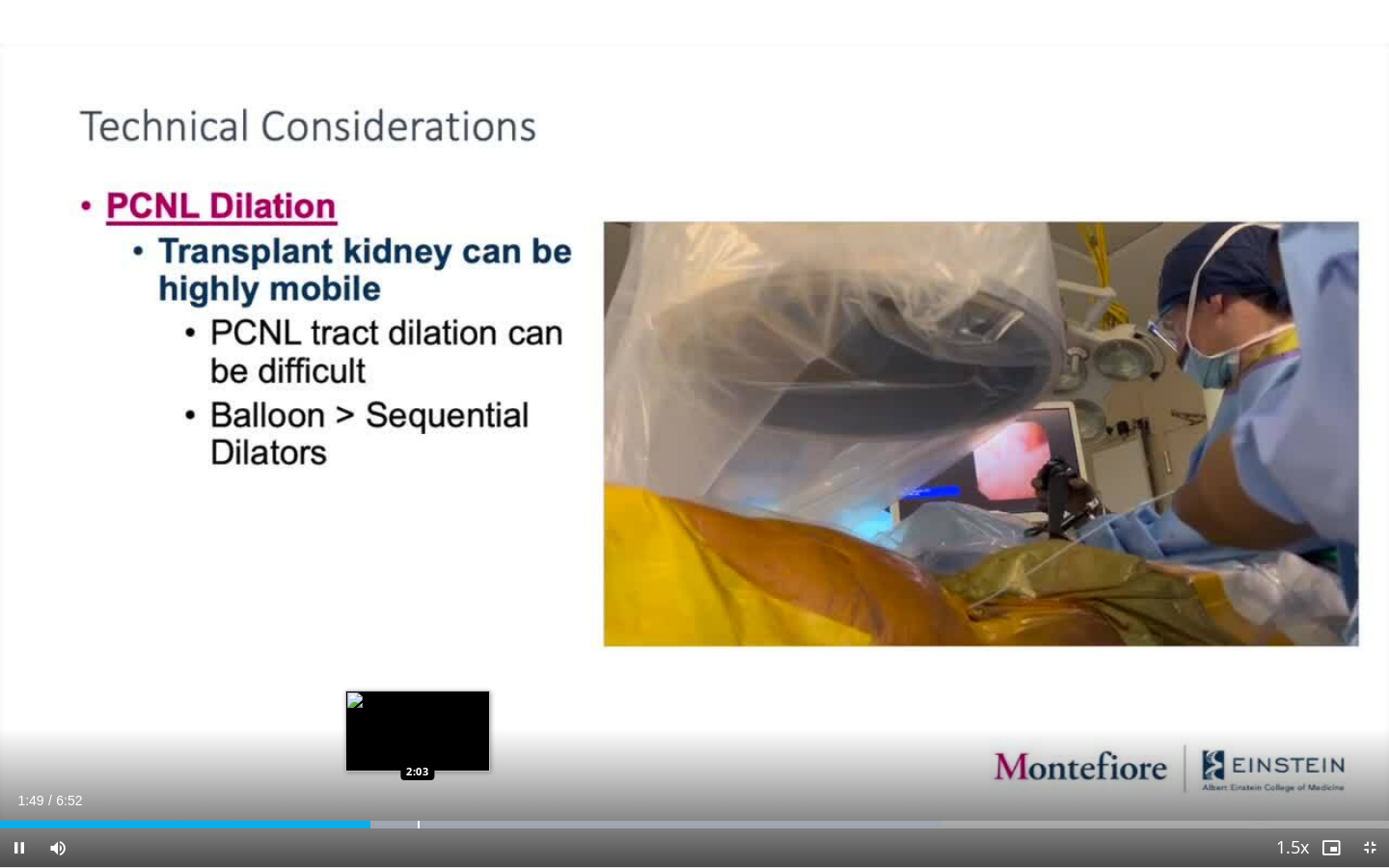 click at bounding box center (419, 825) 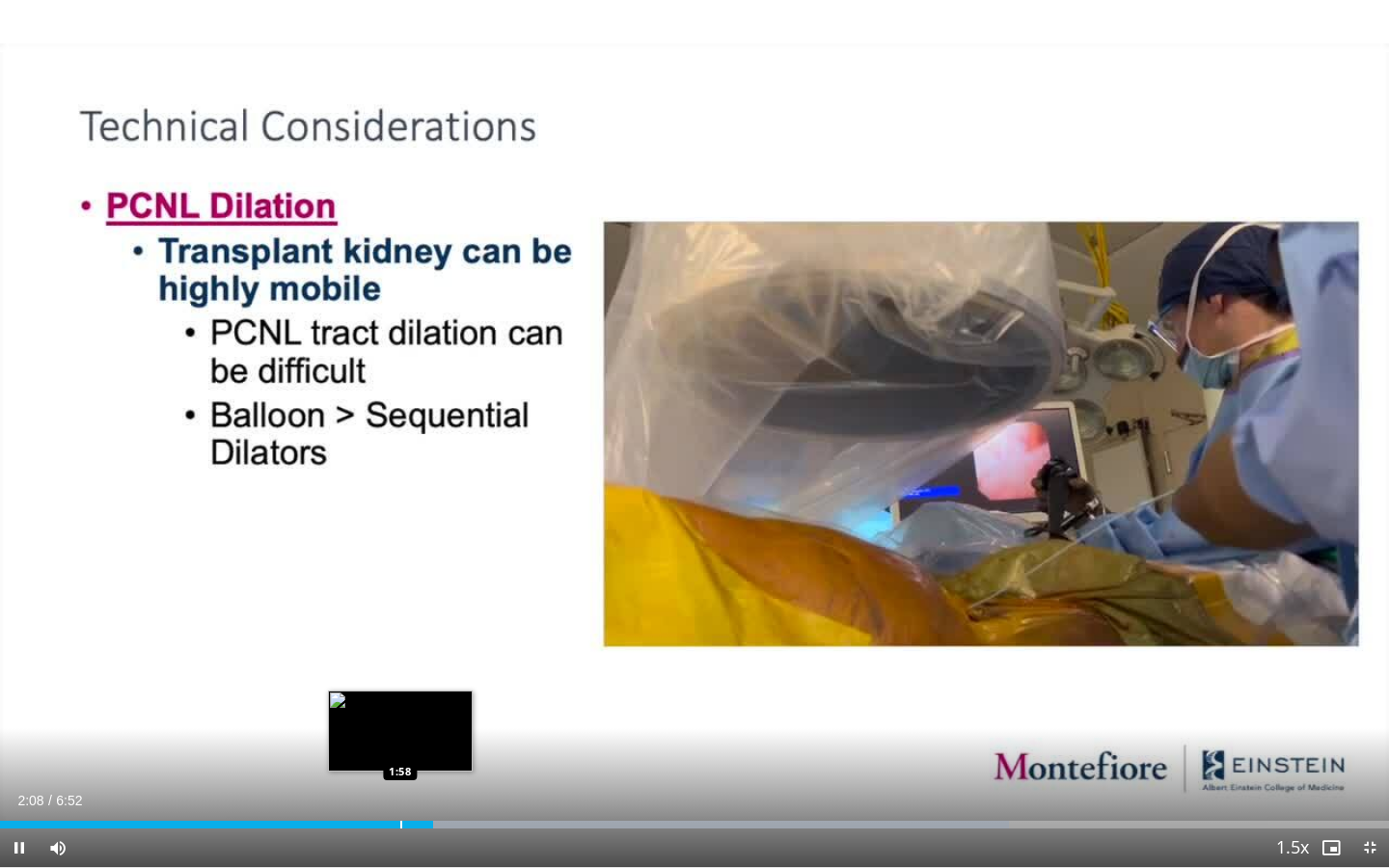 click at bounding box center (401, 825) 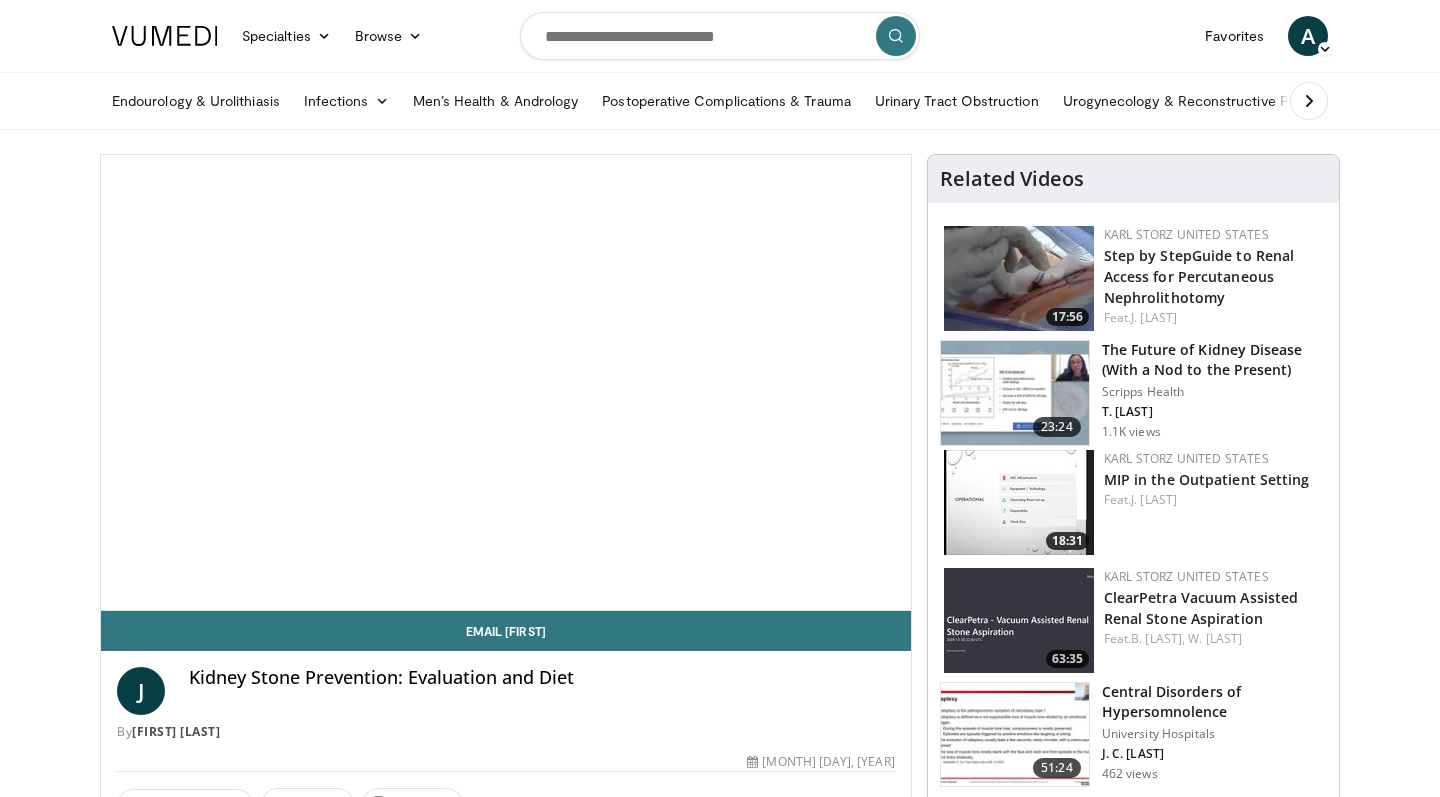 scroll, scrollTop: 0, scrollLeft: 0, axis: both 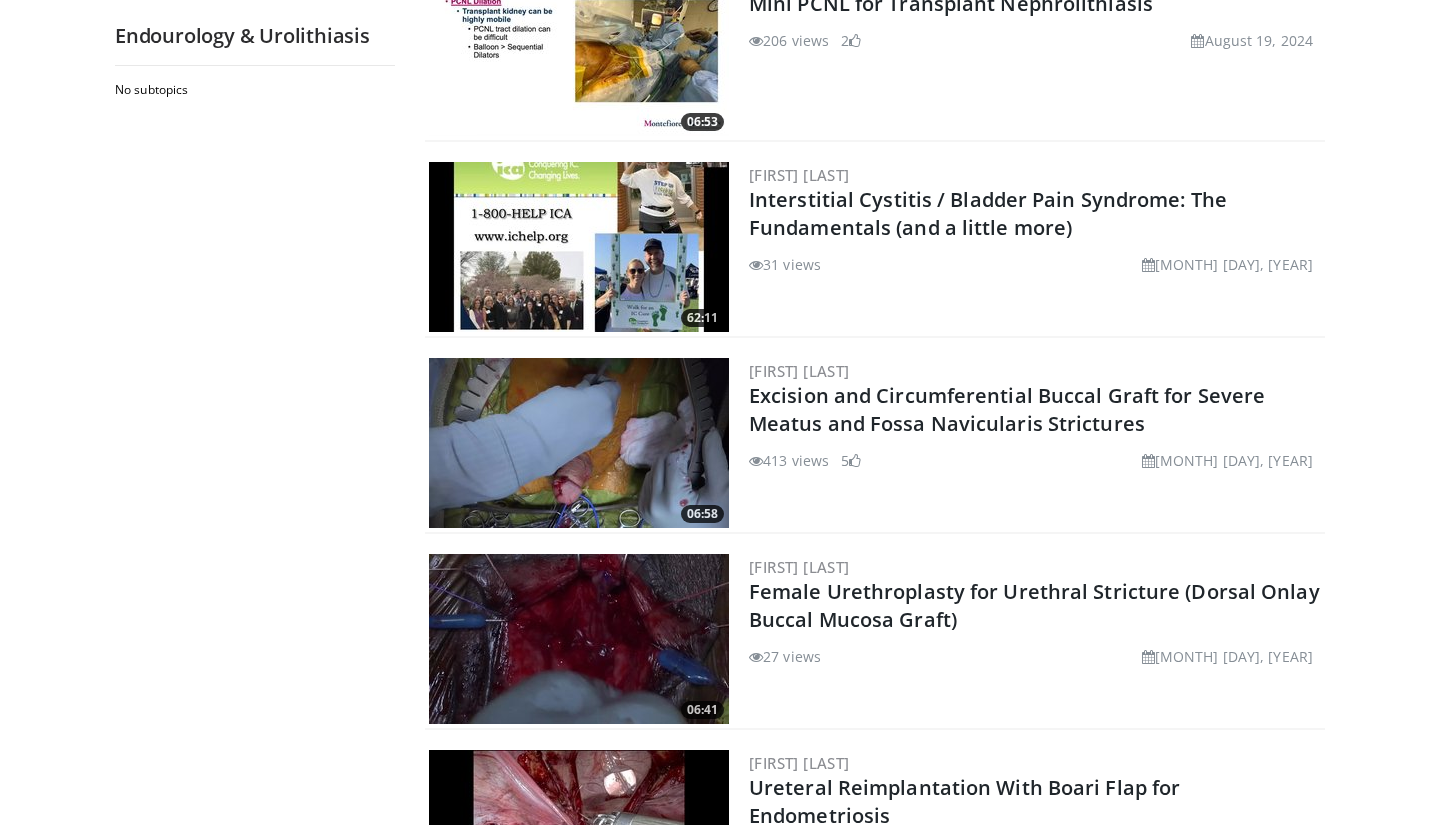 click on "No subtopics" at bounding box center [255, 443] 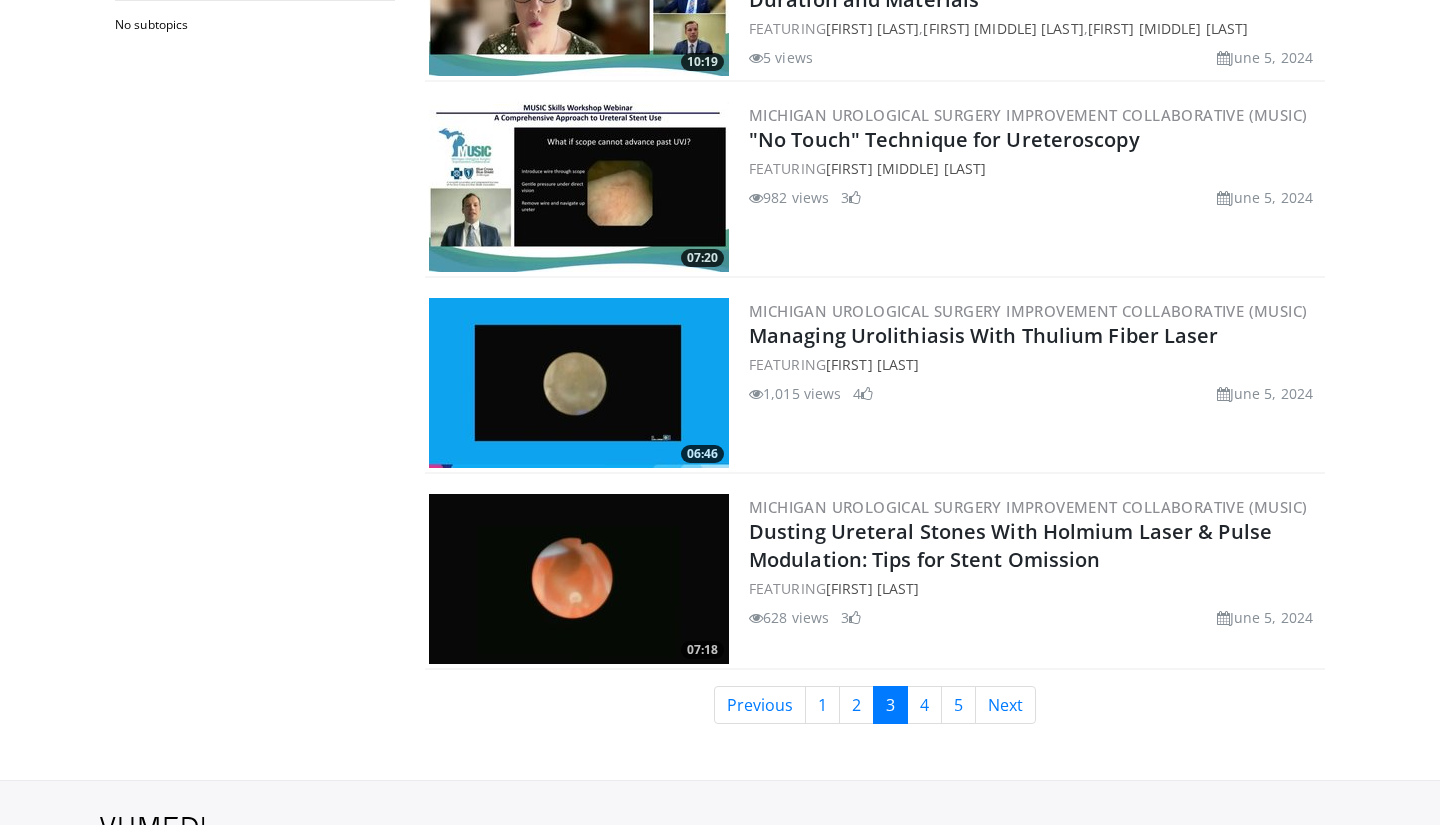 scroll, scrollTop: 4462, scrollLeft: 0, axis: vertical 